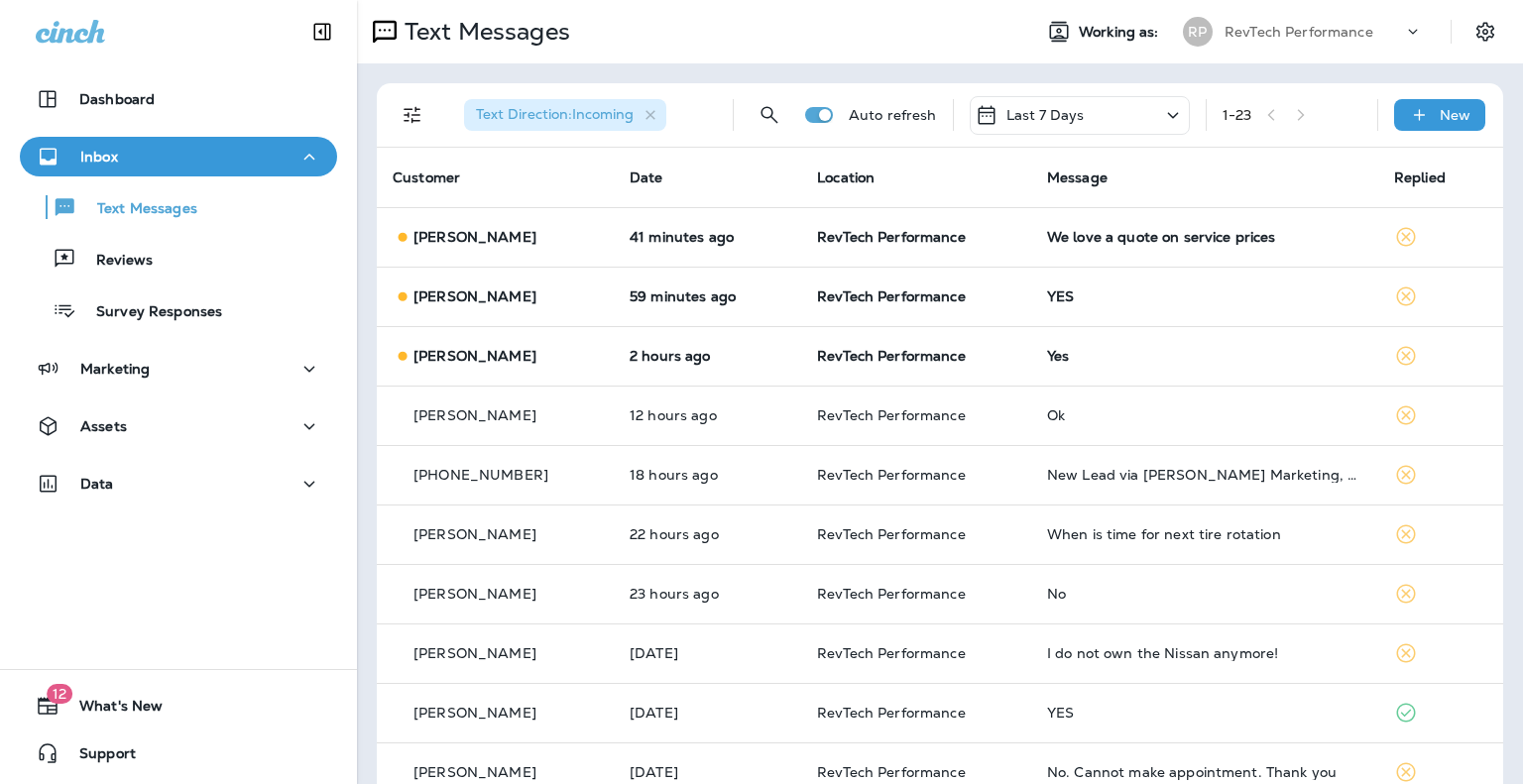 scroll, scrollTop: 0, scrollLeft: 0, axis: both 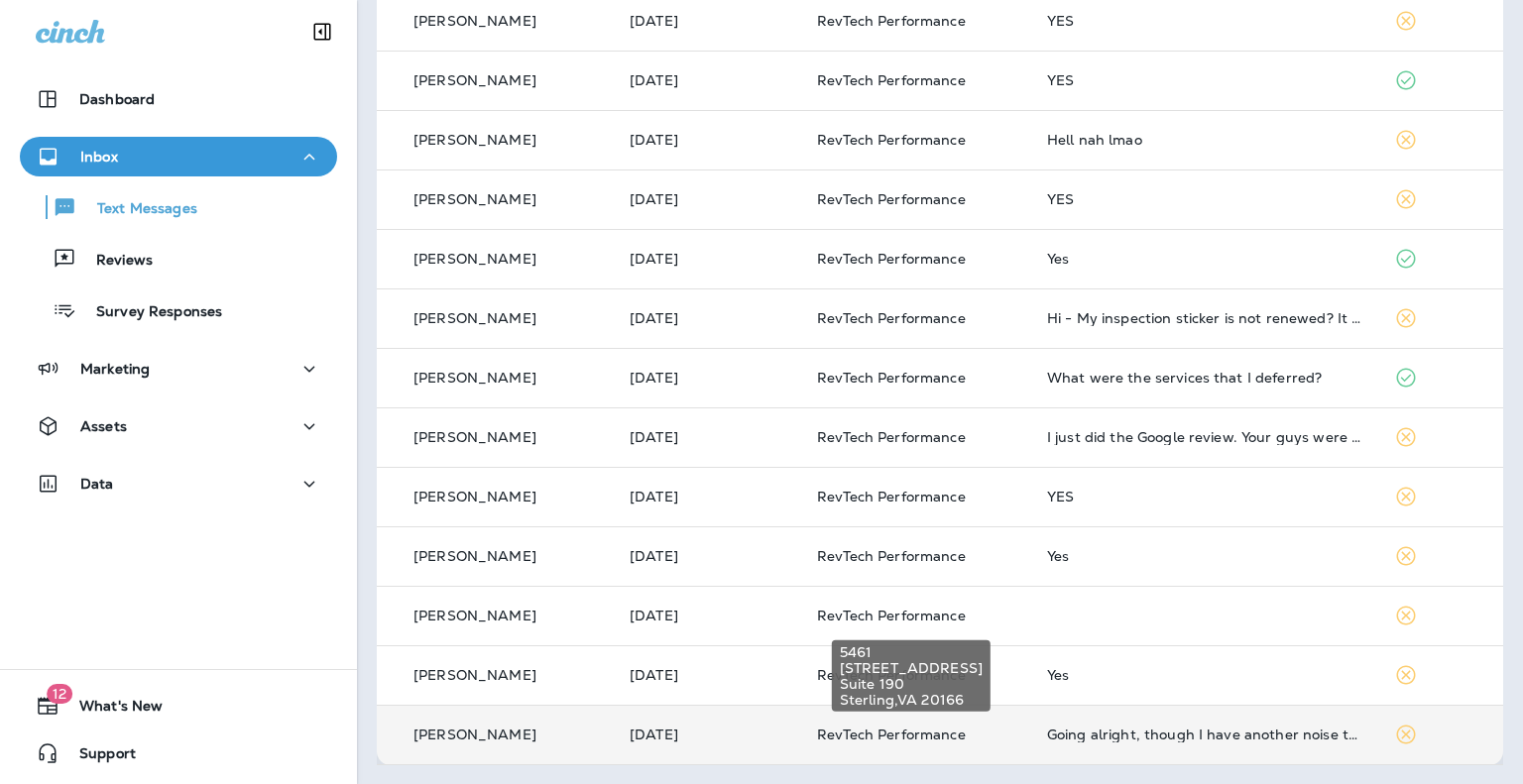 click on "RevTech Performance" at bounding box center (891, 734) 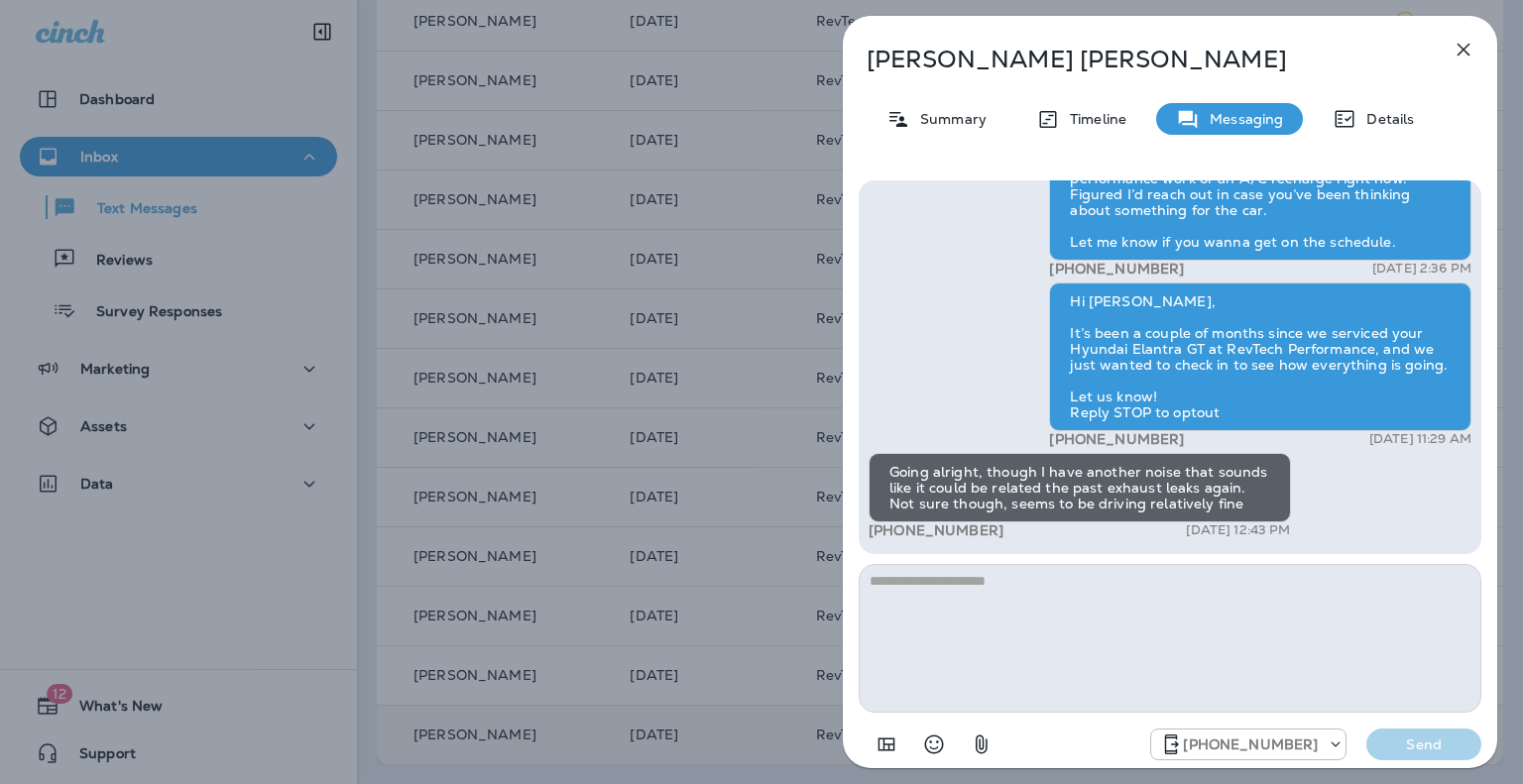 click at bounding box center (1170, 638) 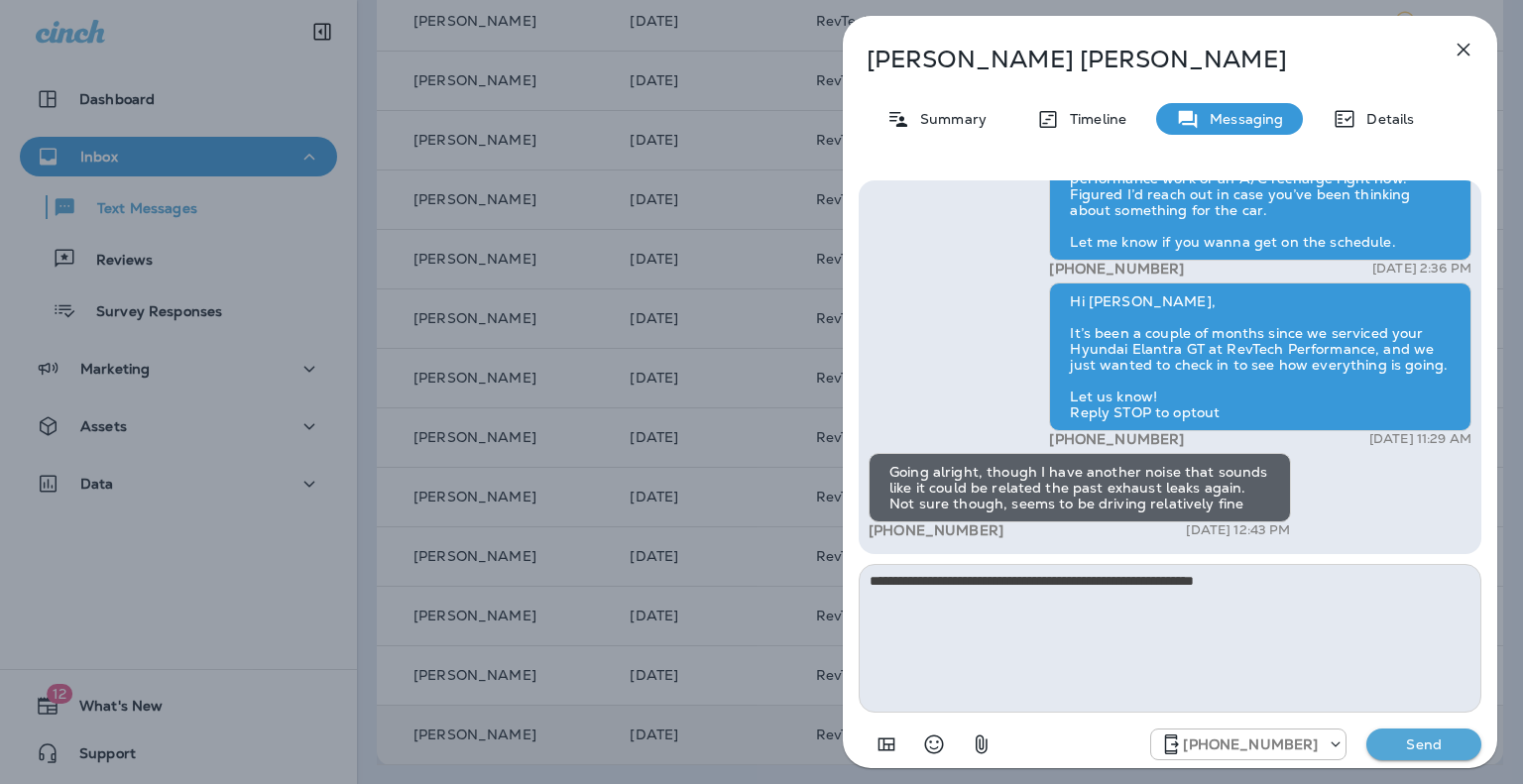 type on "**********" 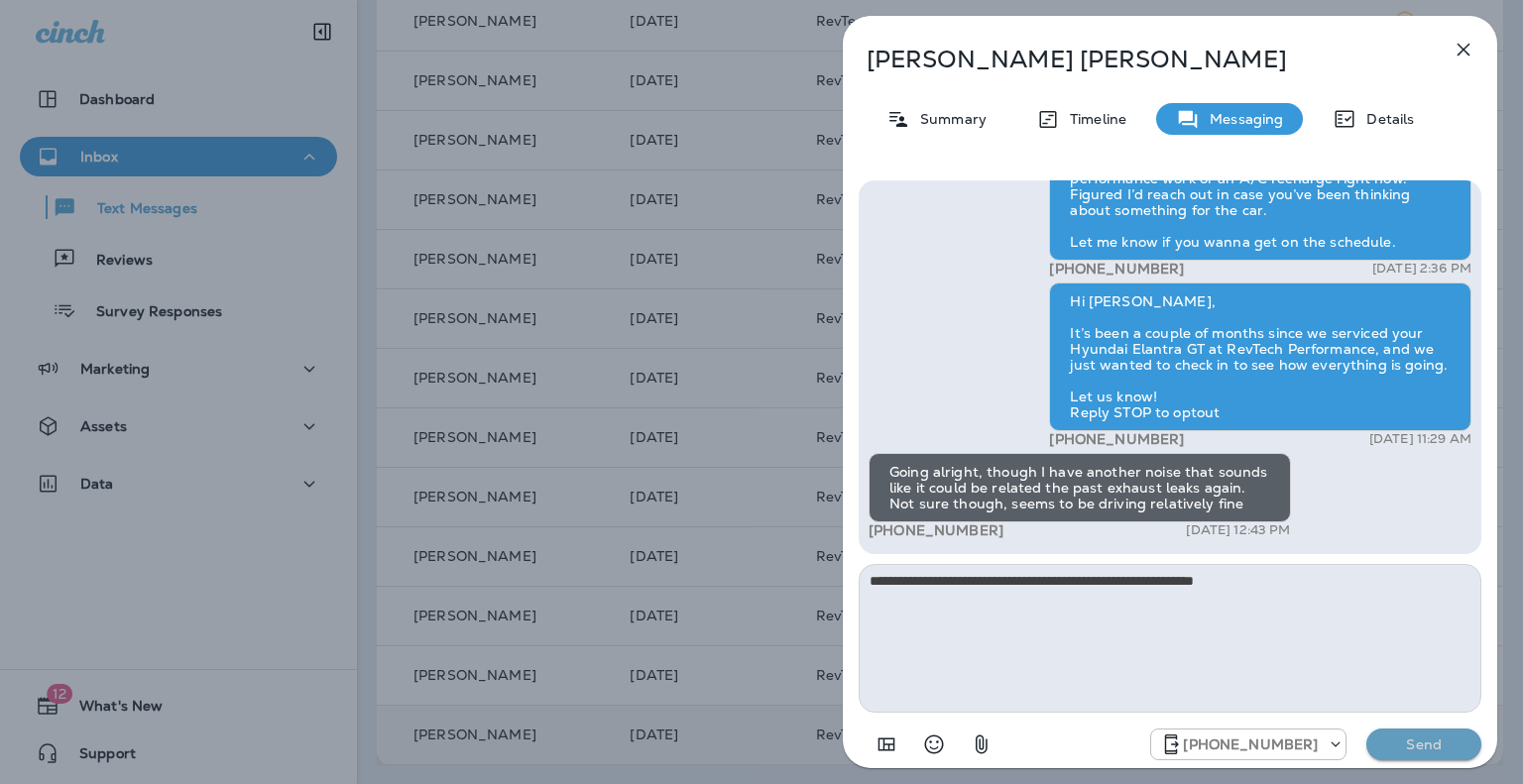 click on "Send" at bounding box center (1424, 744) 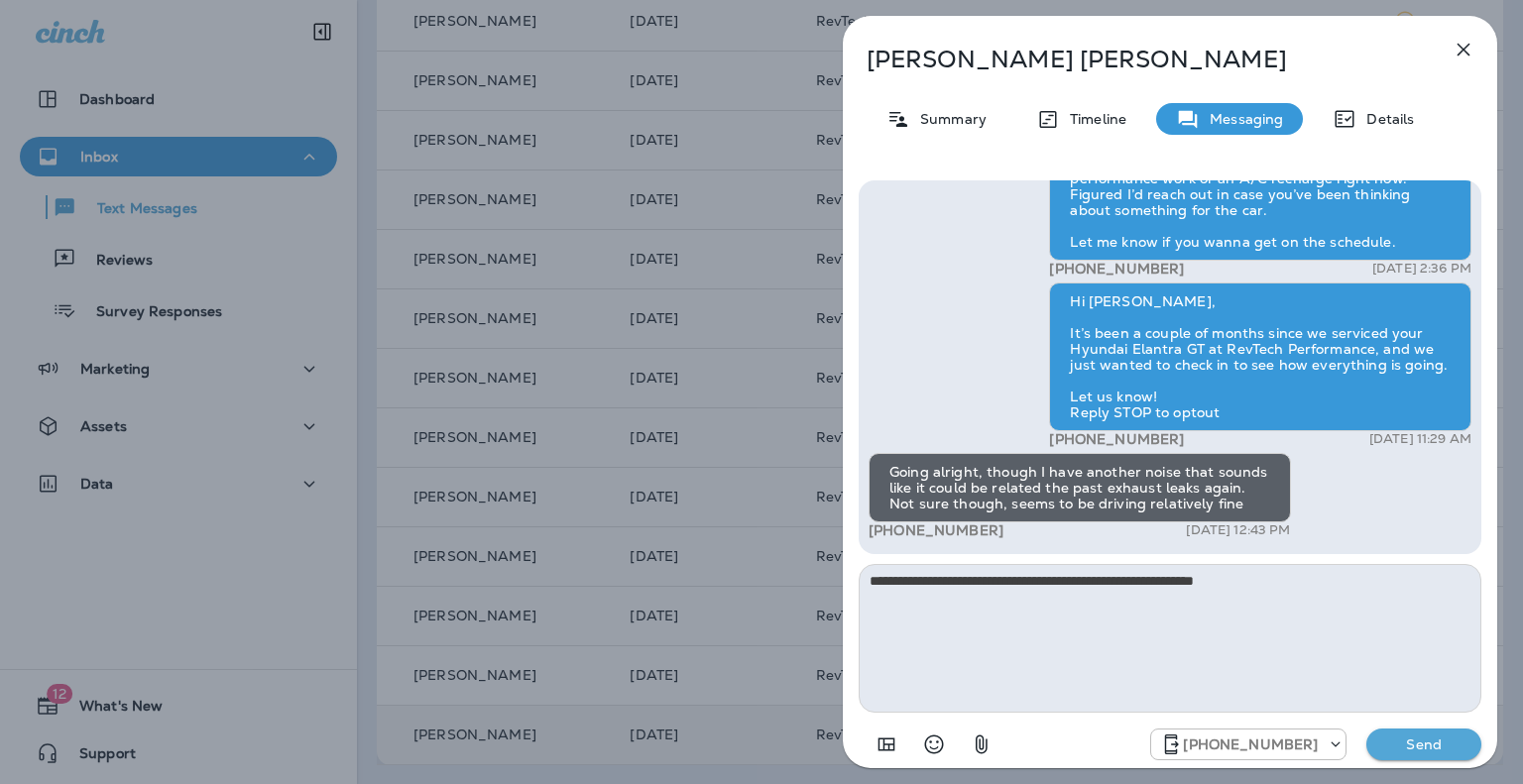 type 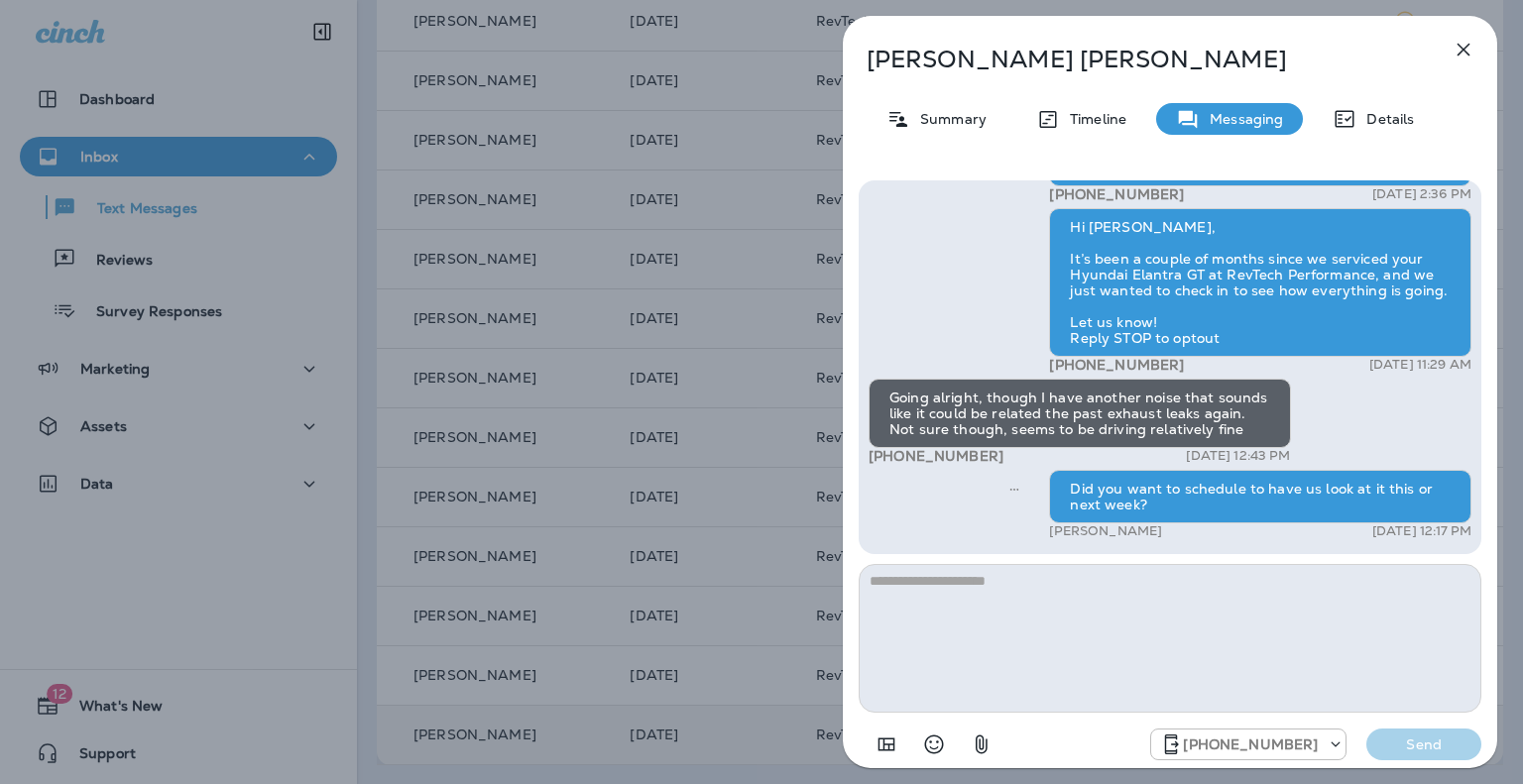 drag, startPoint x: 1467, startPoint y: 53, endPoint x: 1456, endPoint y: 57, distance: 12 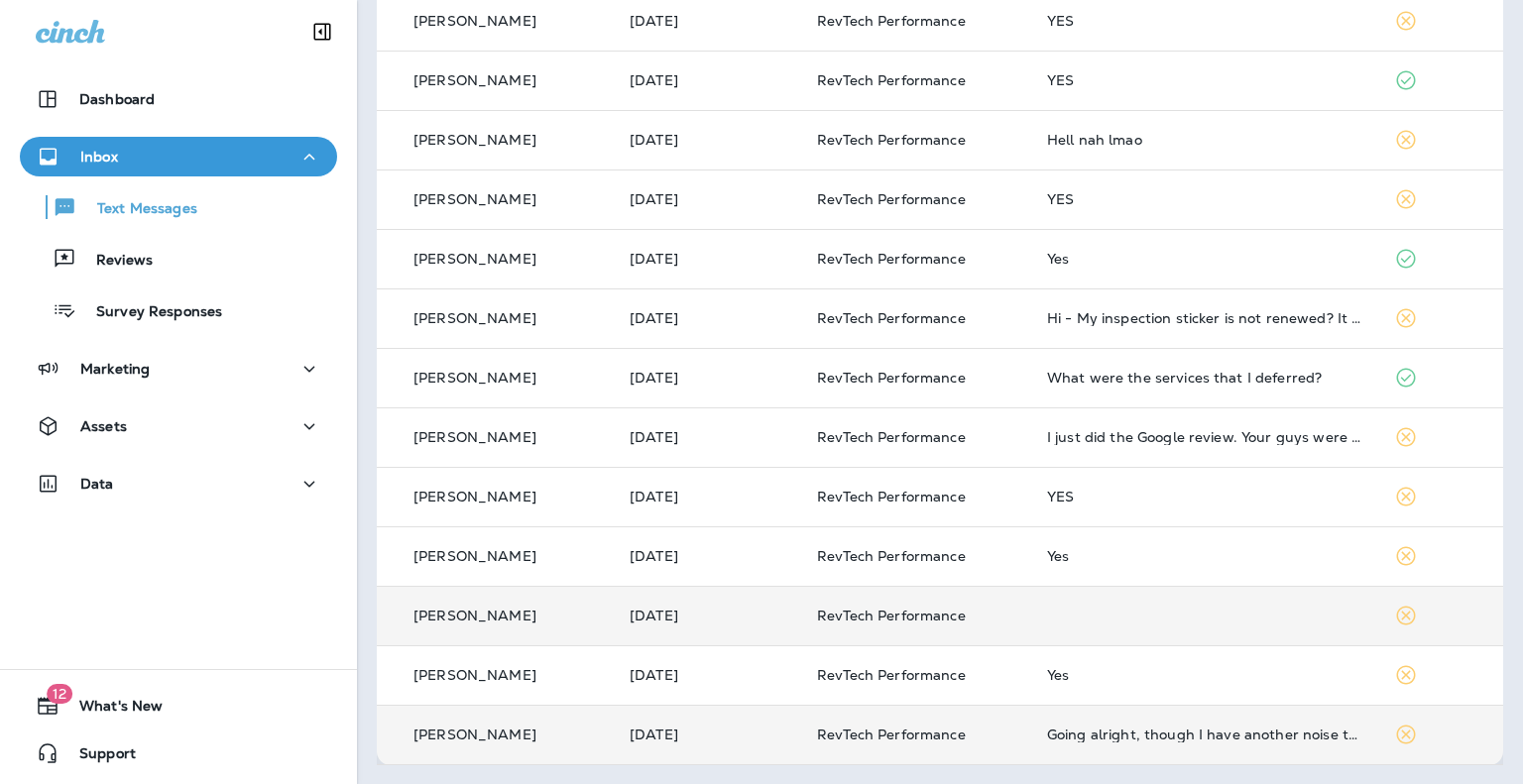 click at bounding box center [1205, 616] 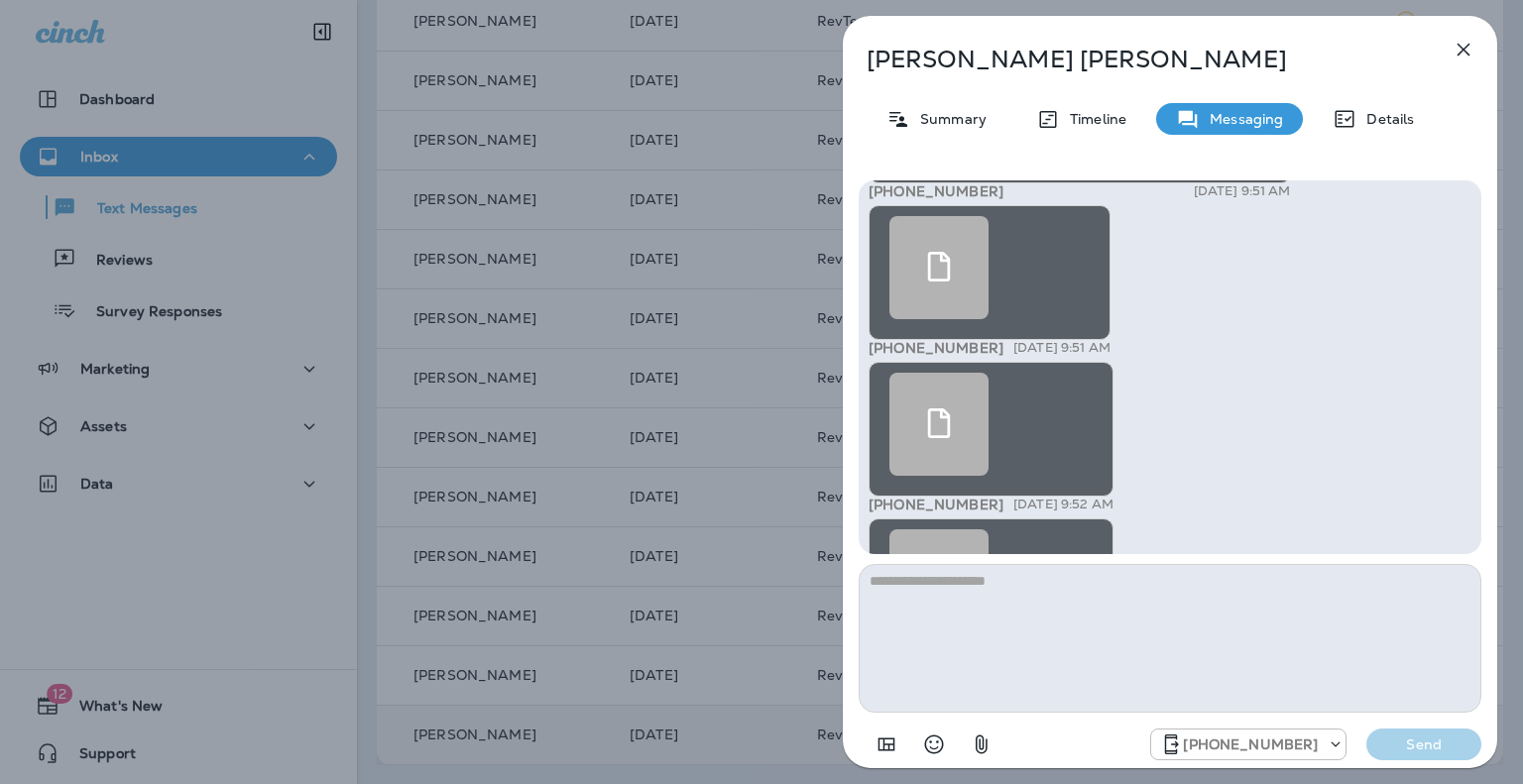 scroll, scrollTop: 0, scrollLeft: 0, axis: both 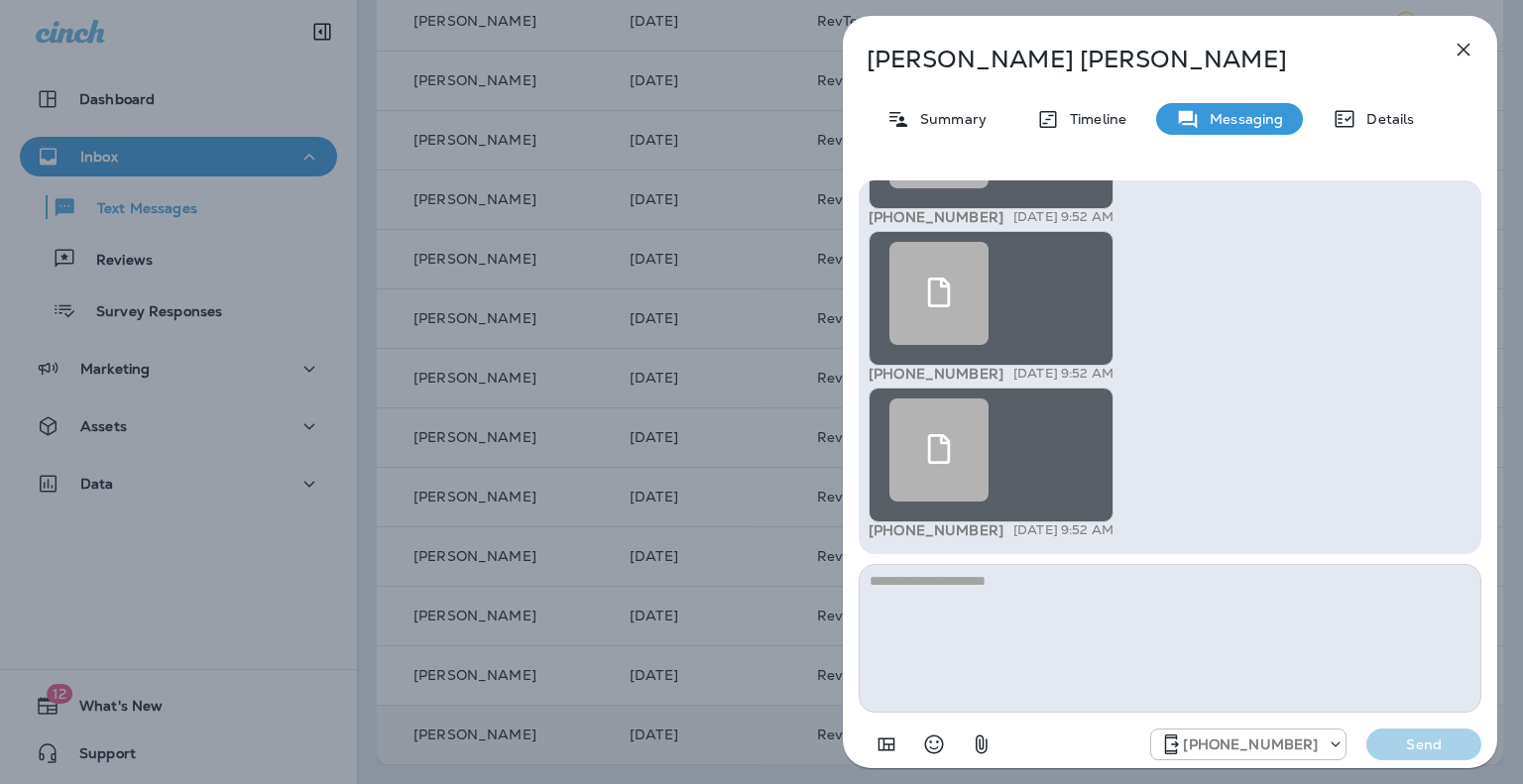 click 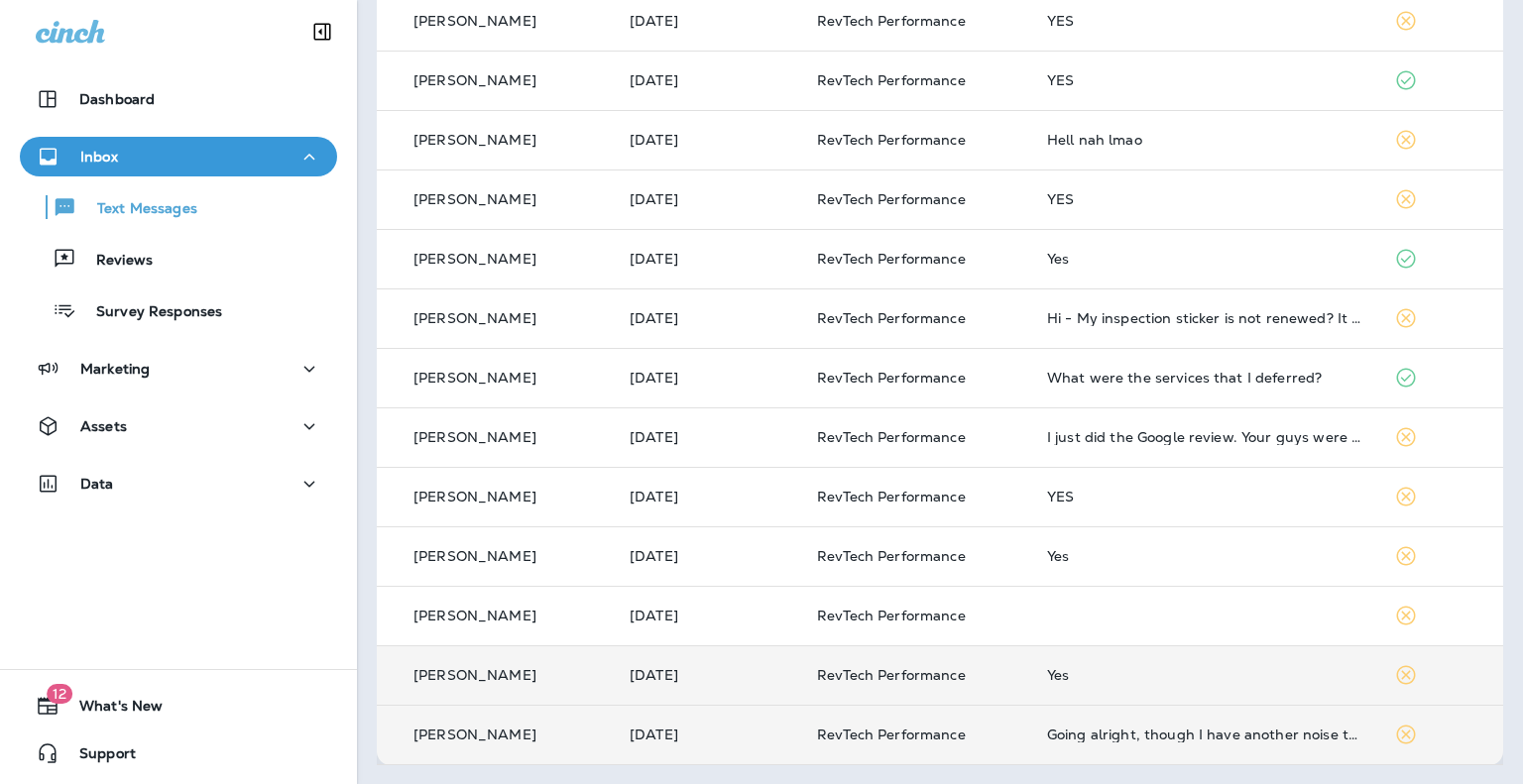 click on "Yes" at bounding box center [1205, 675] 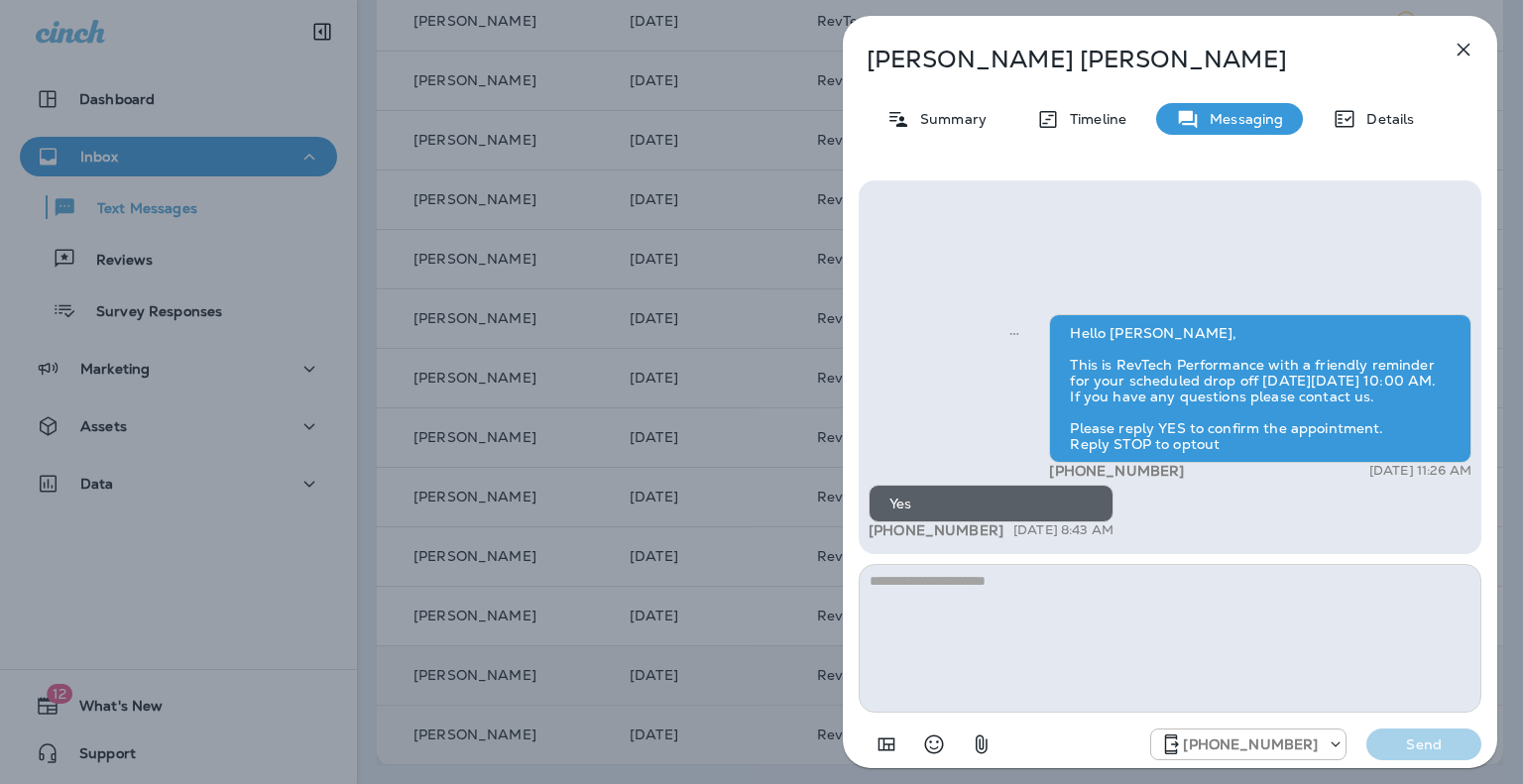 drag, startPoint x: 1462, startPoint y: 43, endPoint x: 1455, endPoint y: 55, distance: 13.892444 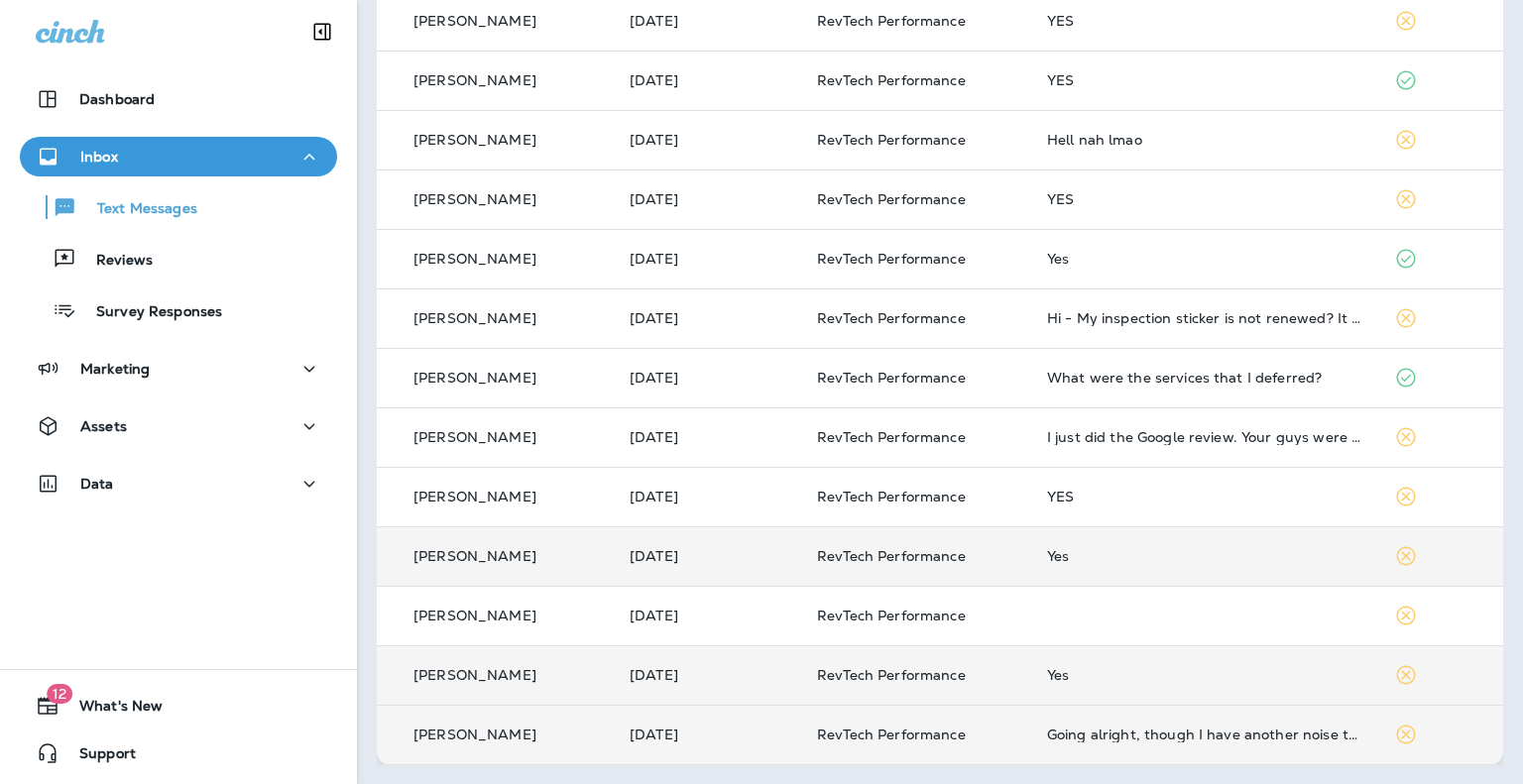 click on "Yes" at bounding box center [1205, 556] 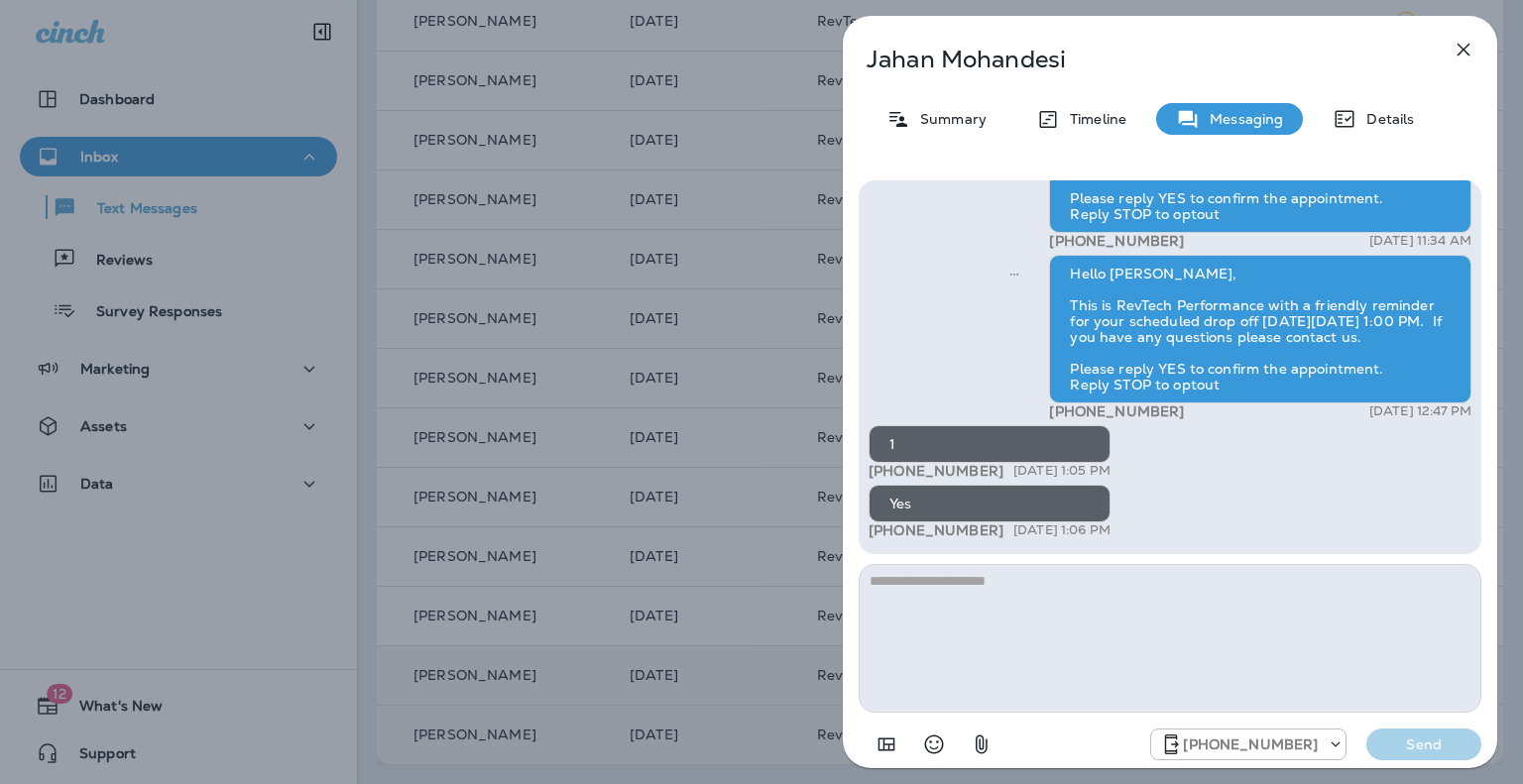 click 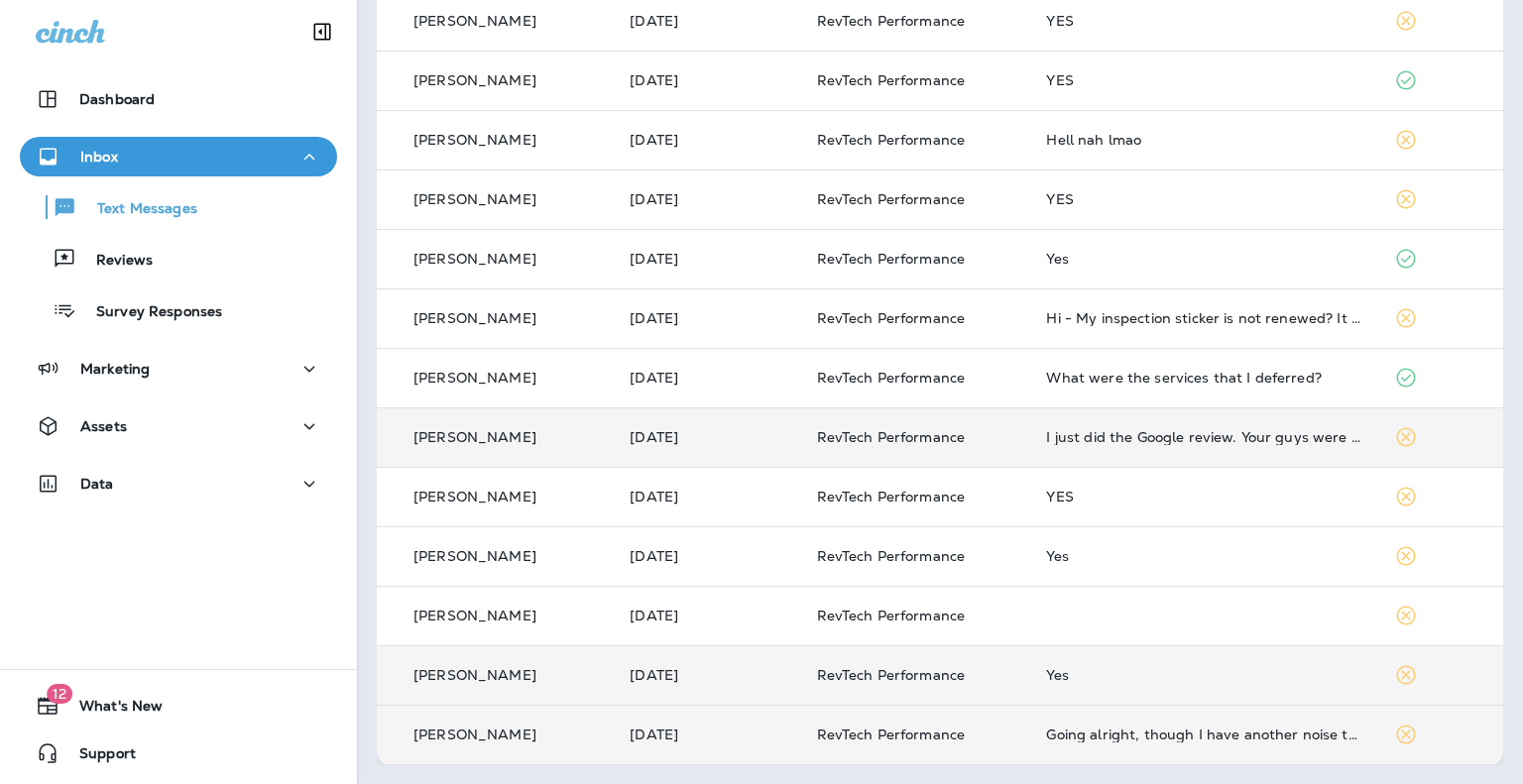 click on "I just did the Google review. Your guys were awesome" at bounding box center (1204, 437) 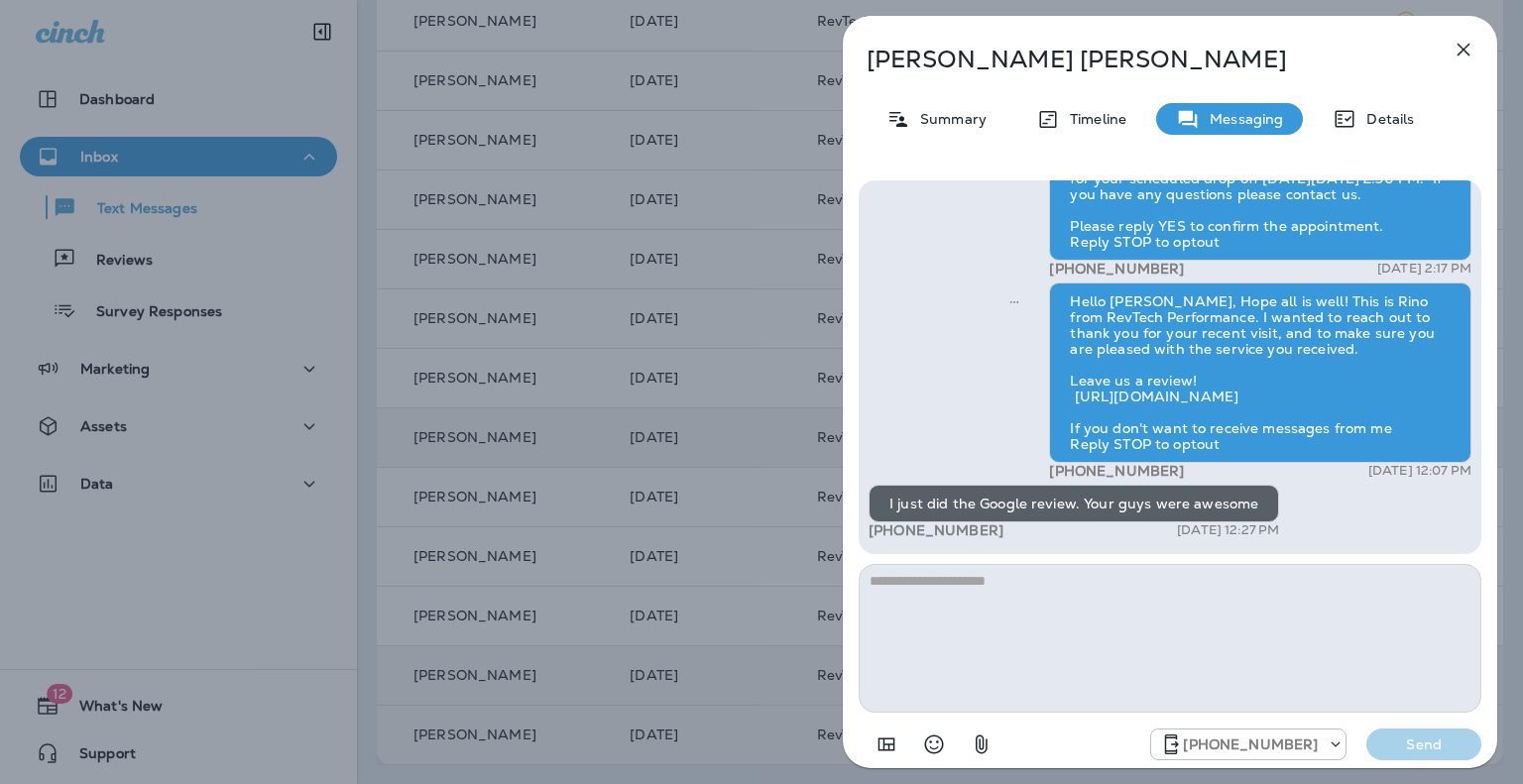 click at bounding box center [1170, 638] 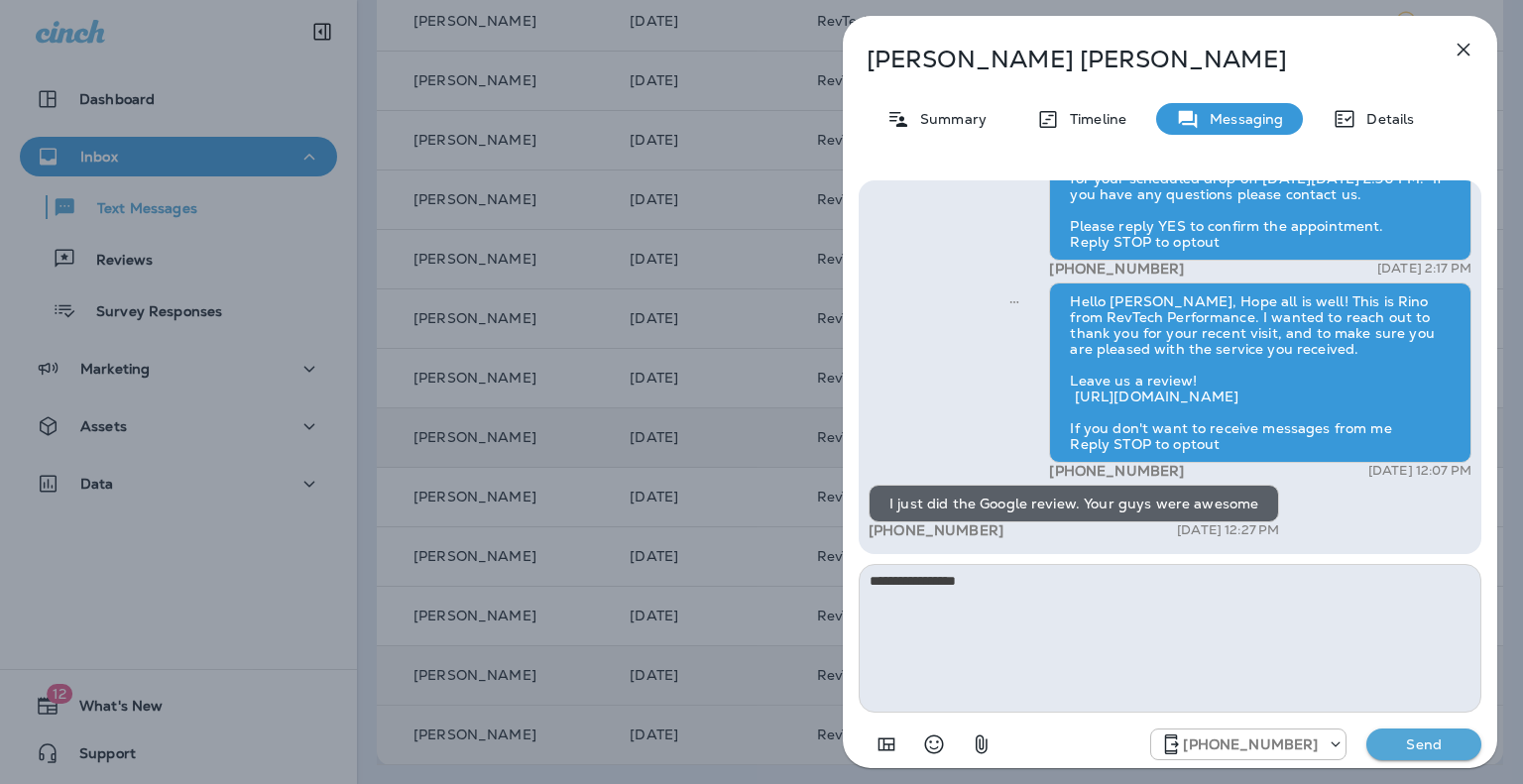 type on "**********" 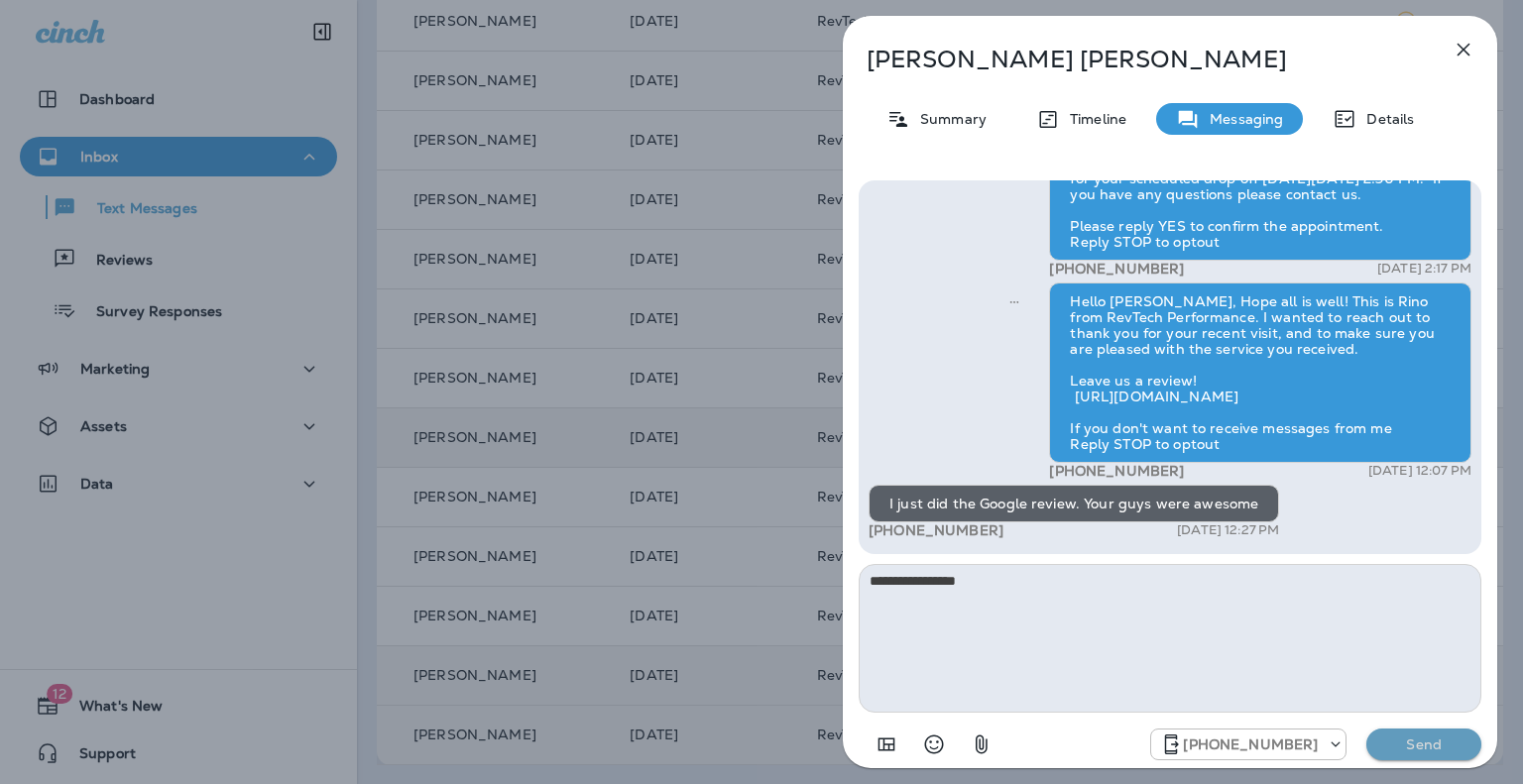 click on "Send" at bounding box center (1424, 744) 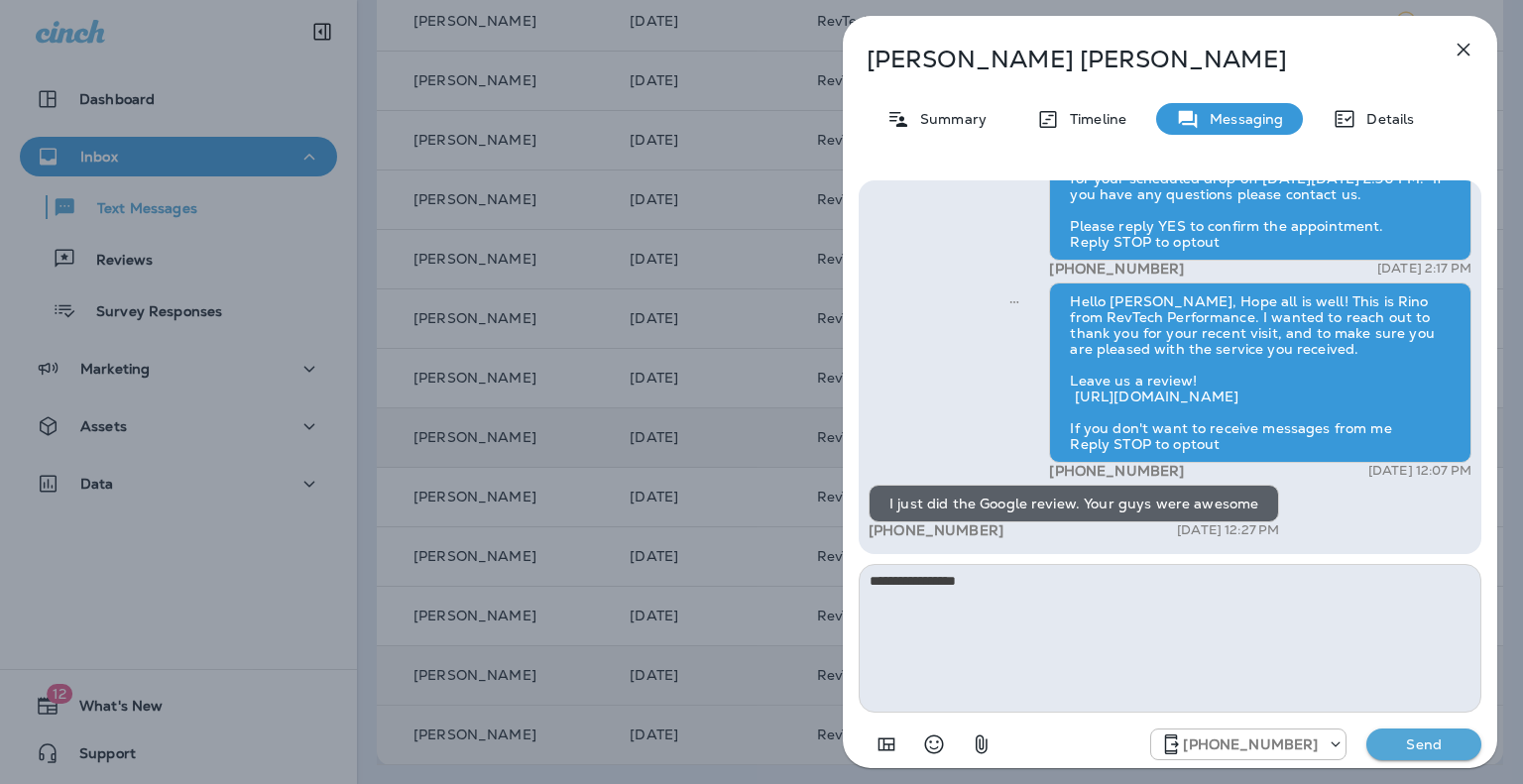 type 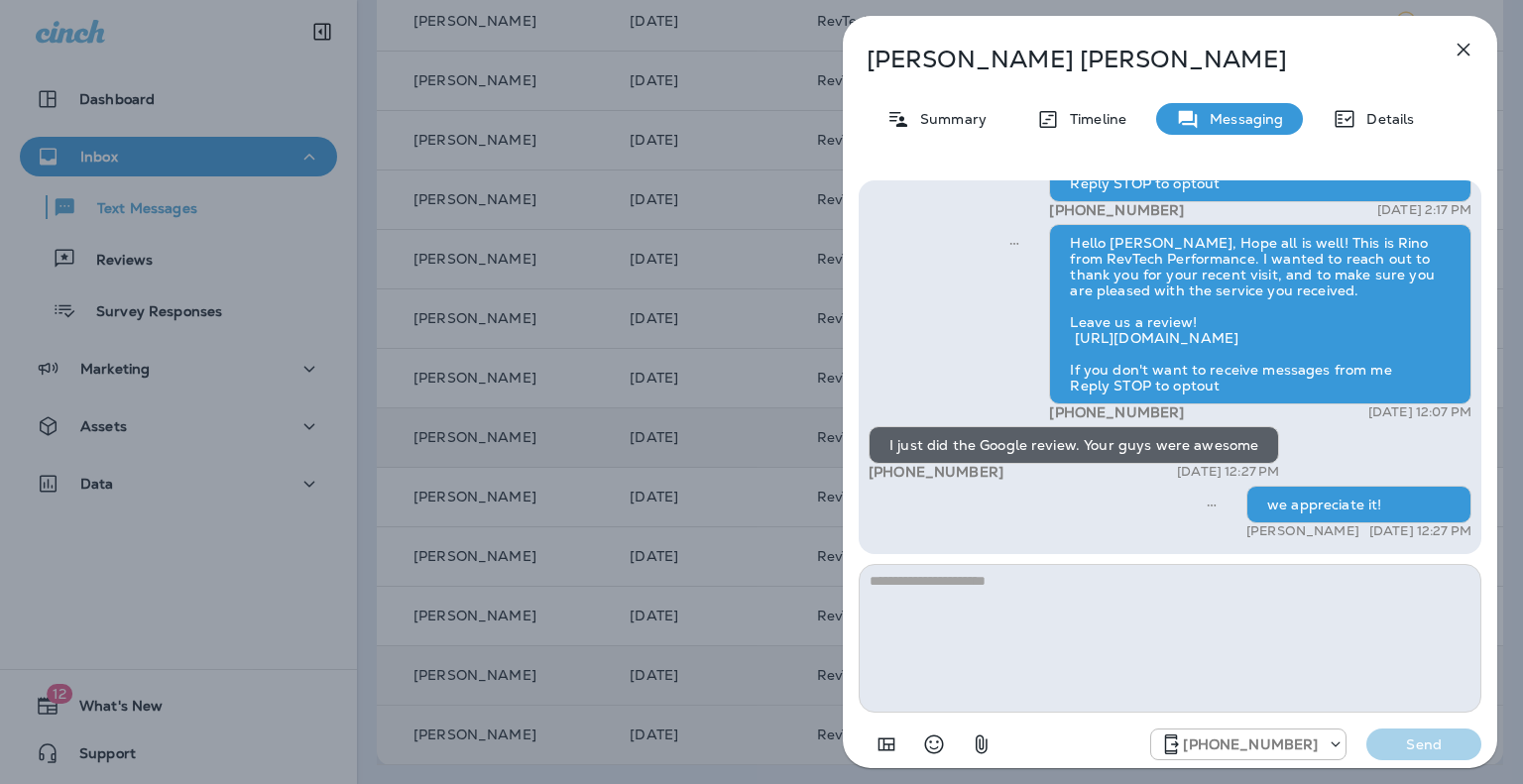 click 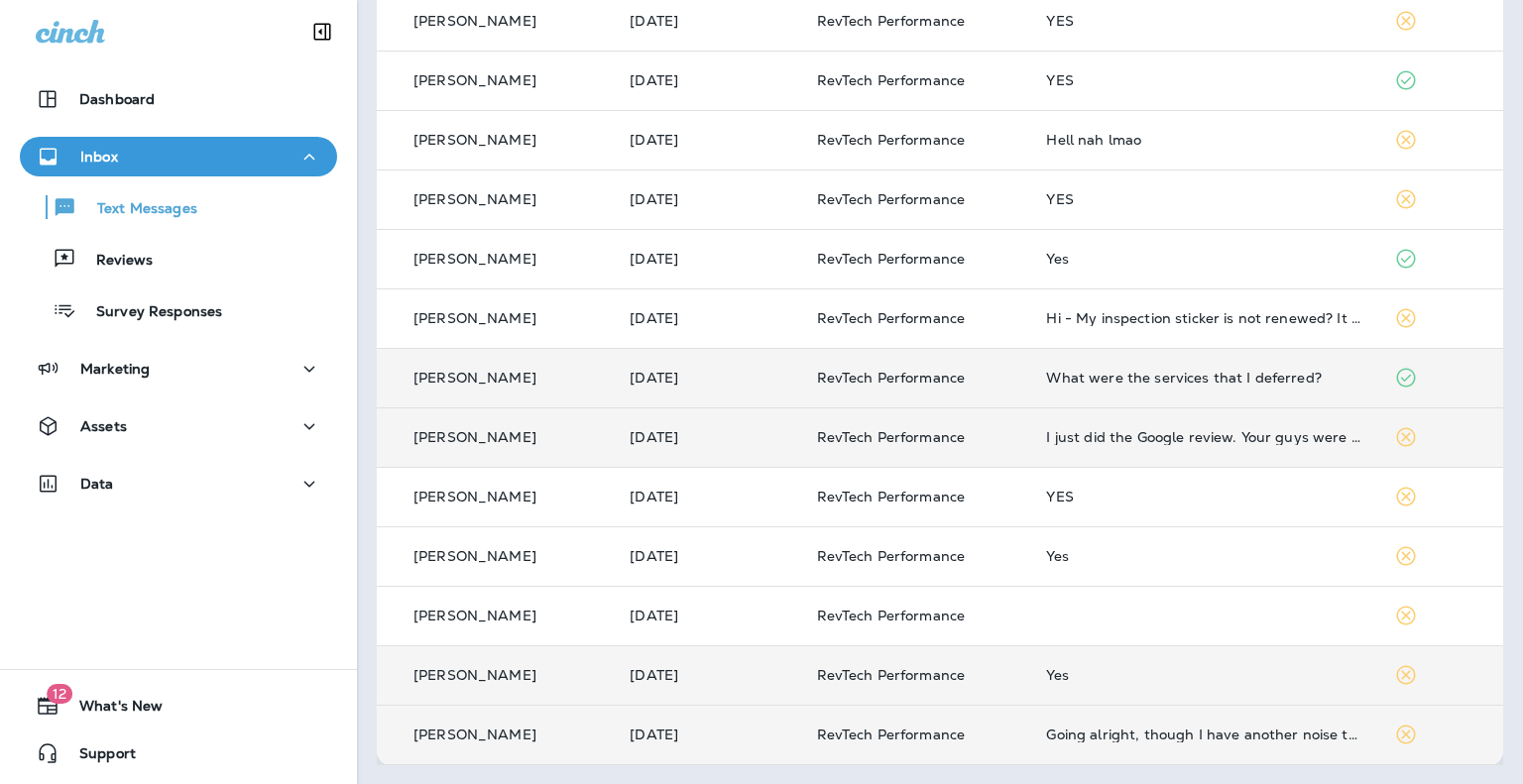 click on "RevTech Performance" at bounding box center (916, 378) 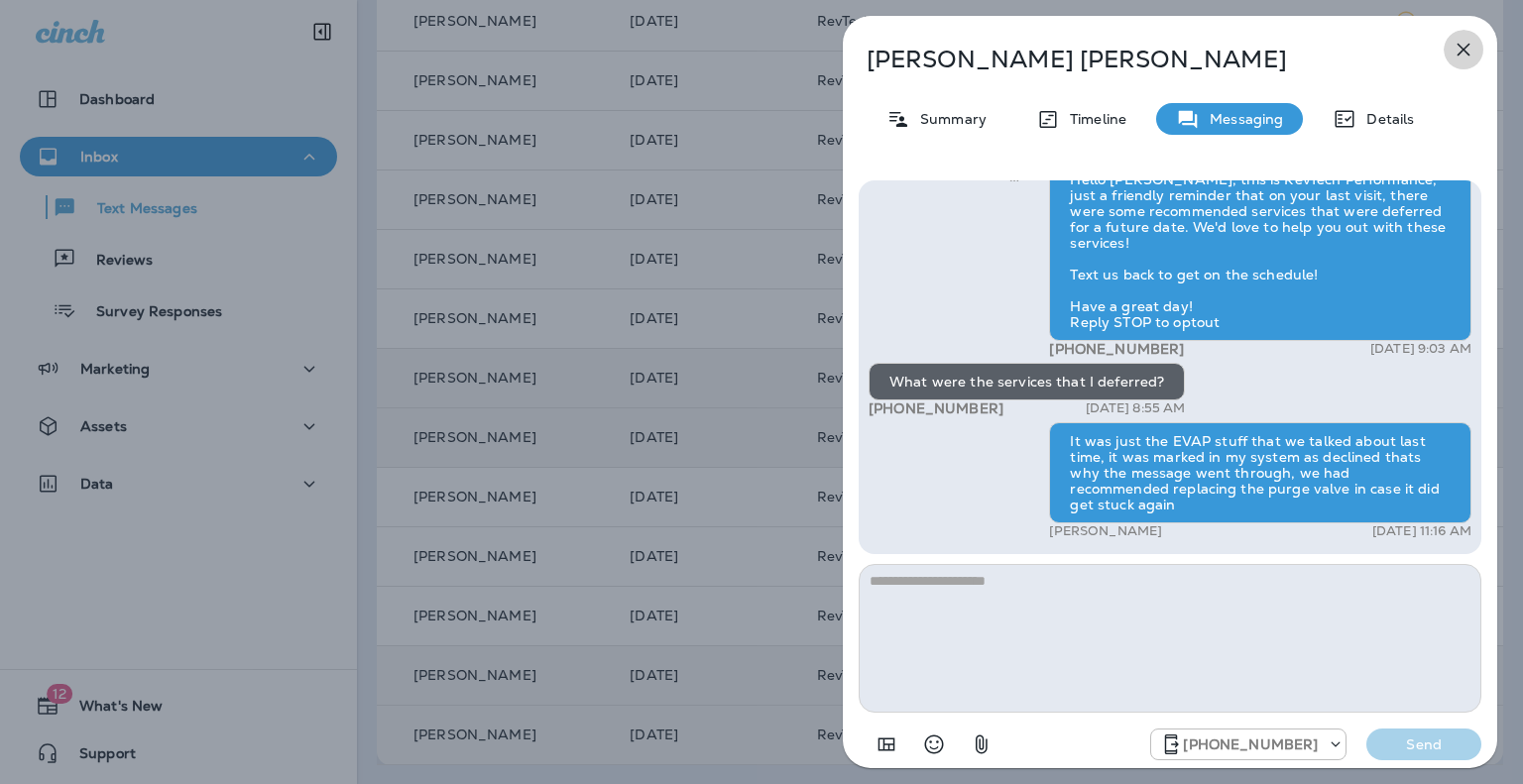 click 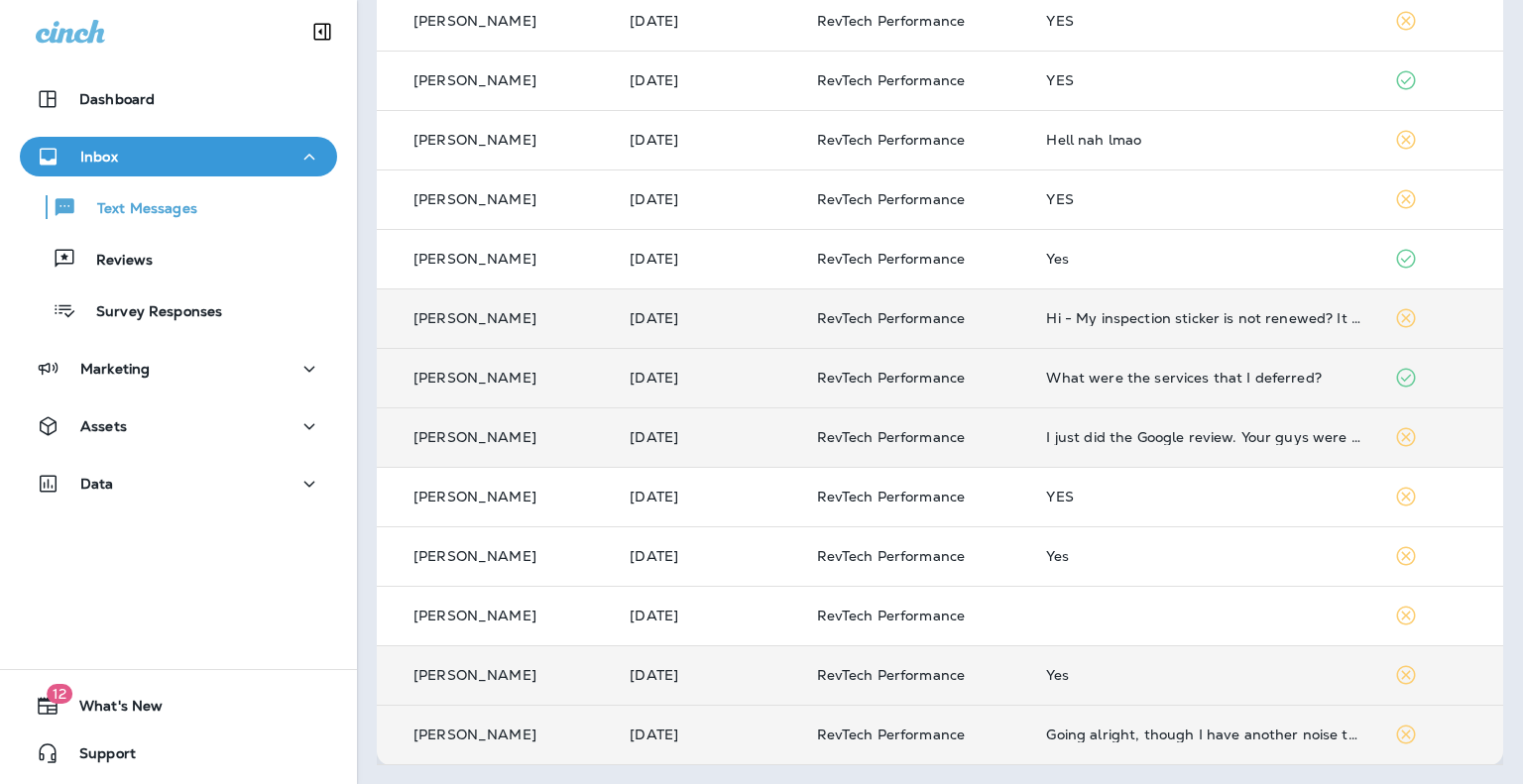 click on "[PERSON_NAME]" at bounding box center (495, 318) 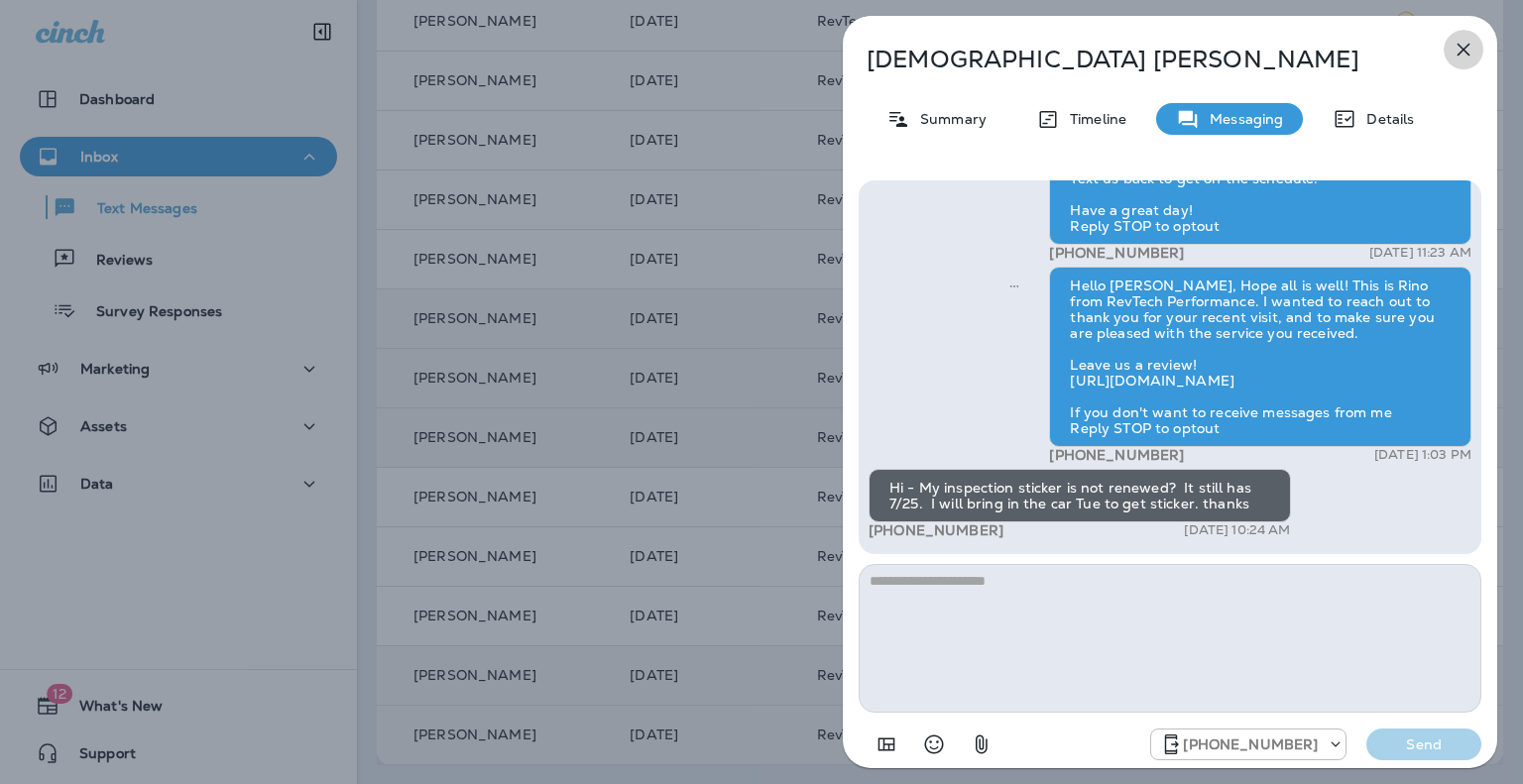 click 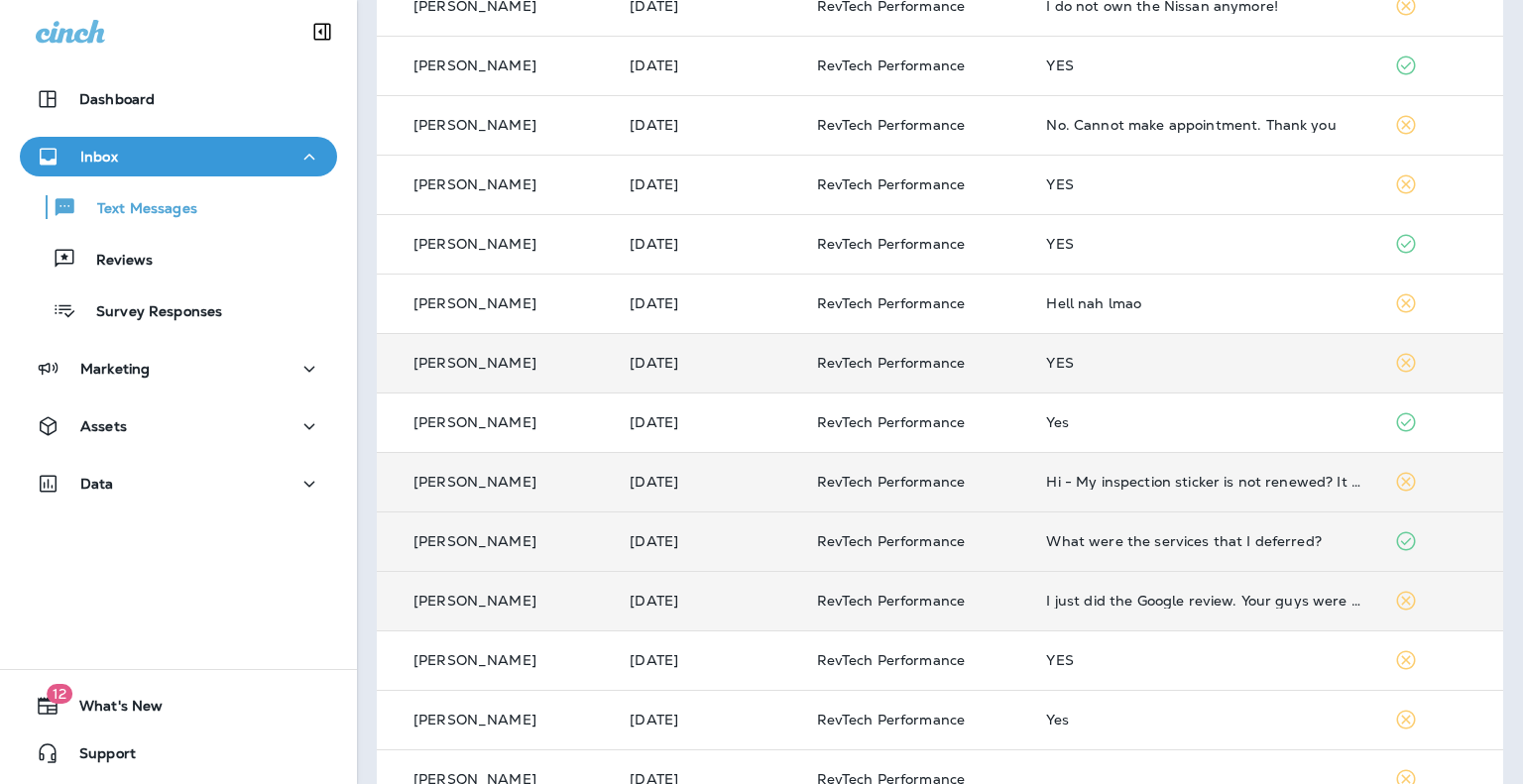 scroll, scrollTop: 613, scrollLeft: 0, axis: vertical 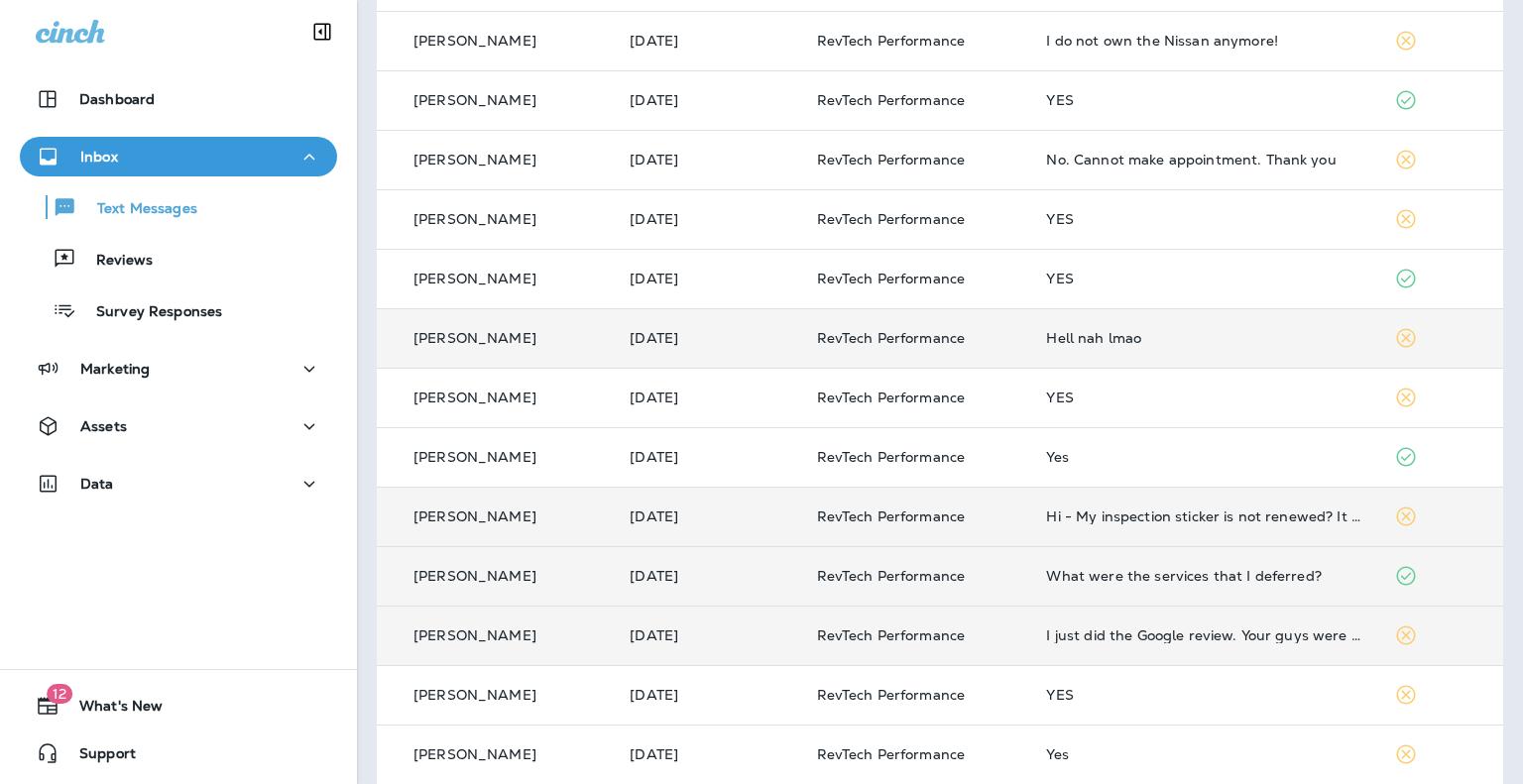 click on "[DATE]" at bounding box center [707, 338] 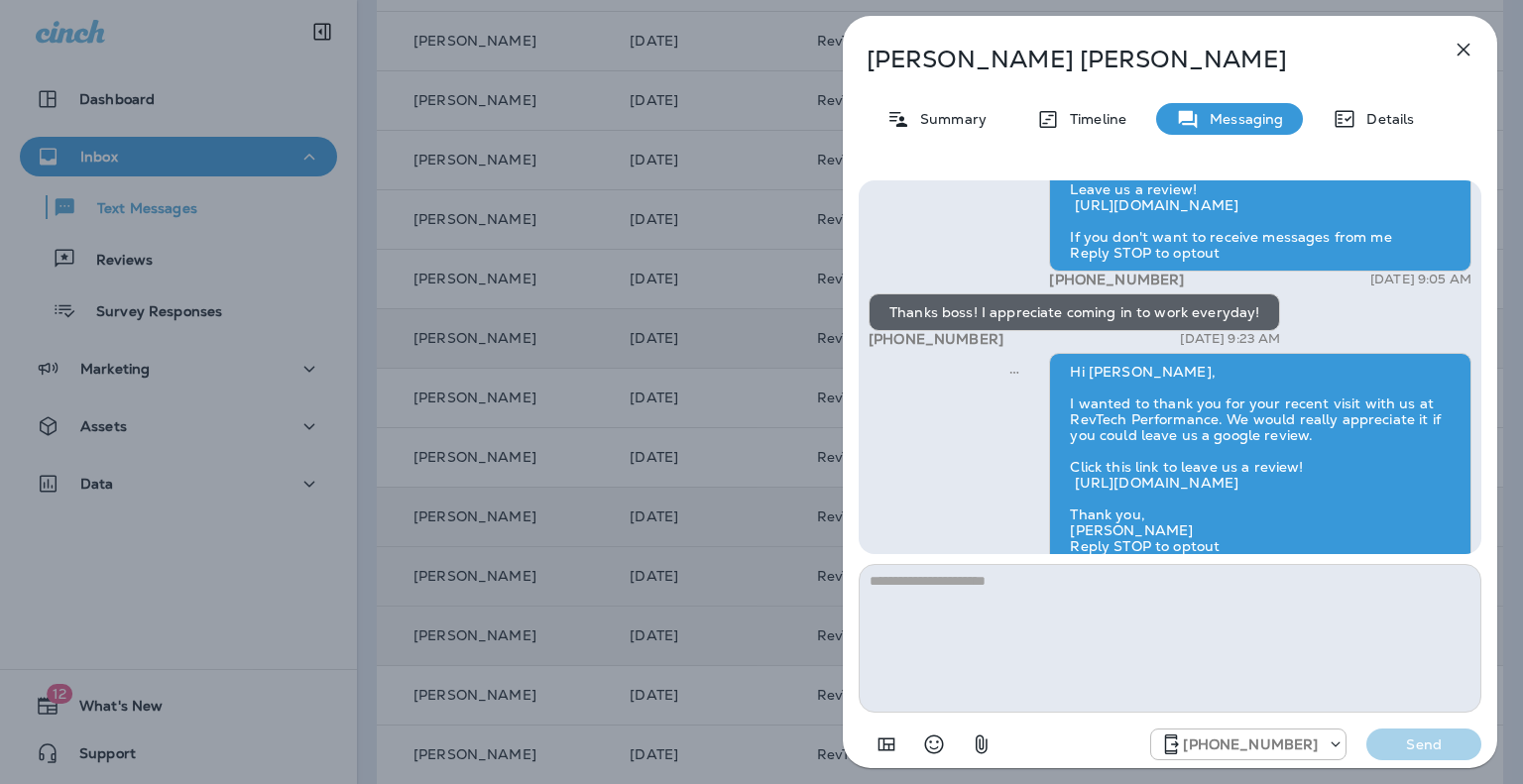 scroll, scrollTop: -198, scrollLeft: 0, axis: vertical 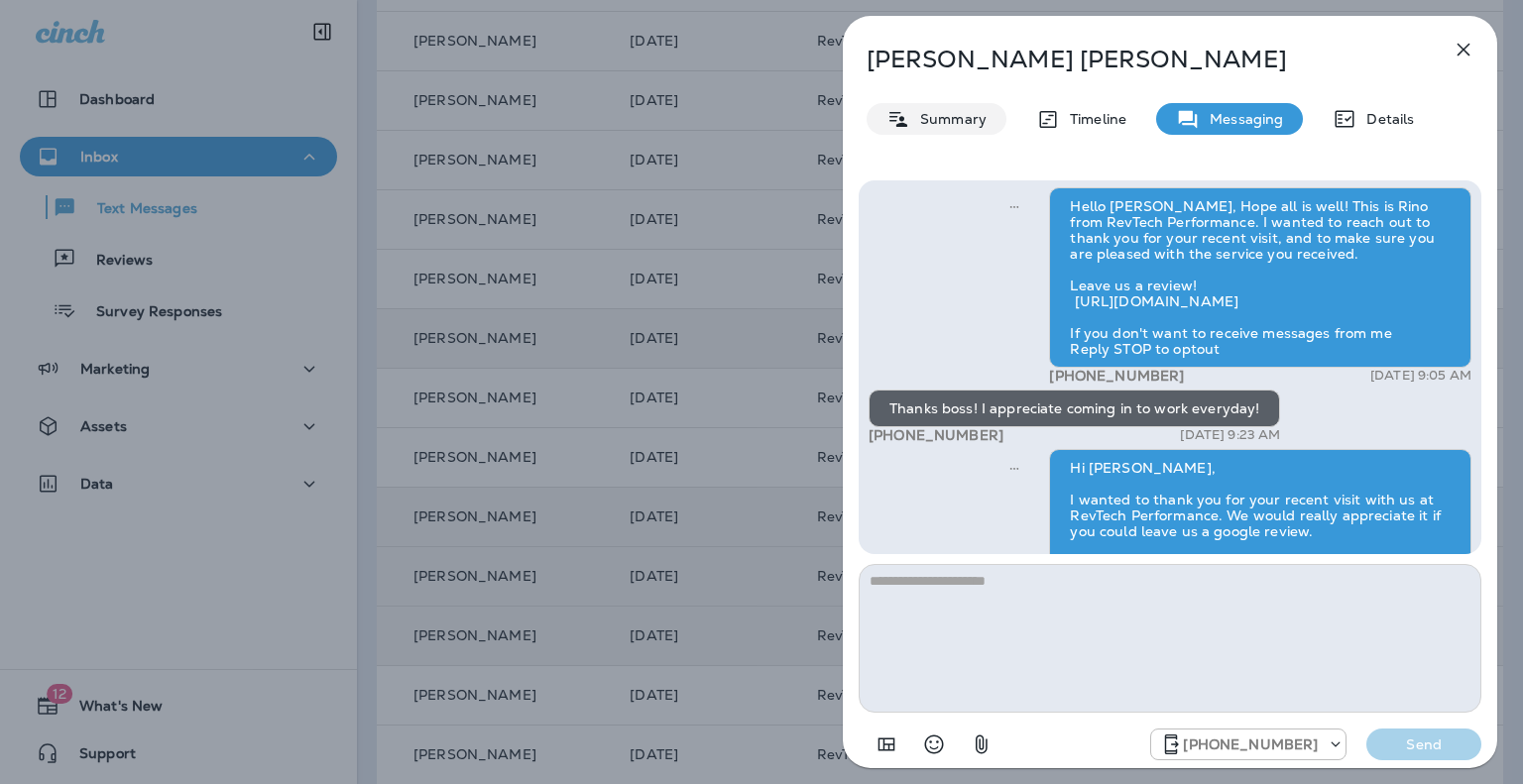 click on "Summary" at bounding box center [948, 119] 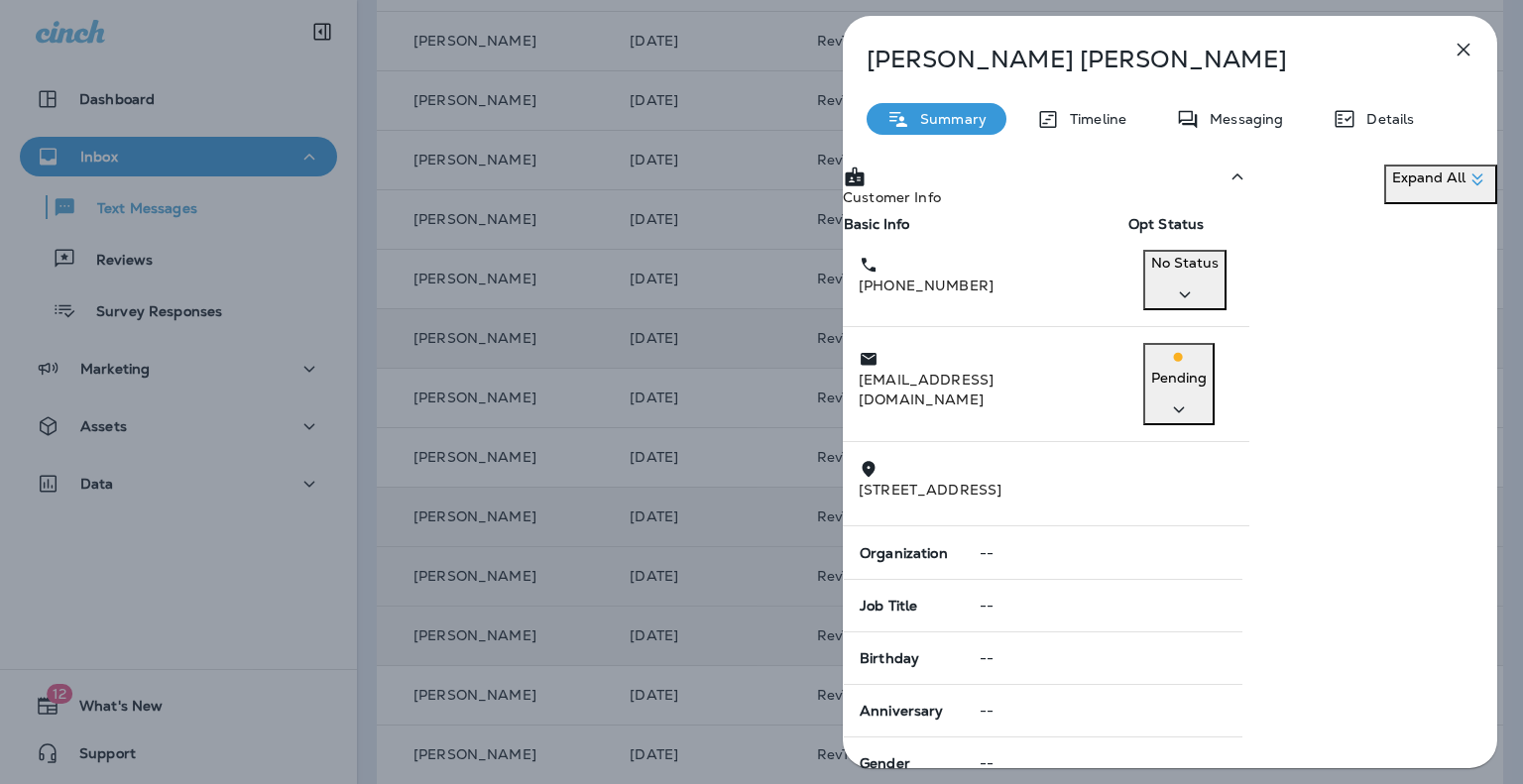 click on "Pending" at bounding box center (1179, 378) 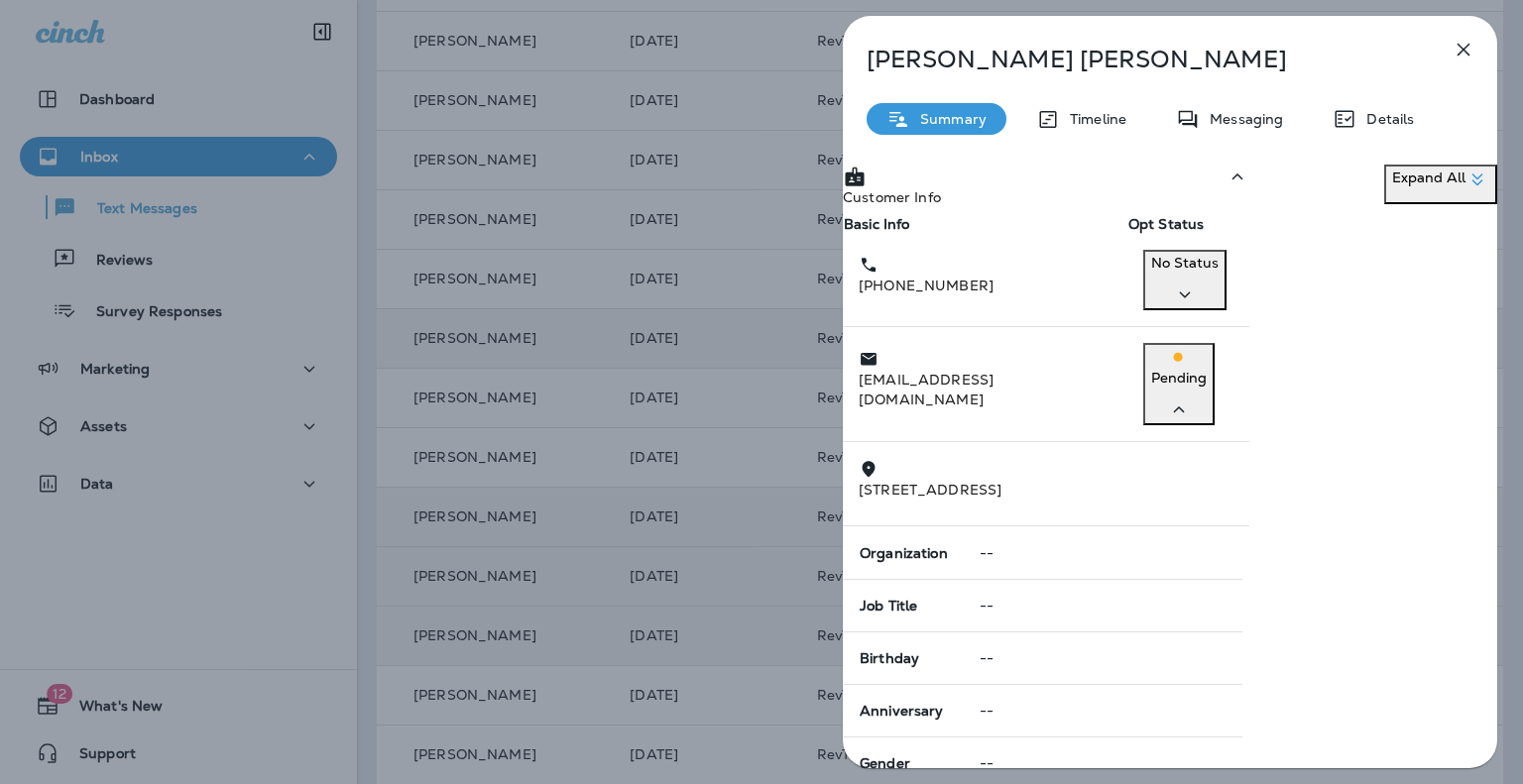 click on "Unsubscribe" at bounding box center (1350, 423) 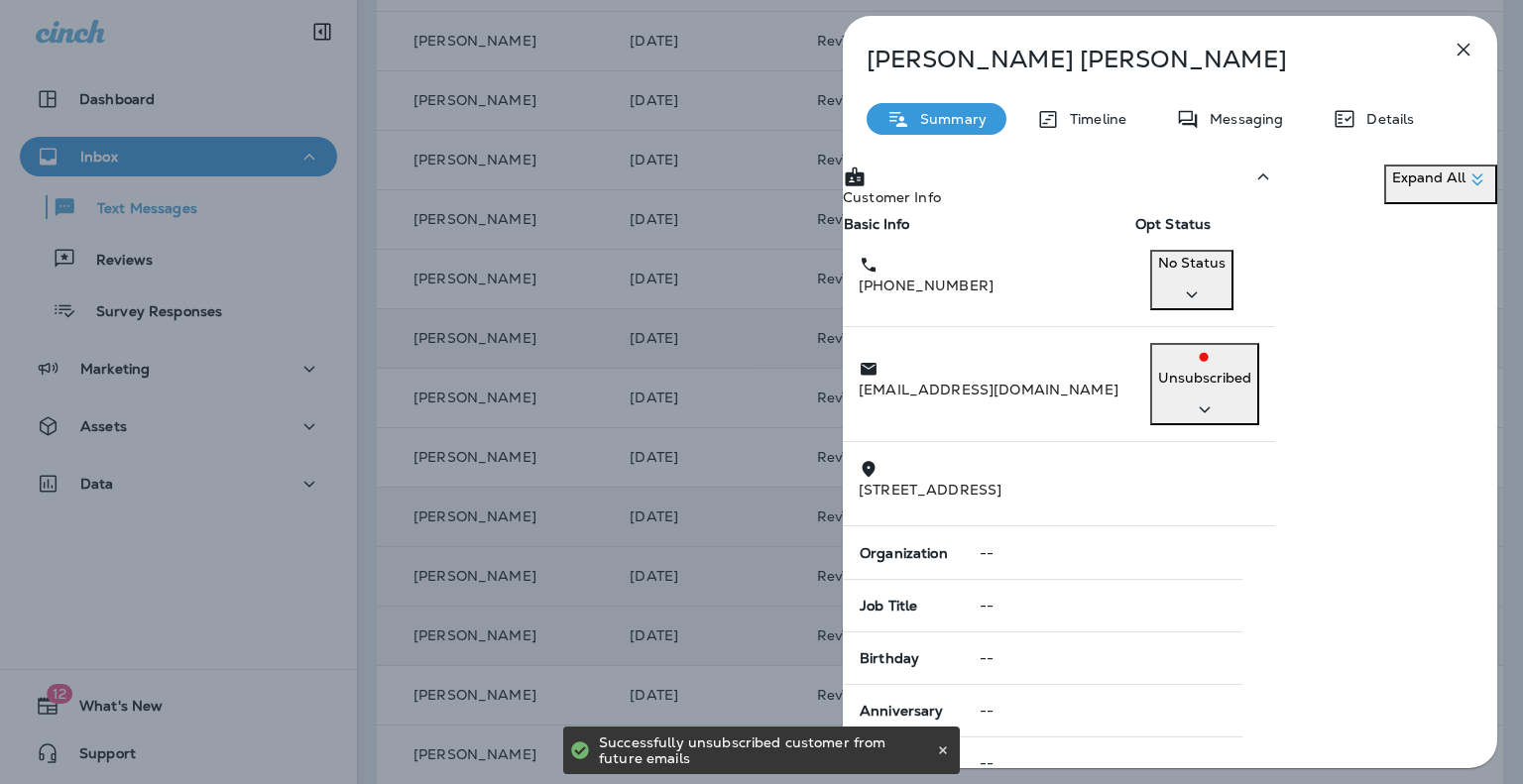 click 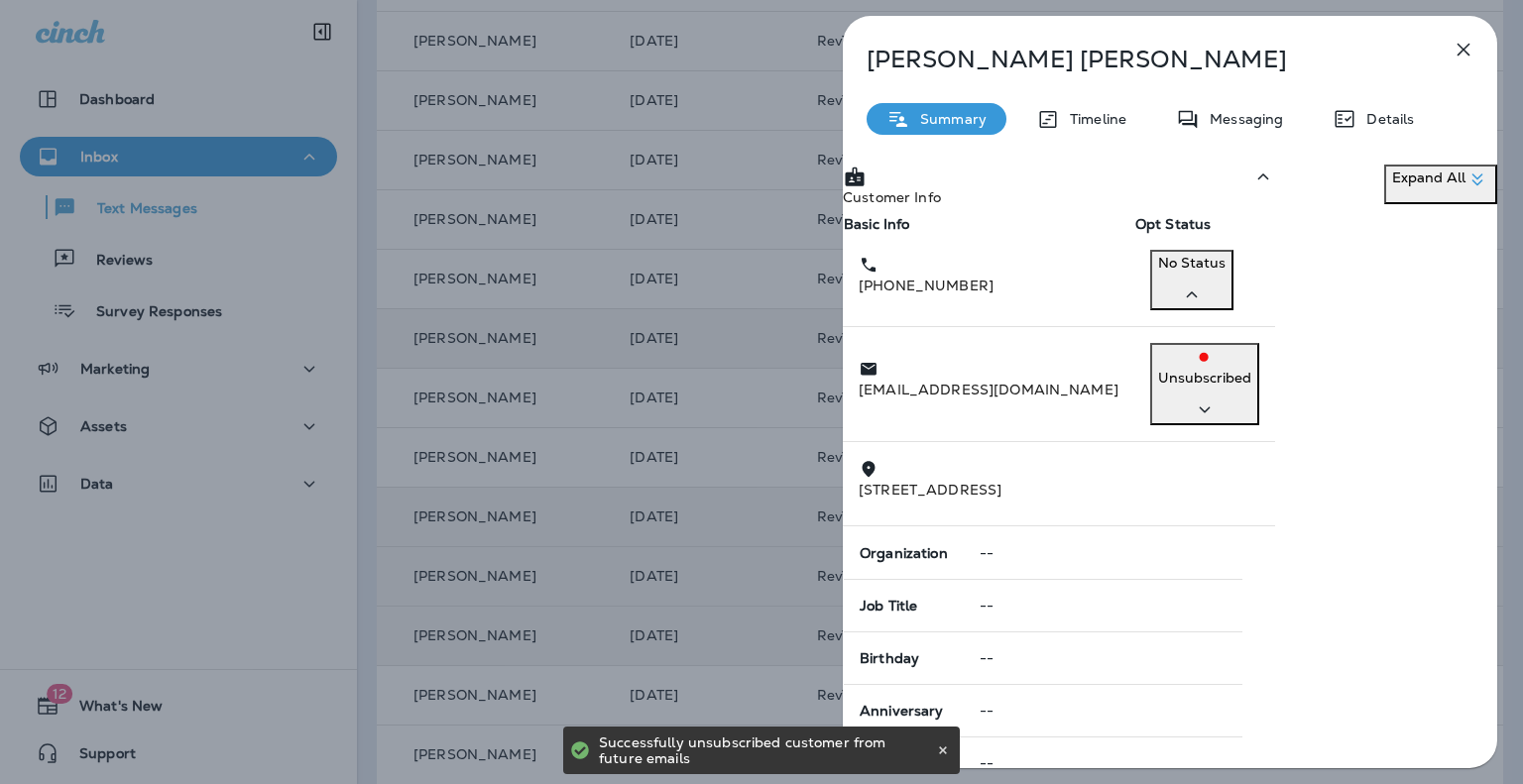 click on "Opt out" at bounding box center [1318, 359] 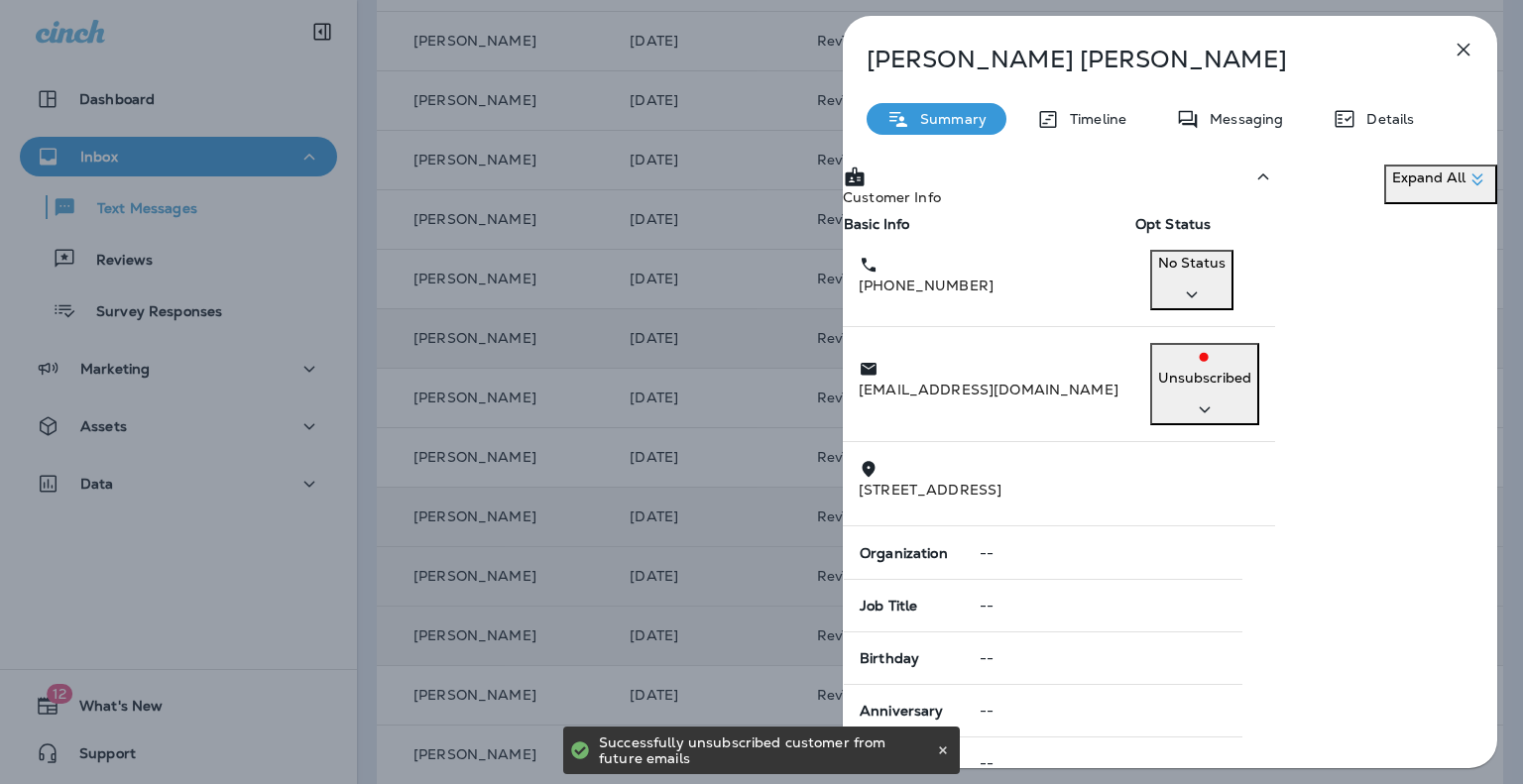 click on "Confirm" at bounding box center (96, 122) 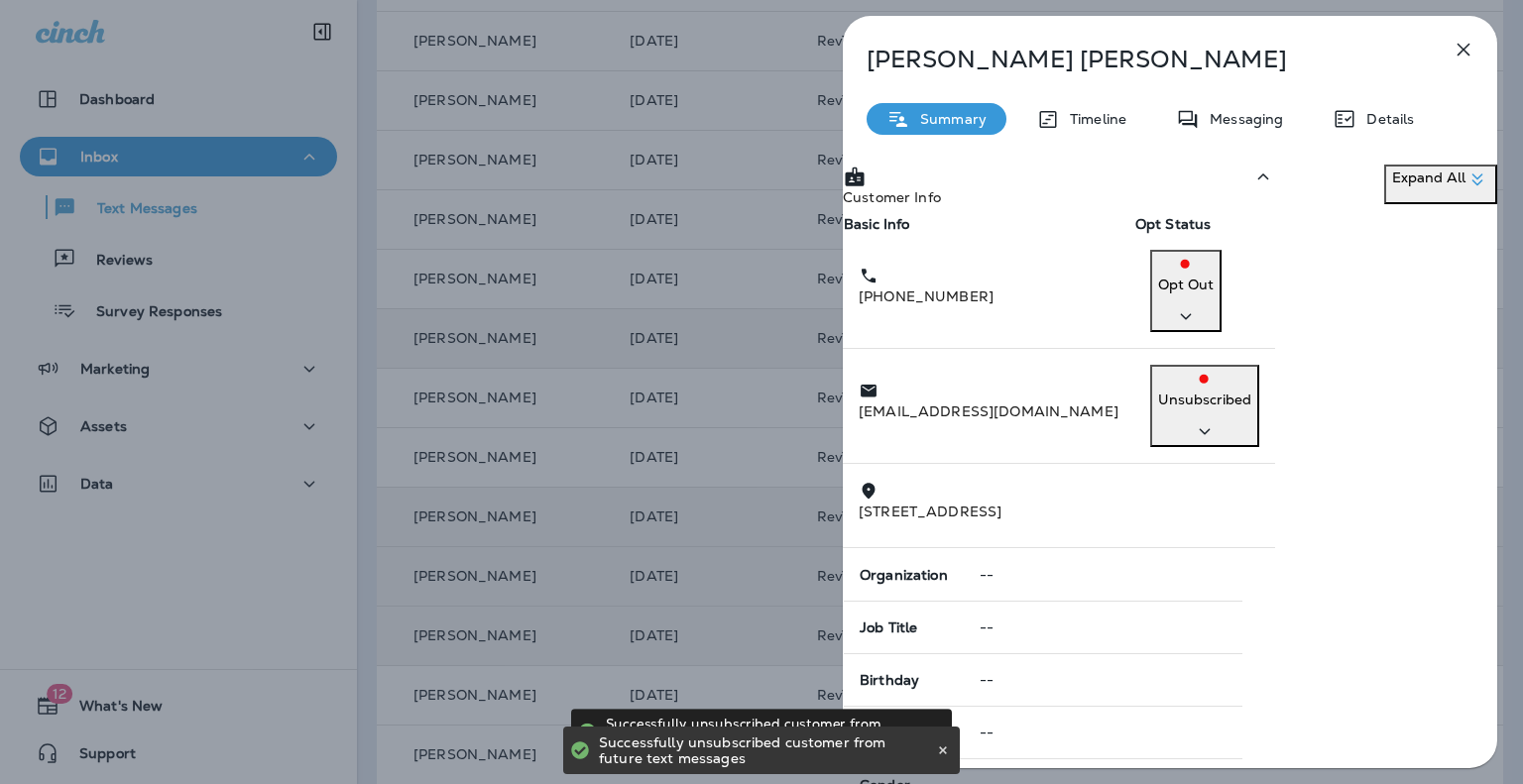 click 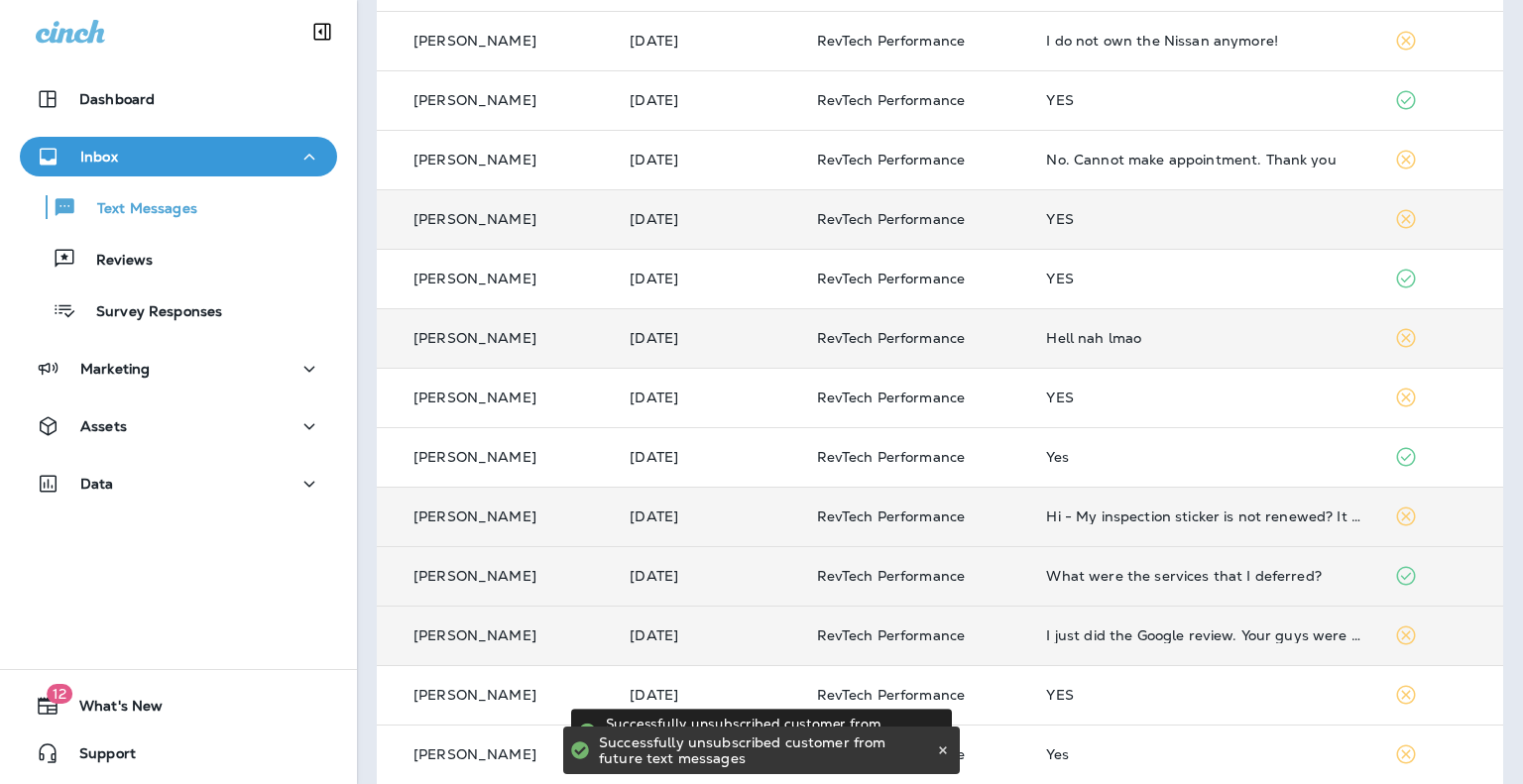 click on "YES" at bounding box center (1204, 219) 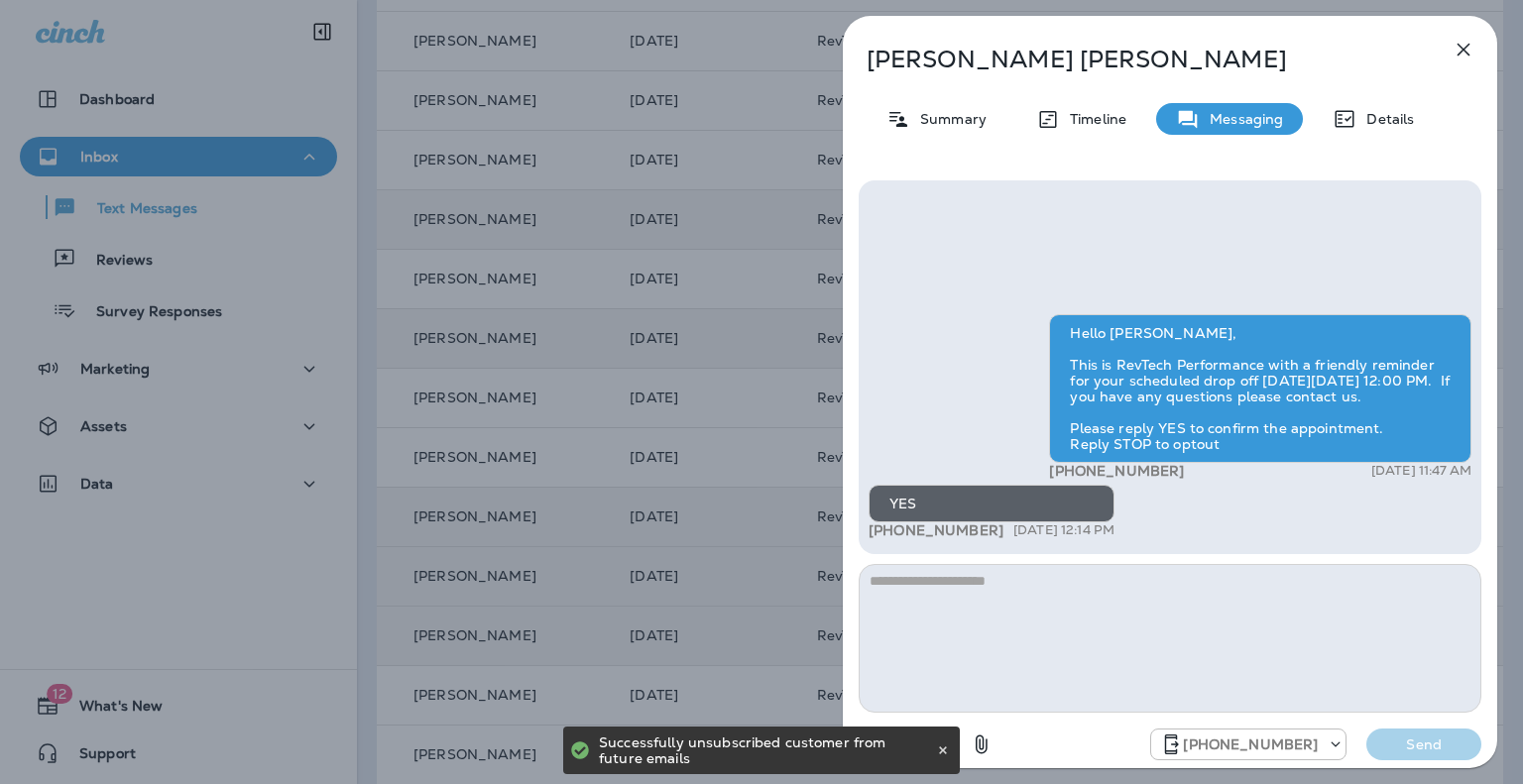 click 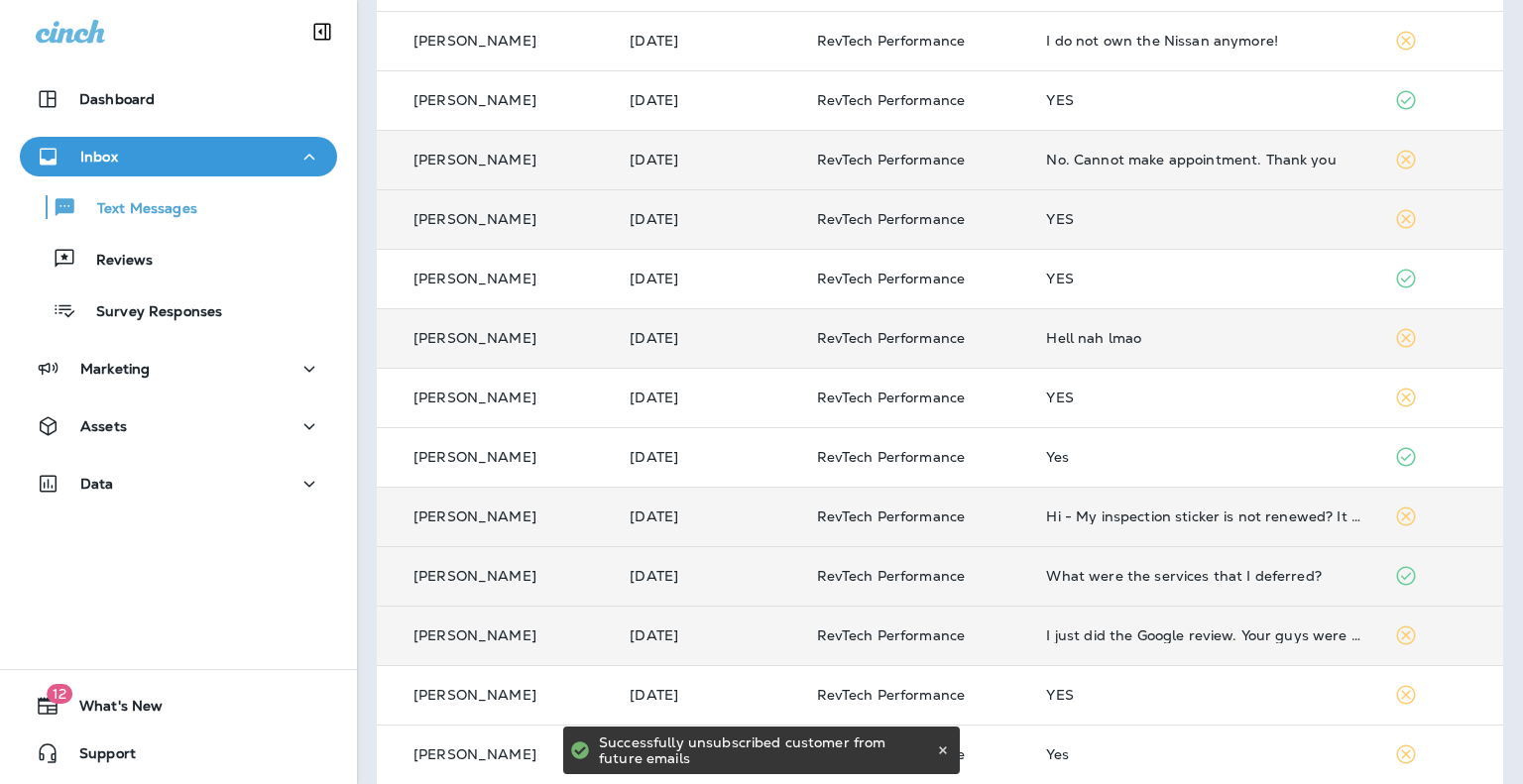 click on "No. Cannot make appointment. Thank you" at bounding box center (1204, 160) 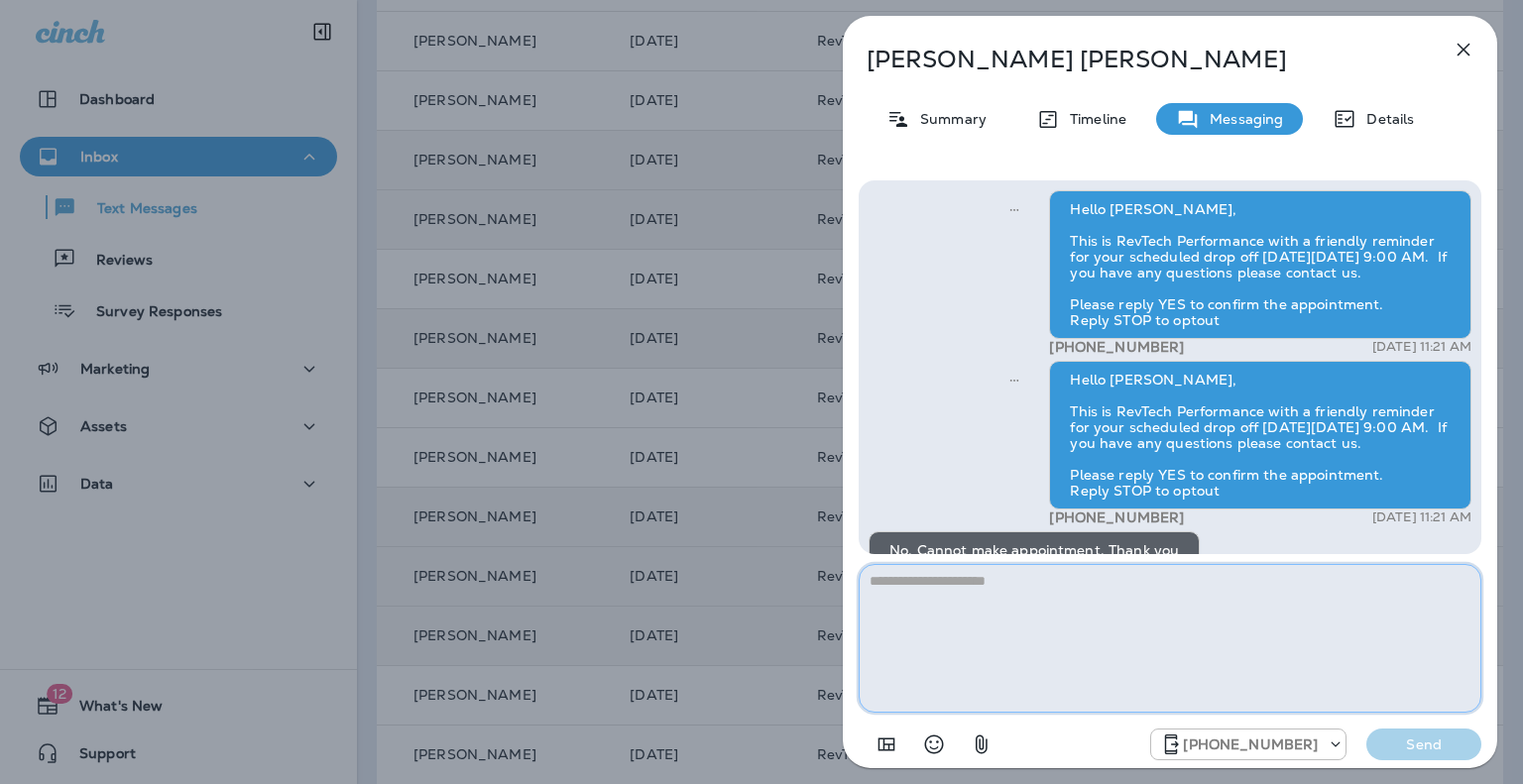 scroll, scrollTop: -71, scrollLeft: 0, axis: vertical 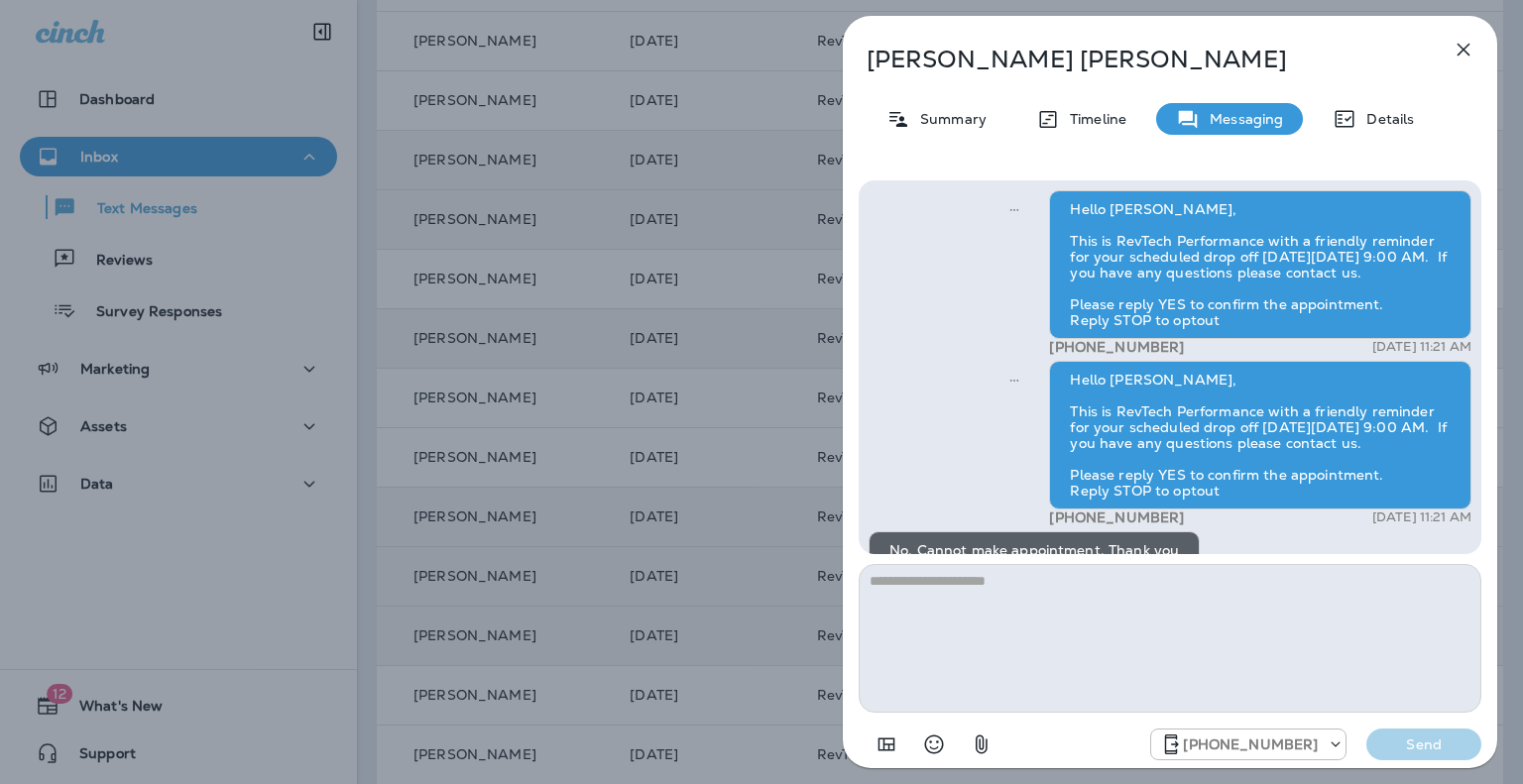 click 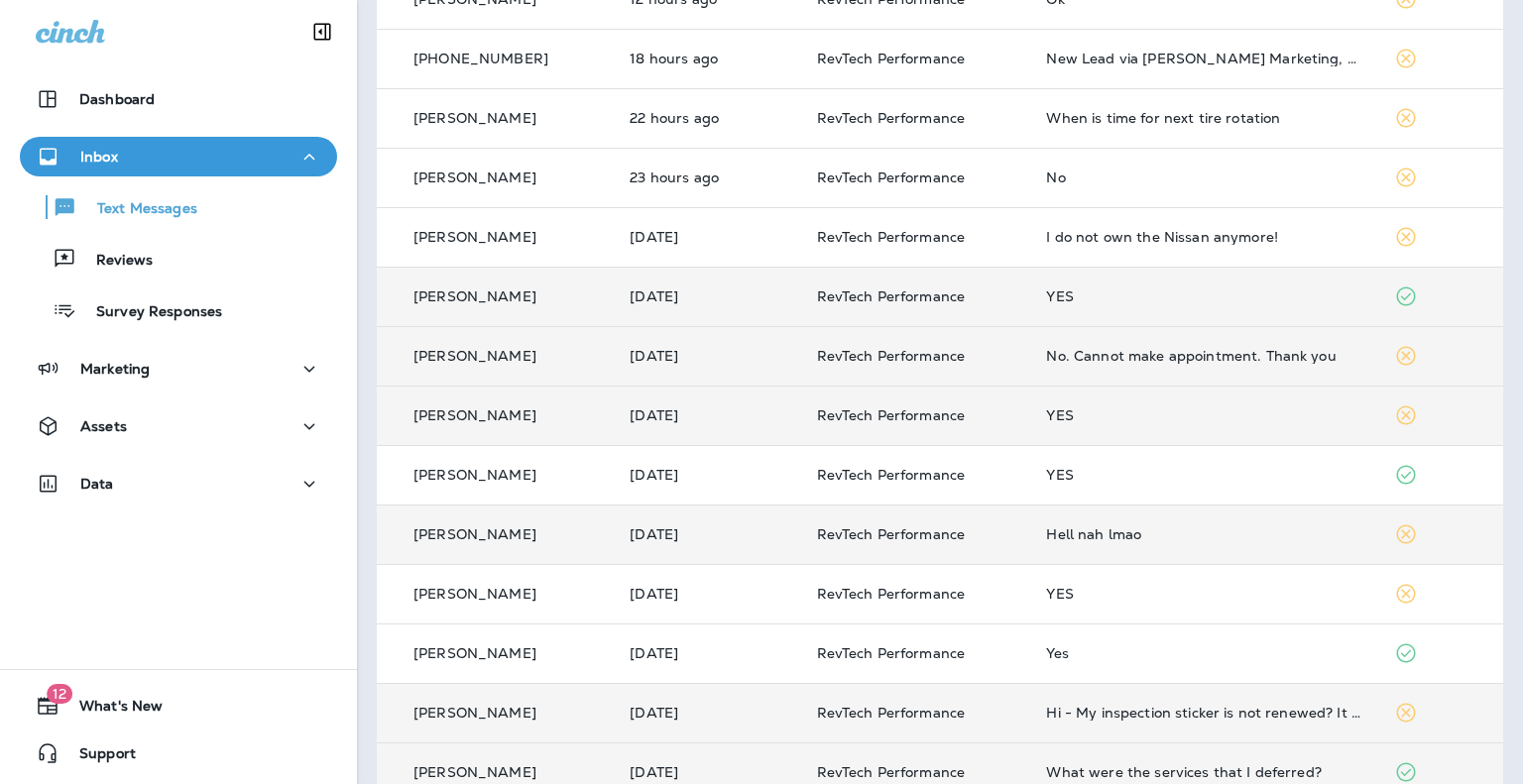 scroll, scrollTop: 414, scrollLeft: 0, axis: vertical 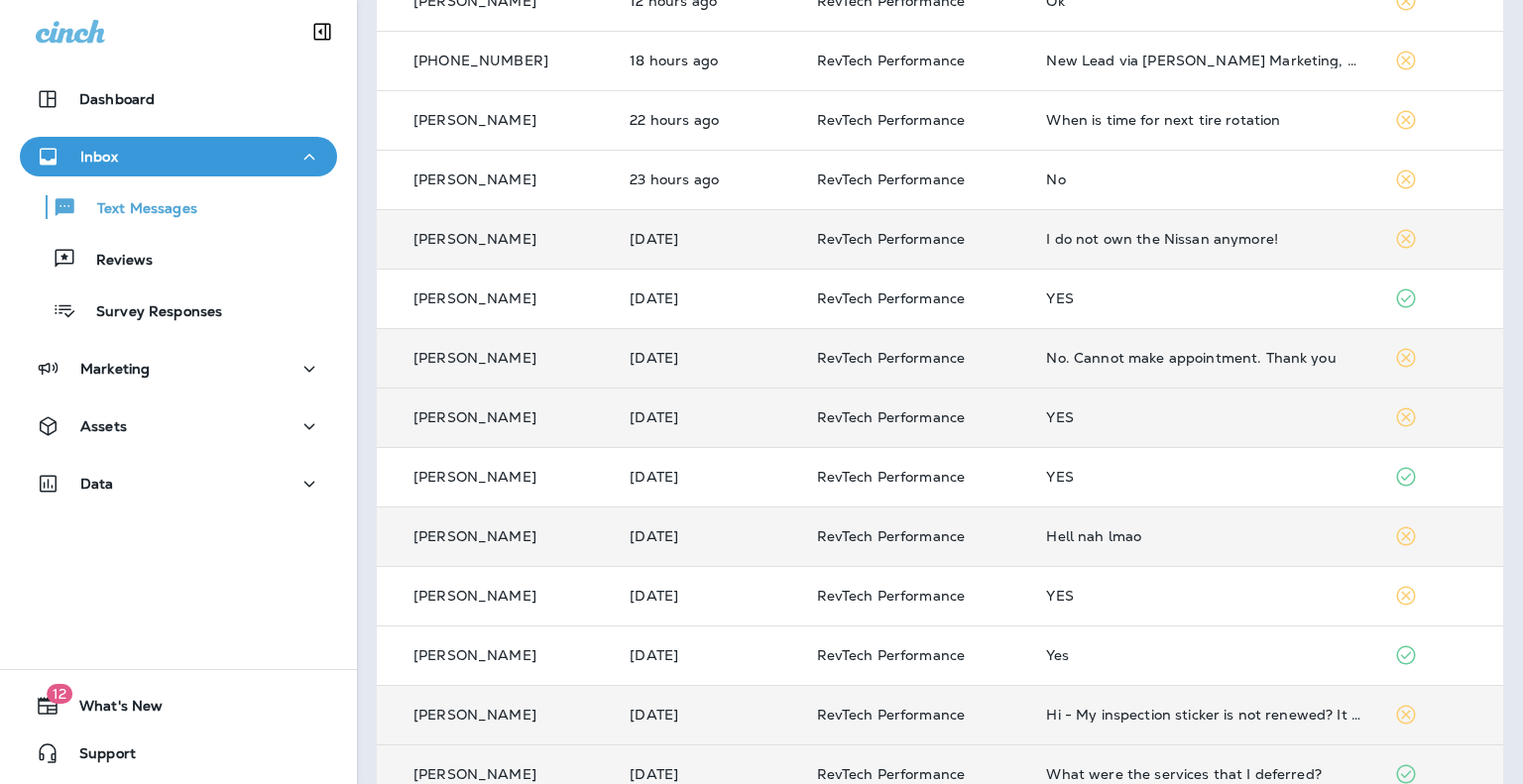 click on "I do not own the Nissan anymore!" at bounding box center [1204, 239] 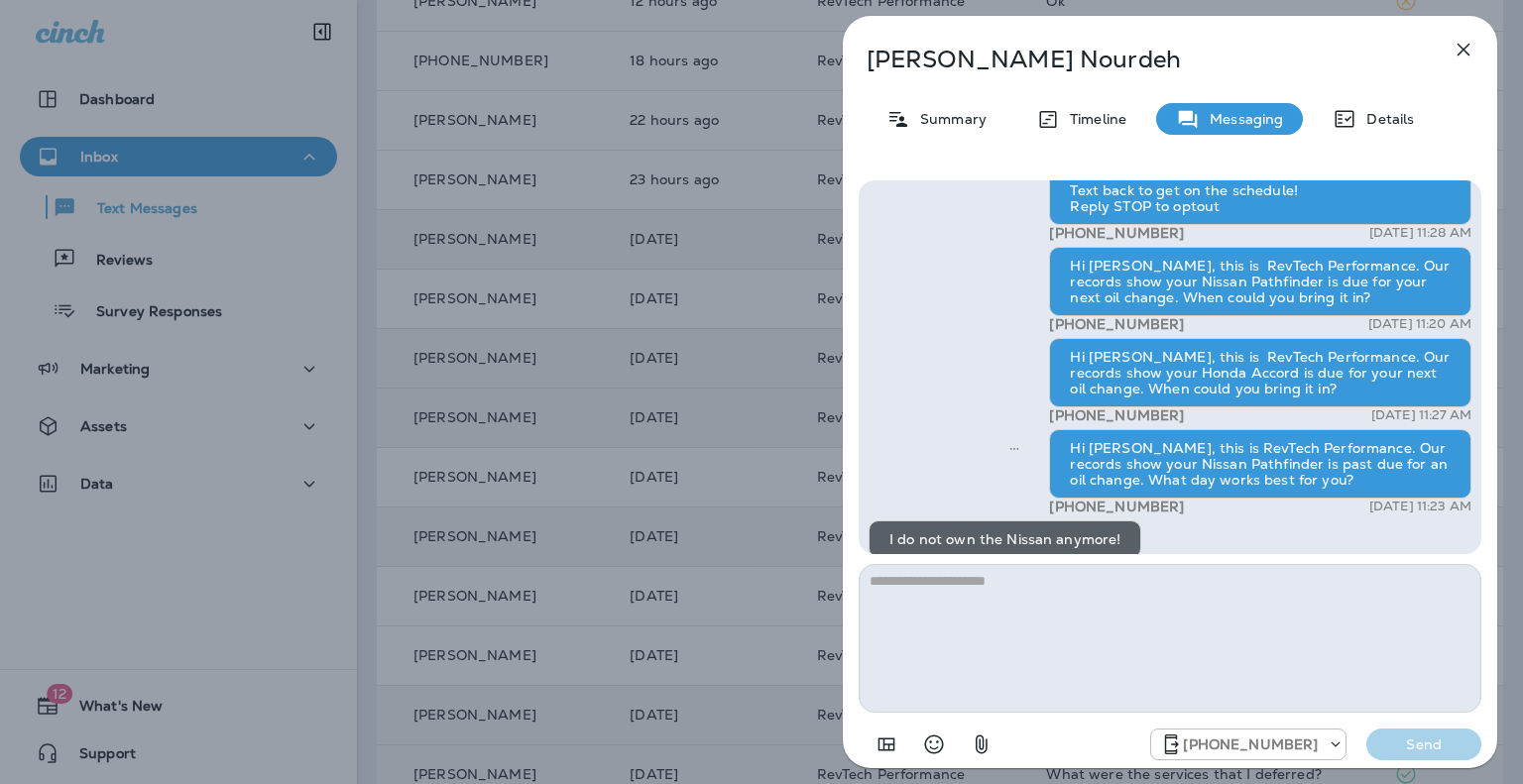 scroll, scrollTop: 0, scrollLeft: 0, axis: both 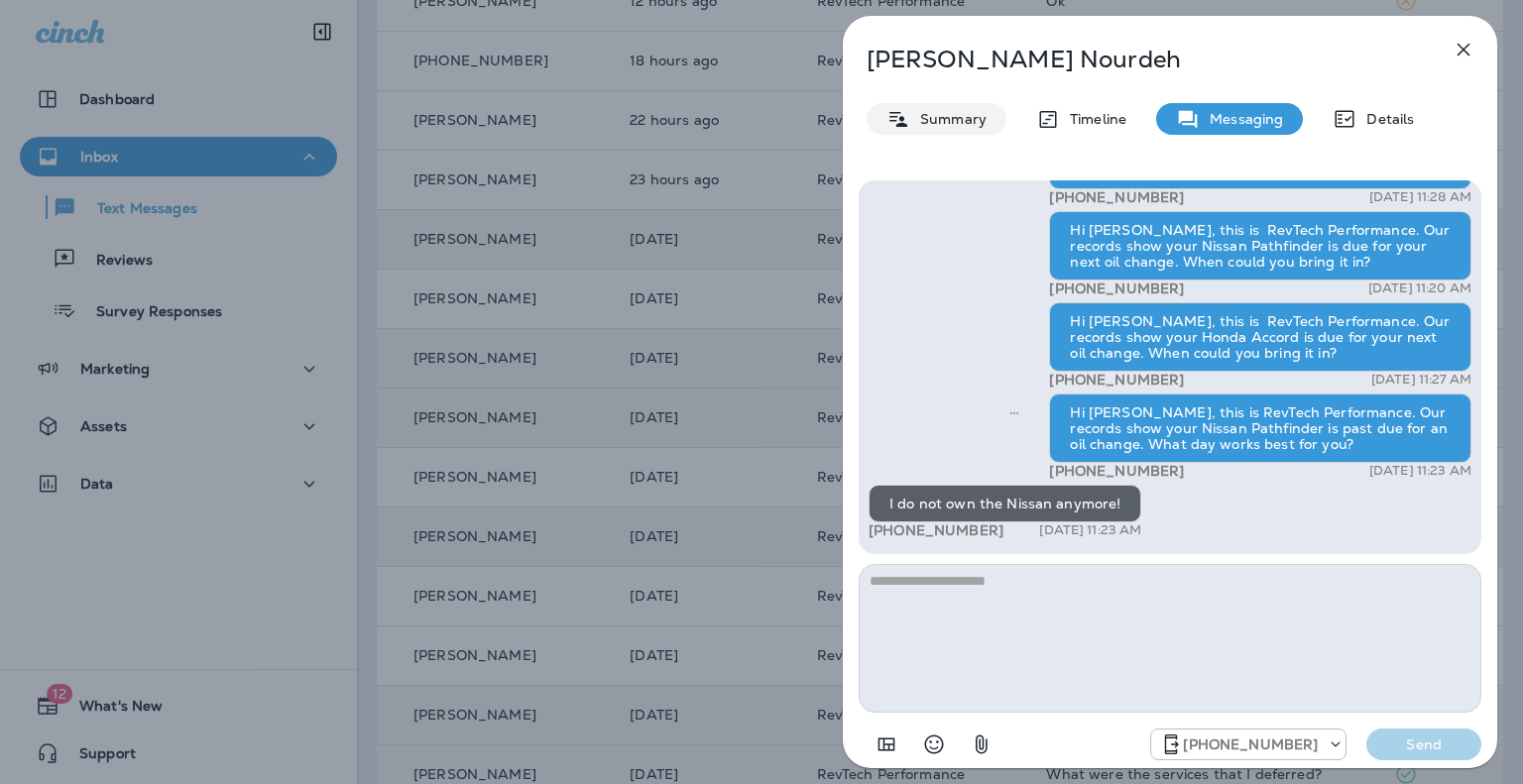 click on "Summary" at bounding box center (948, 119) 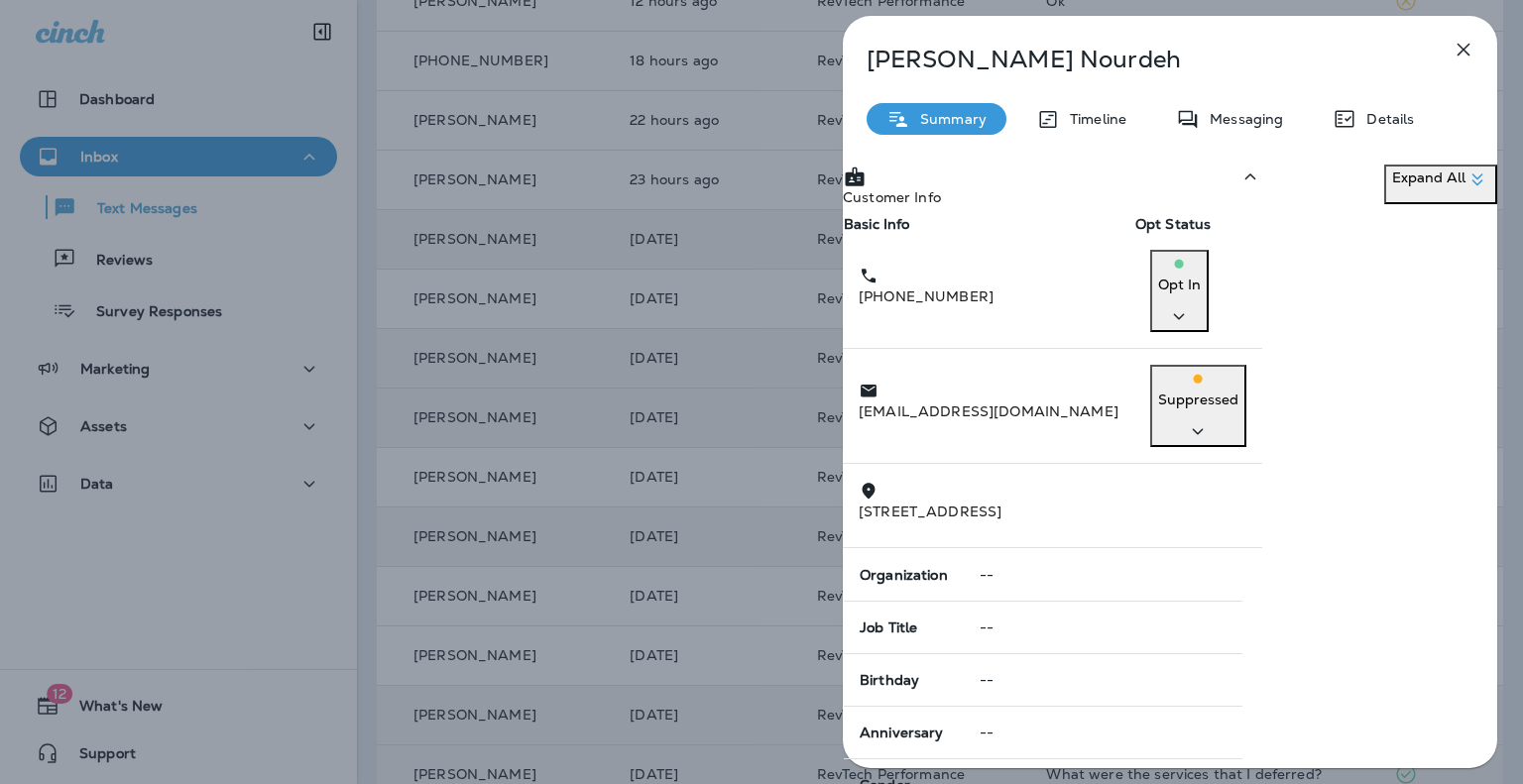 scroll, scrollTop: 322, scrollLeft: 0, axis: vertical 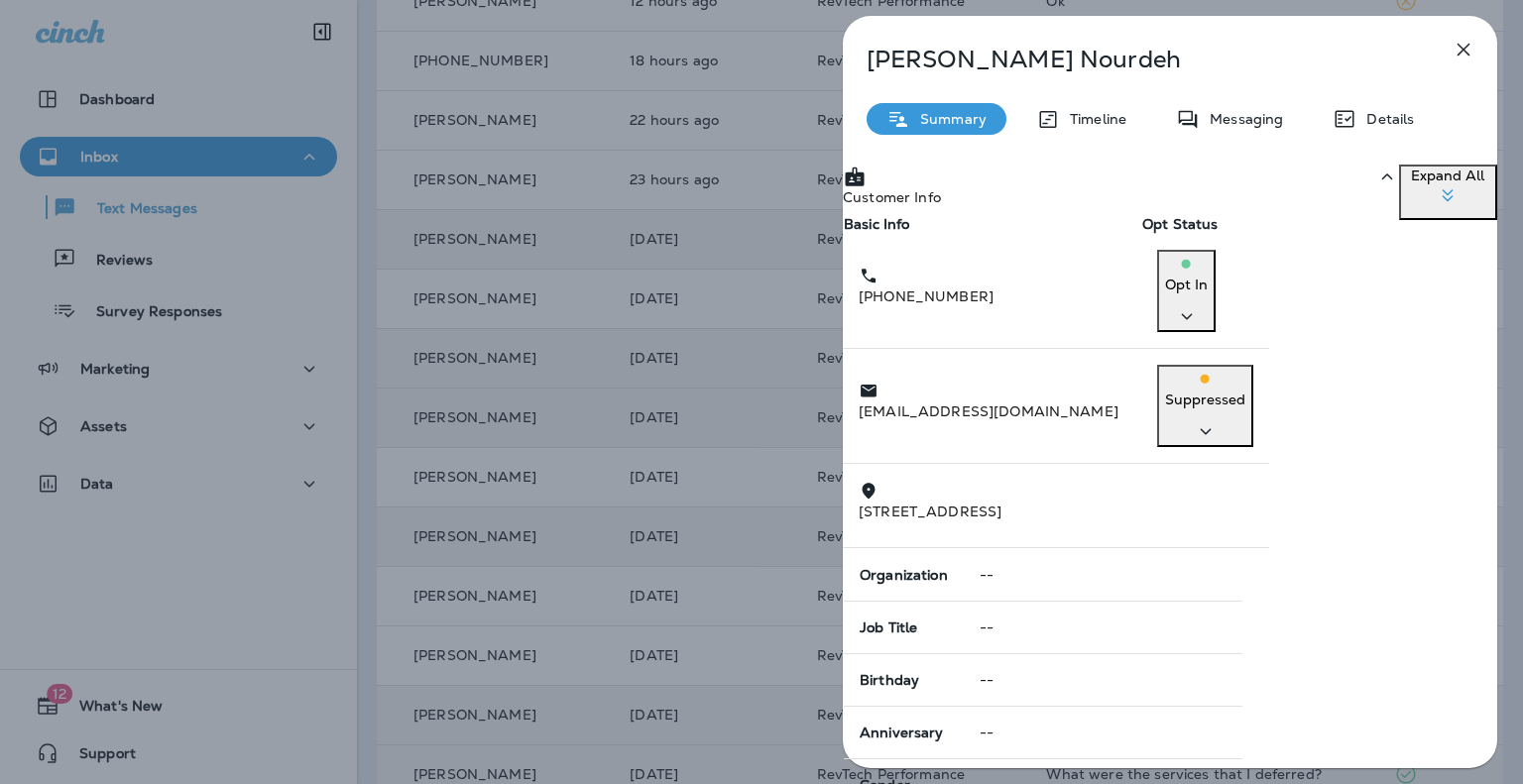 click on "Static Segments" at bounding box center (1120, 1037) 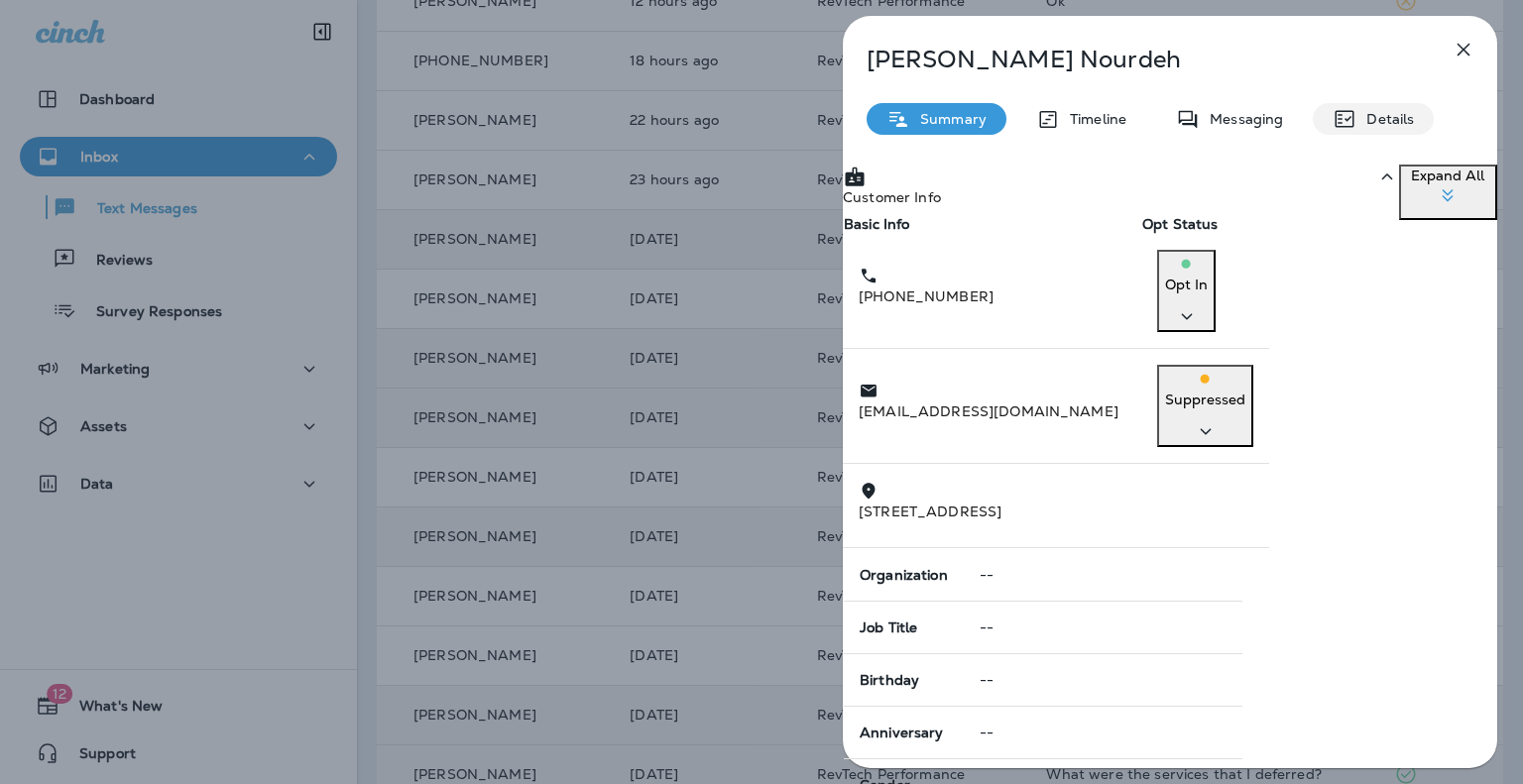 click on "Details" at bounding box center (1385, 119) 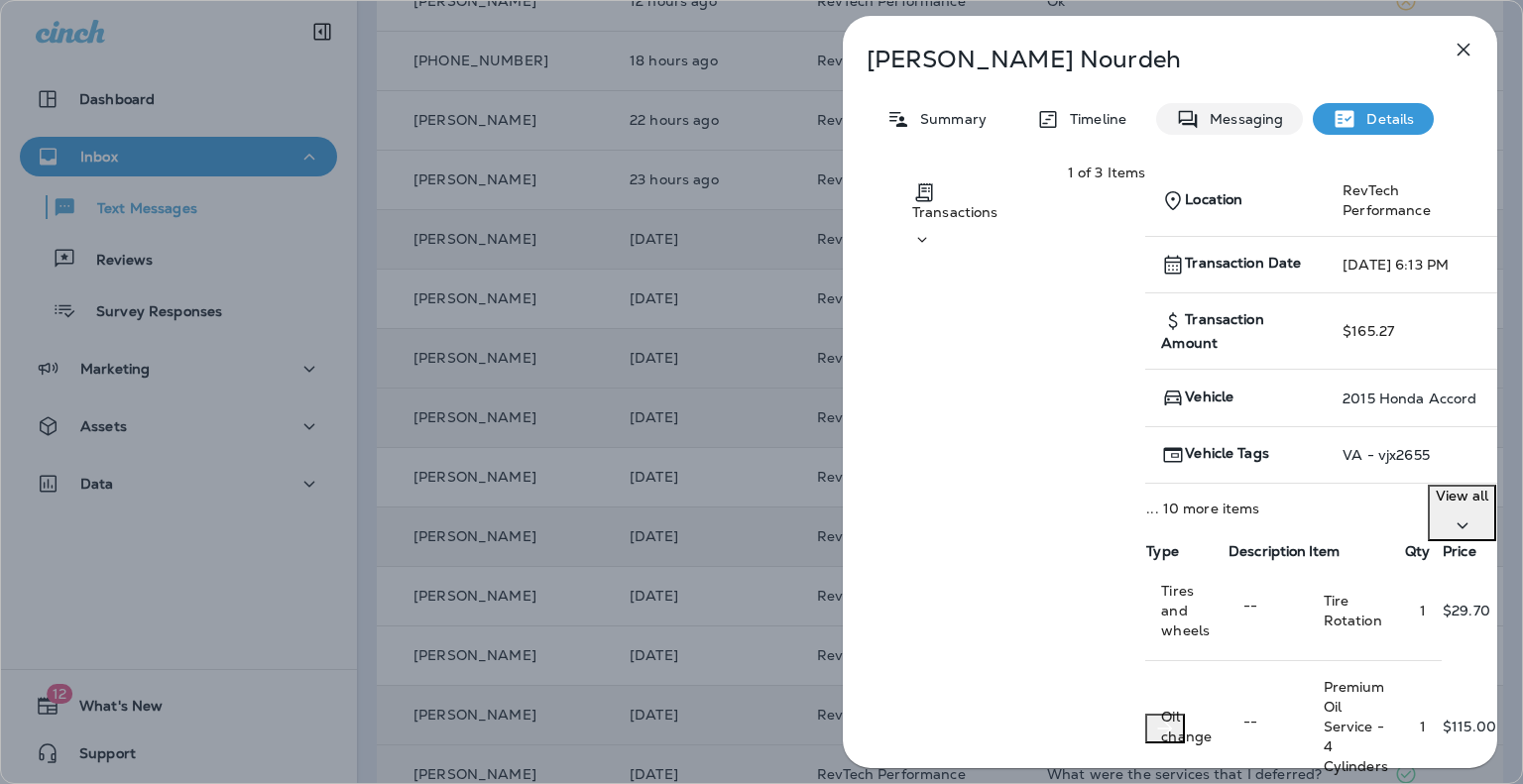 click on "Messaging" at bounding box center [1241, 119] 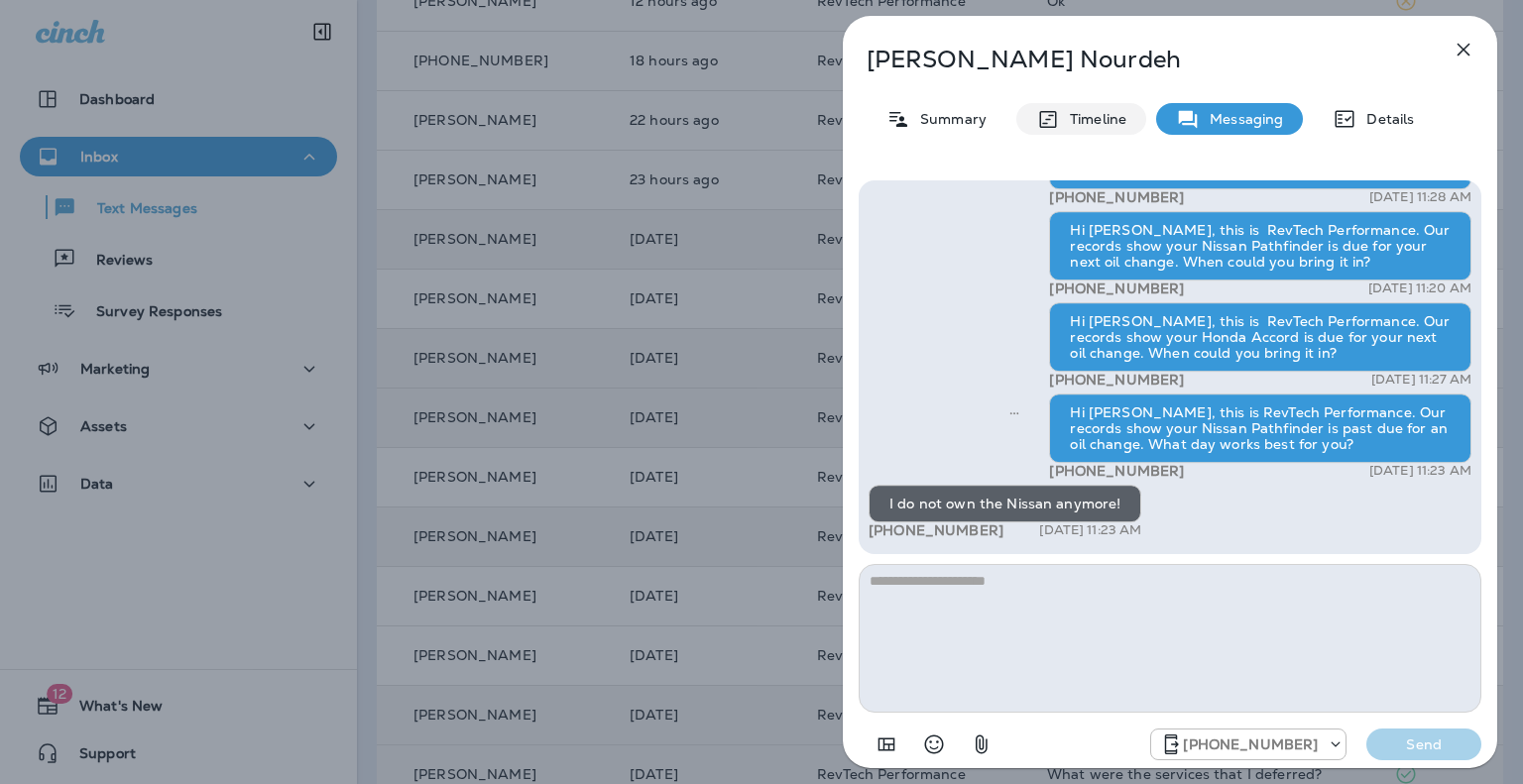 click on "Timeline" at bounding box center (1093, 119) 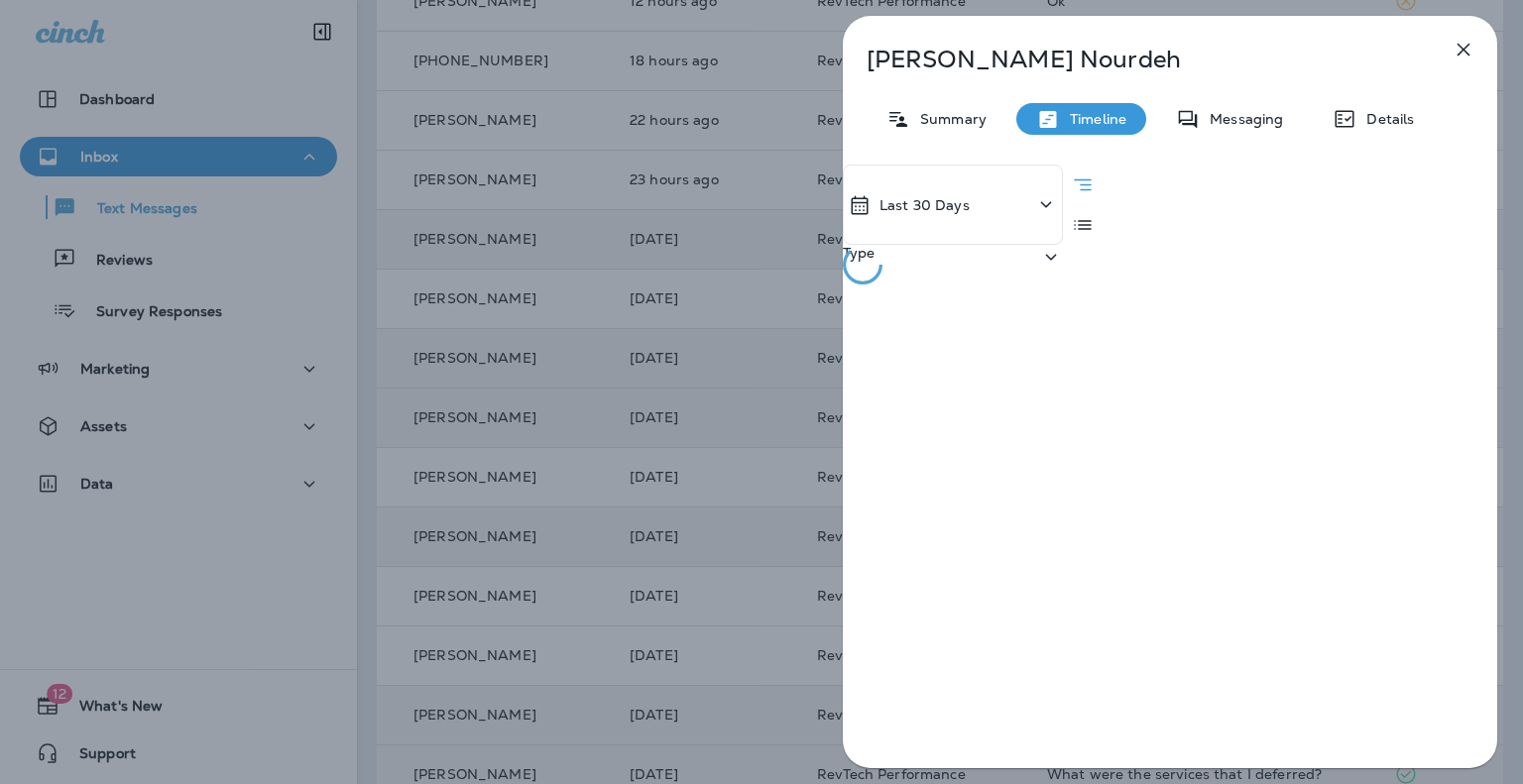 click on "[PERSON_NAME] Summary   Timeline   Messaging   Details       Last 30 Days Type" at bounding box center [1170, 397] 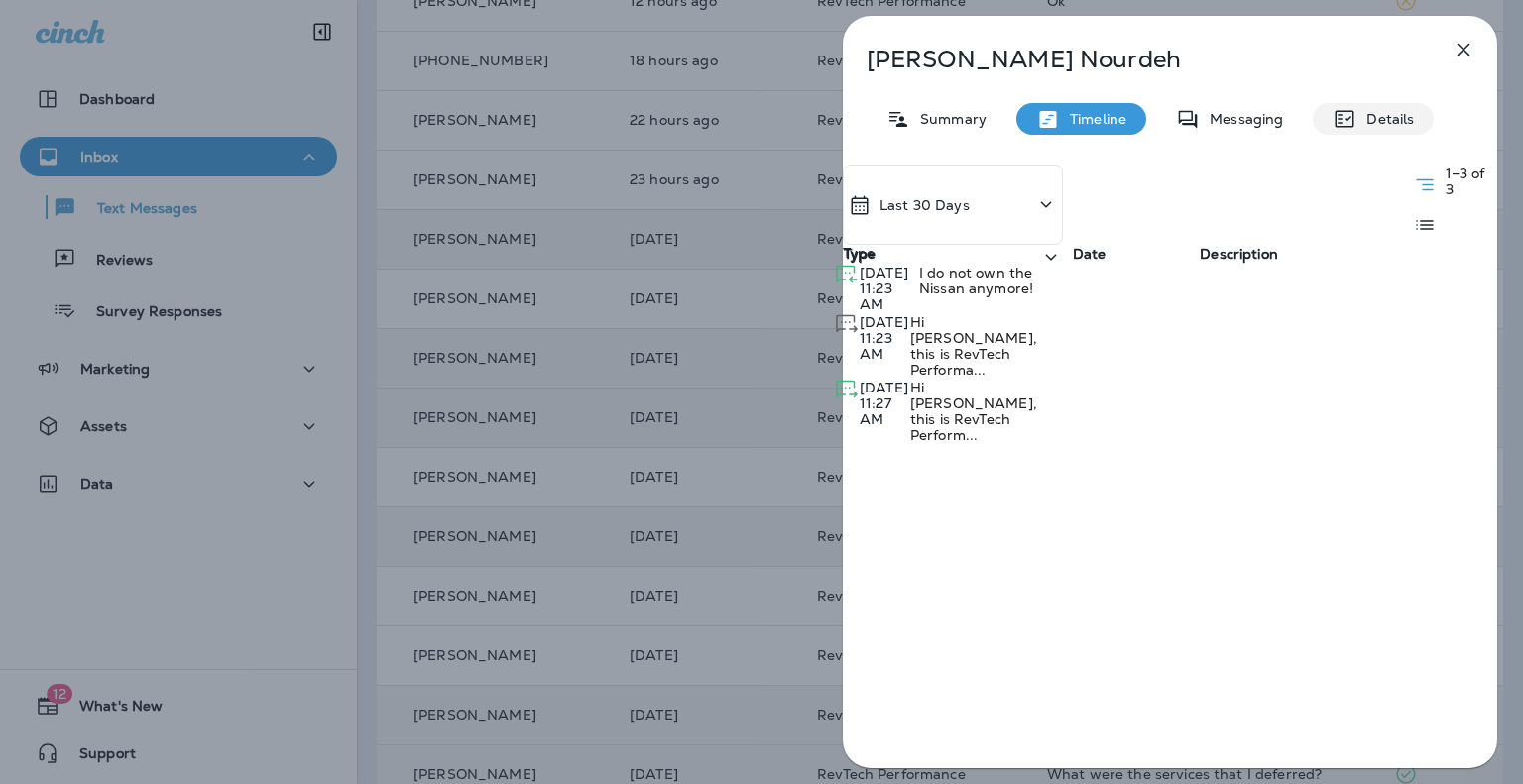 click on "Details" at bounding box center [1385, 119] 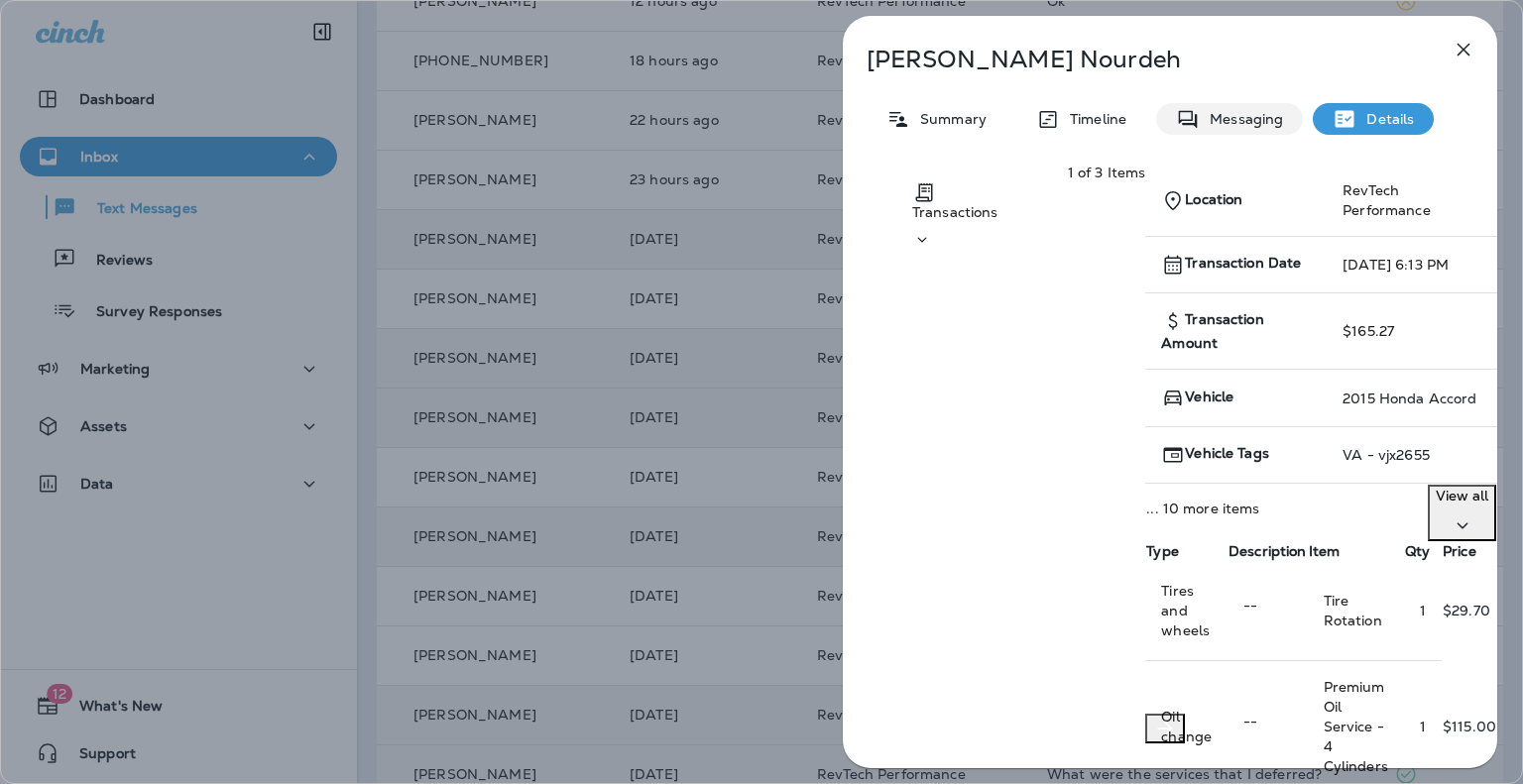 click on "Messaging" at bounding box center [1241, 119] 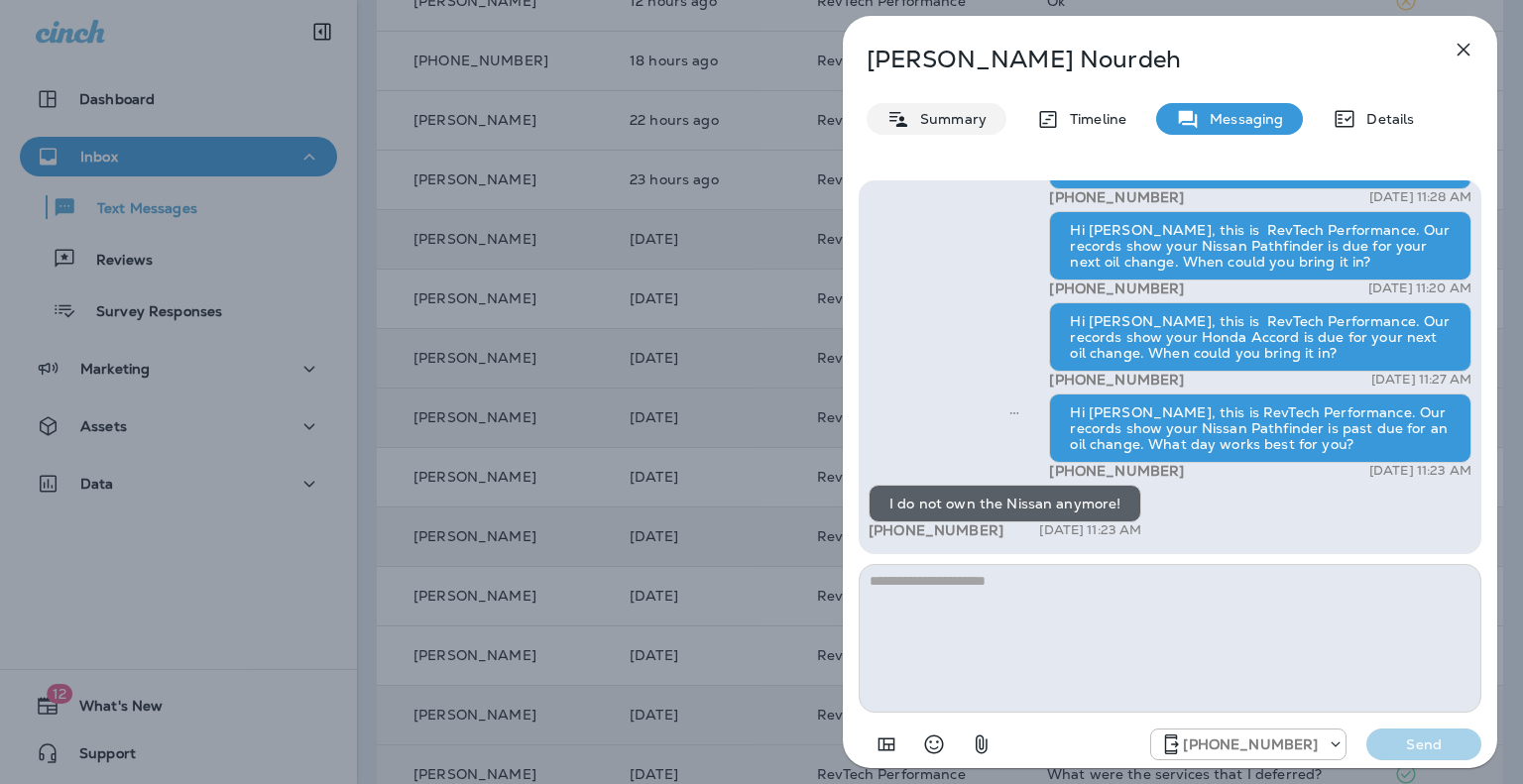 click on "Summary" at bounding box center [948, 119] 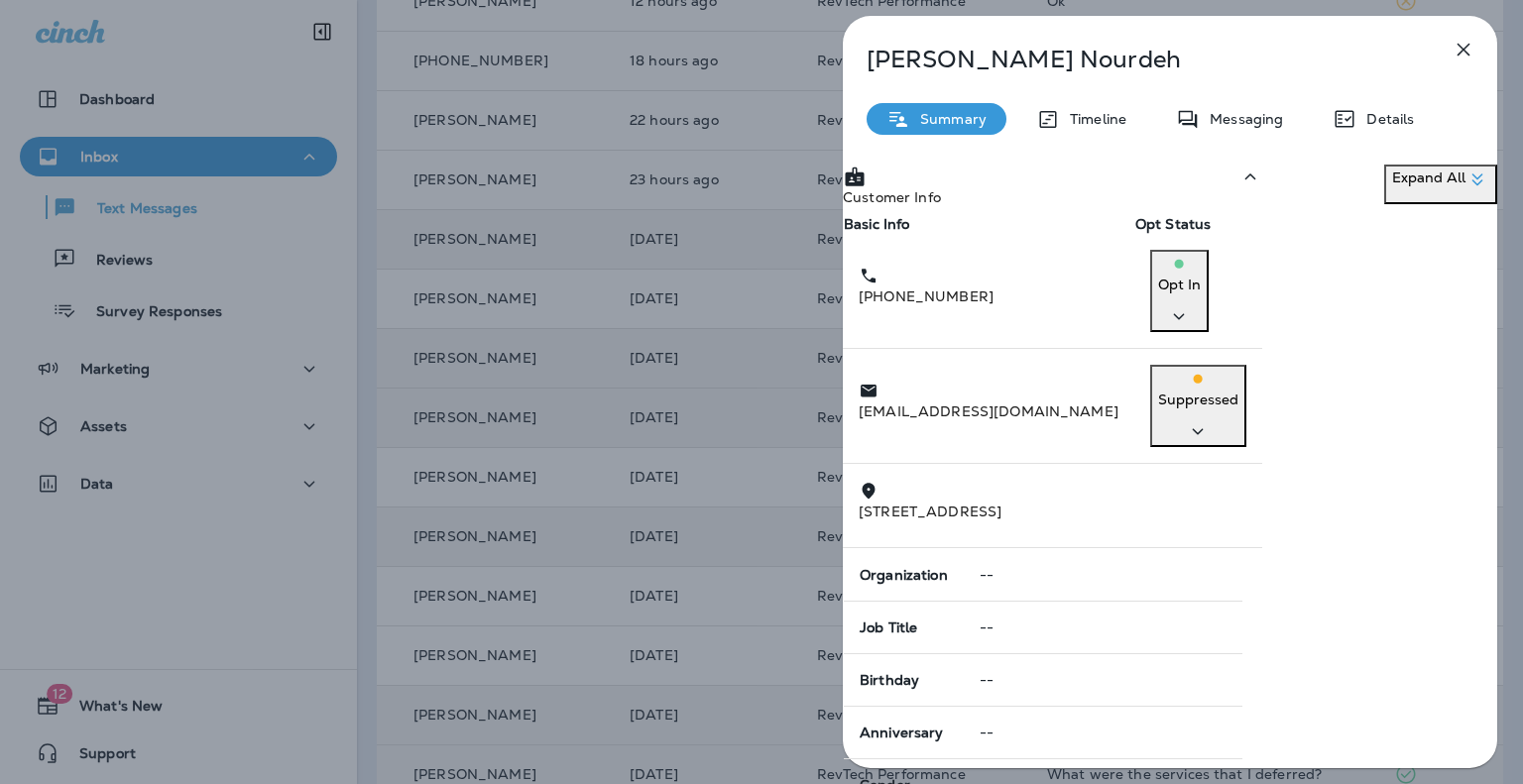 scroll, scrollTop: 322, scrollLeft: 0, axis: vertical 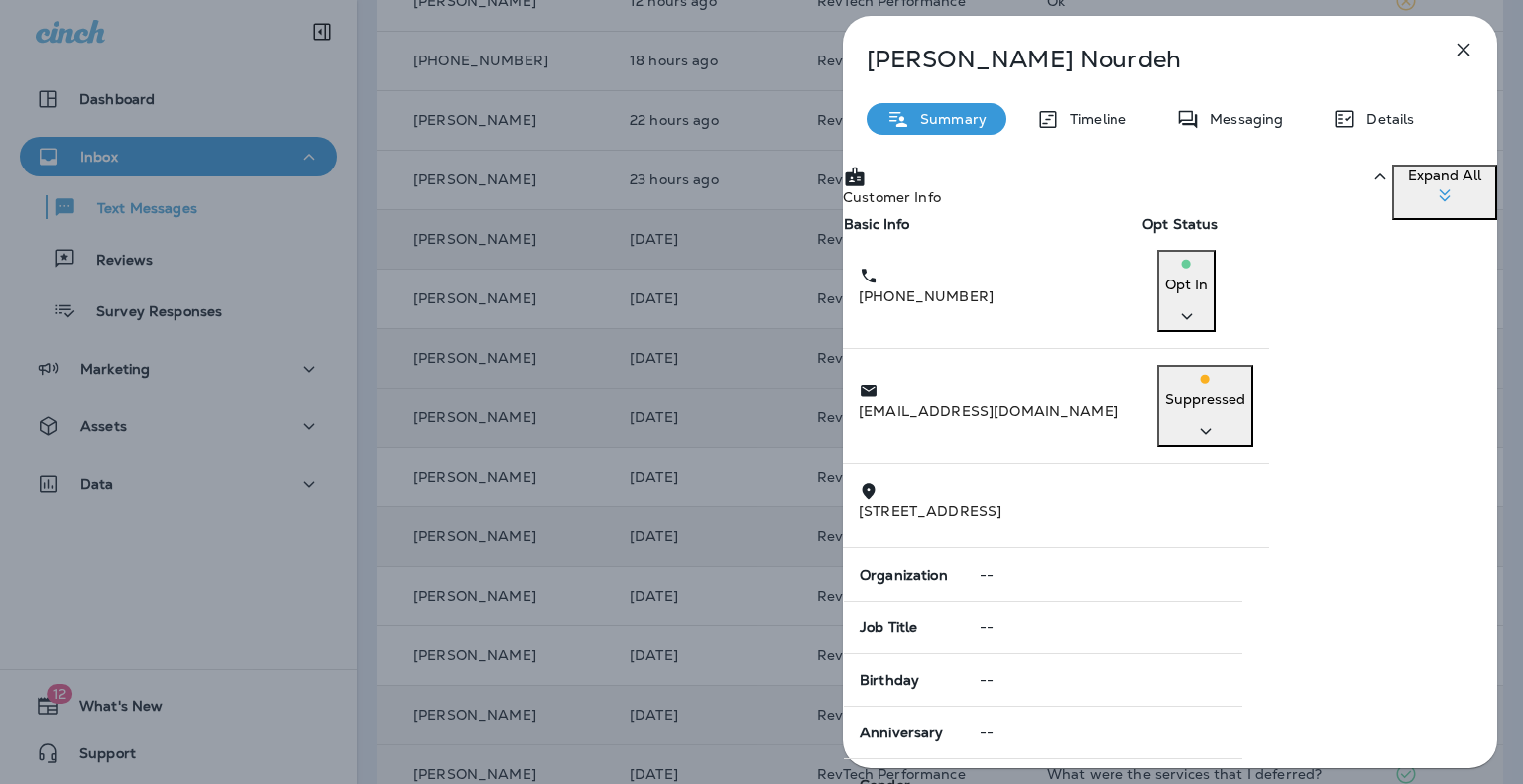 click on "[US_VEHICLE_IDENTIFICATION_NUMBER]   a" at bounding box center (1153, 1163) 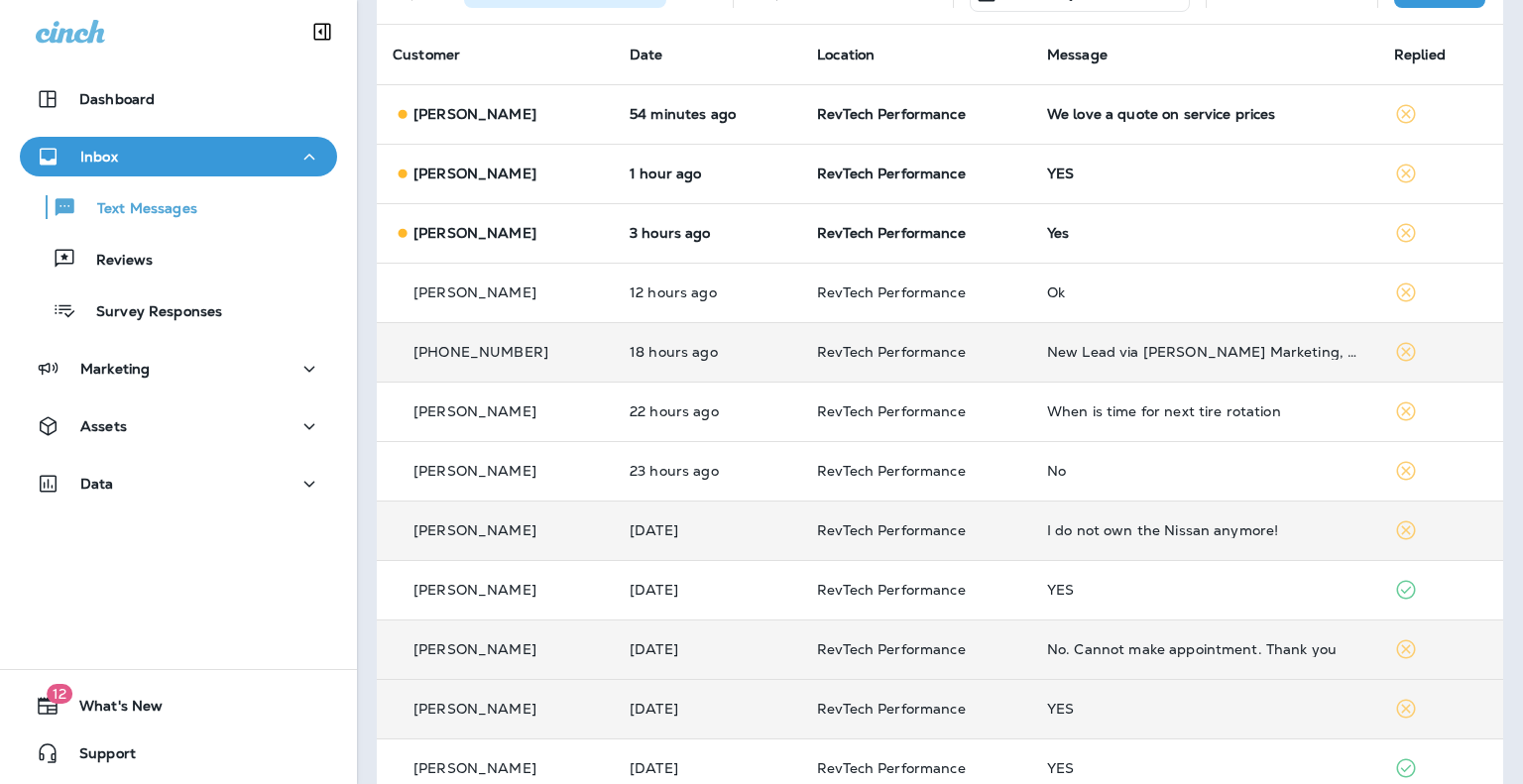 scroll, scrollTop: 117, scrollLeft: 0, axis: vertical 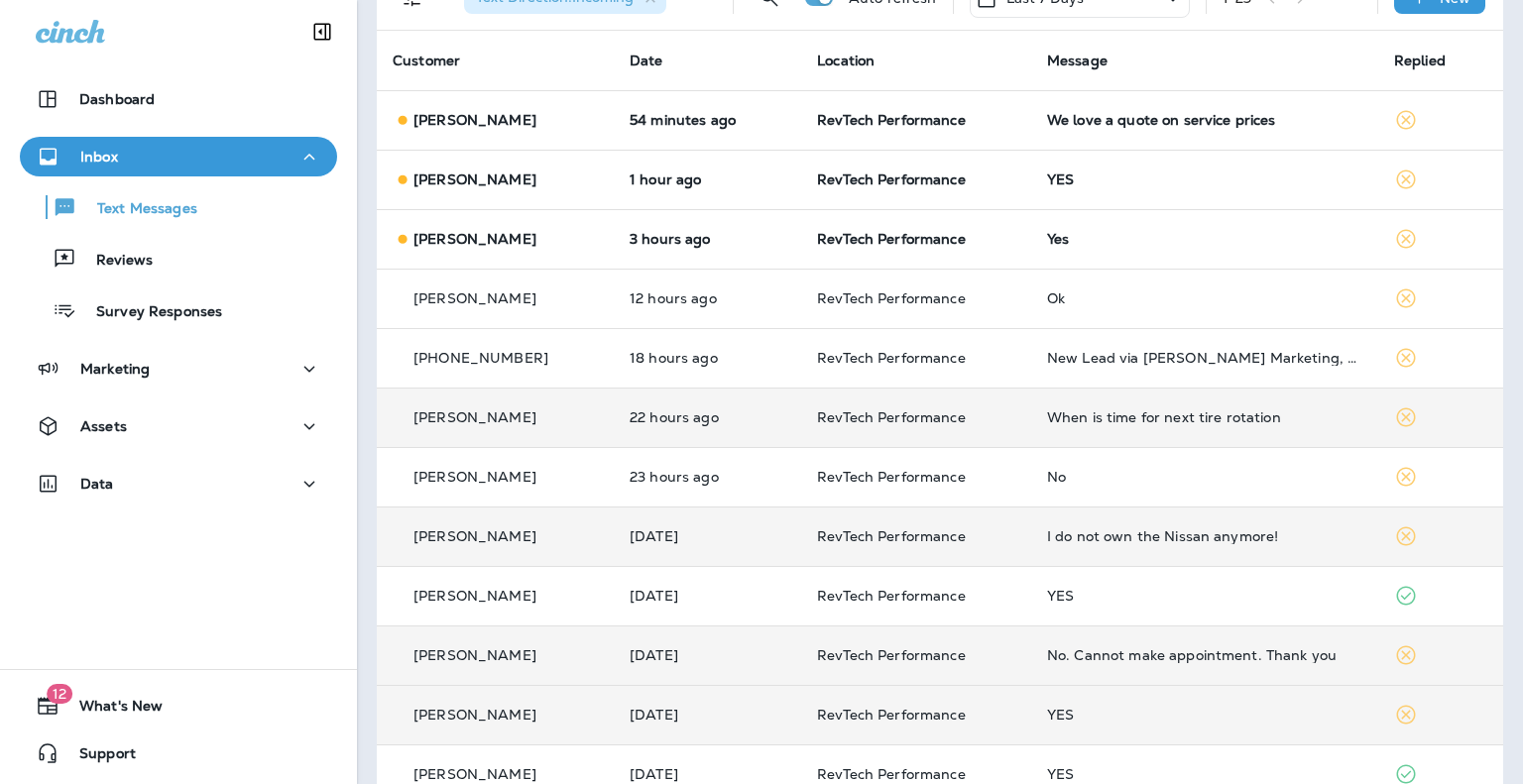 click on "When is time for next tire rotation" at bounding box center [1205, 417] 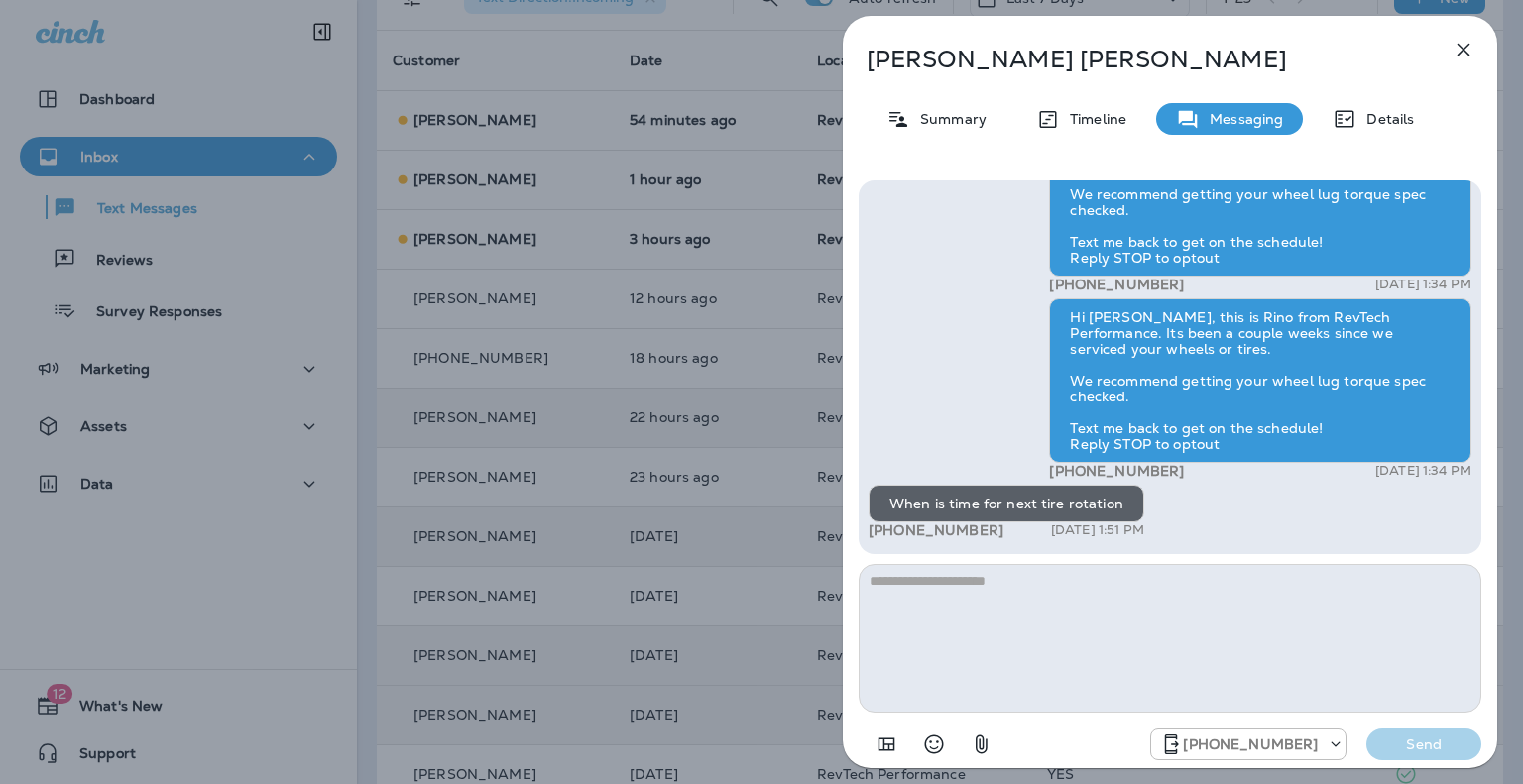 drag, startPoint x: 1158, startPoint y: 617, endPoint x: 1377, endPoint y: 528, distance: 236.39374 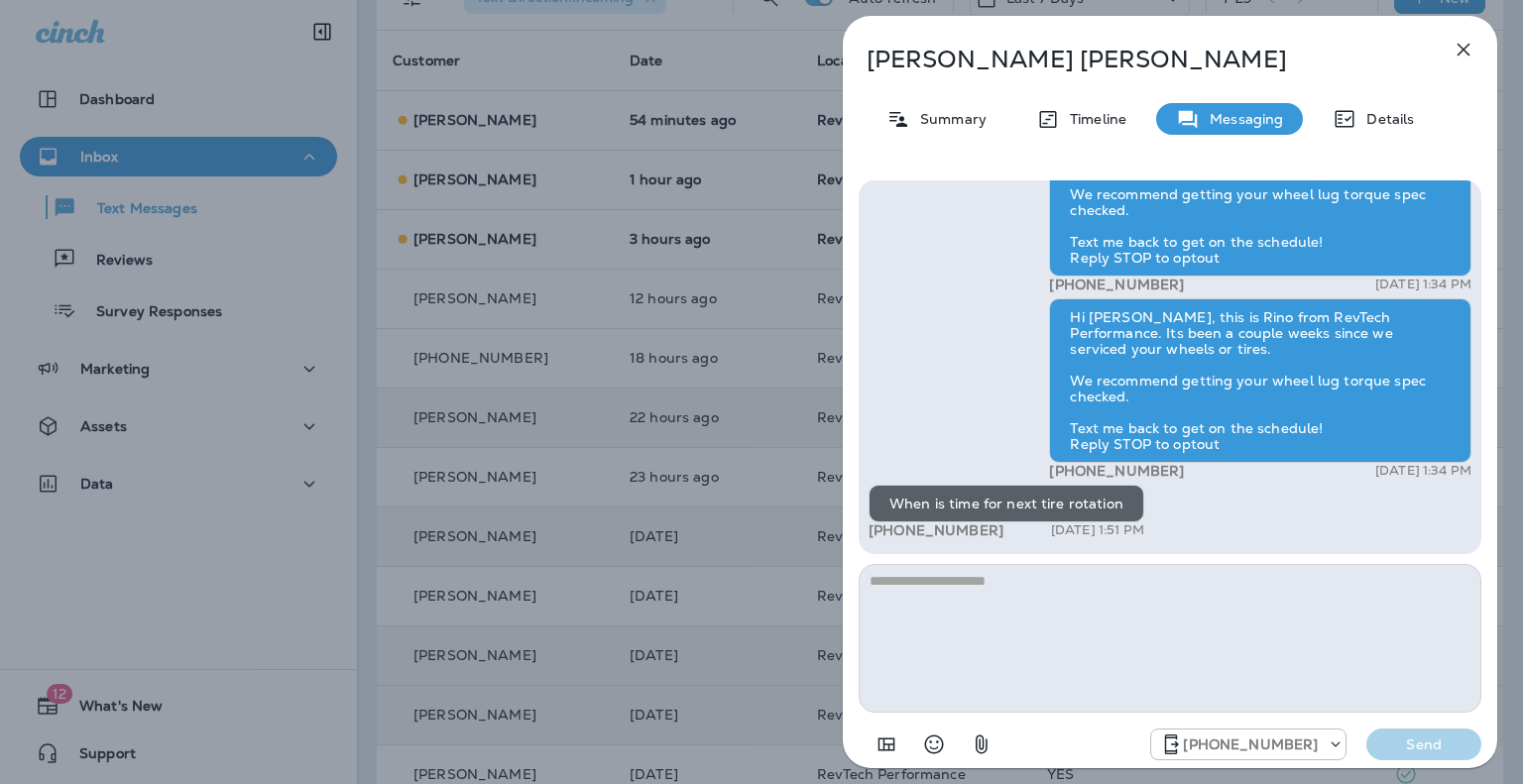click at bounding box center [1170, 638] 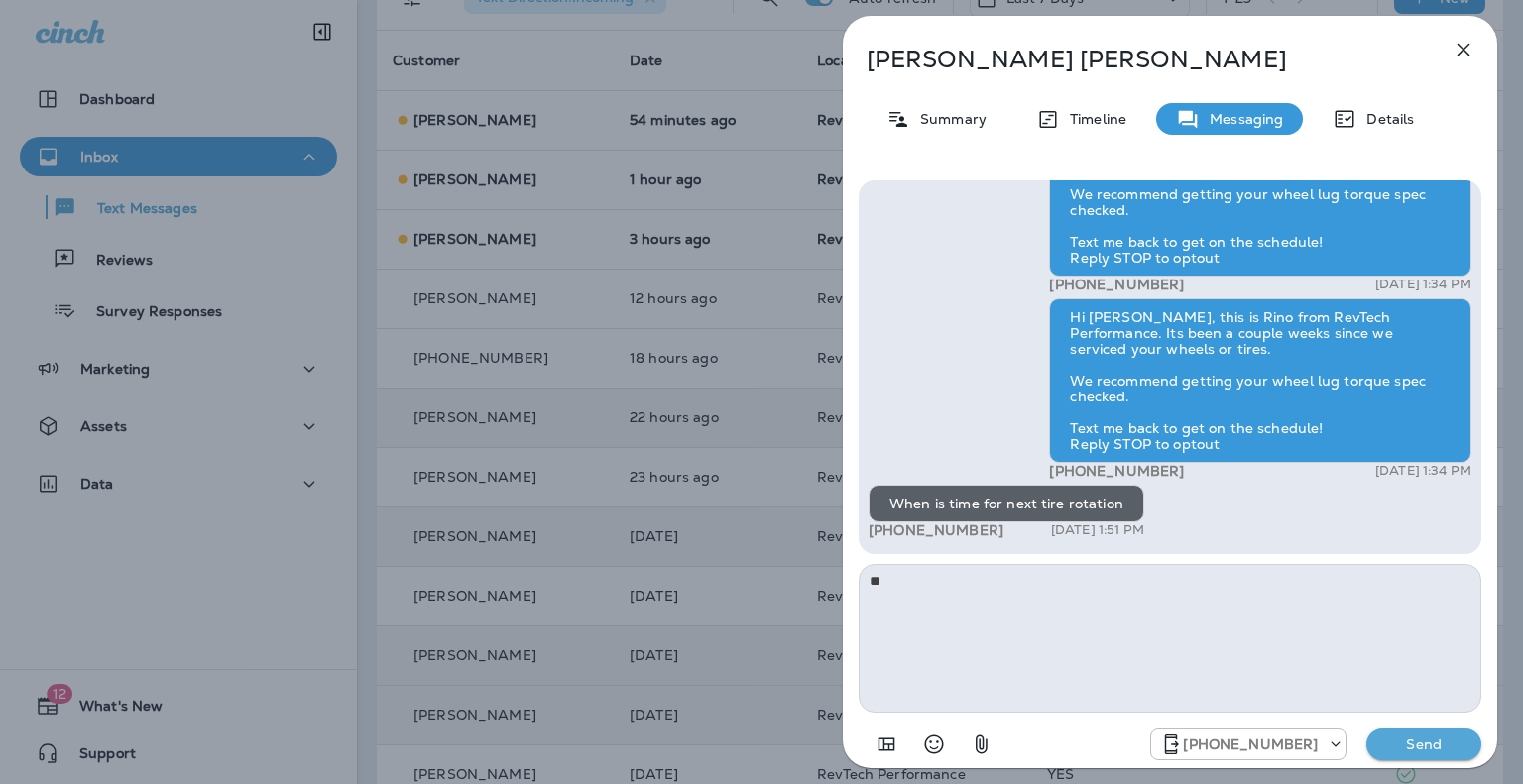 type on "*" 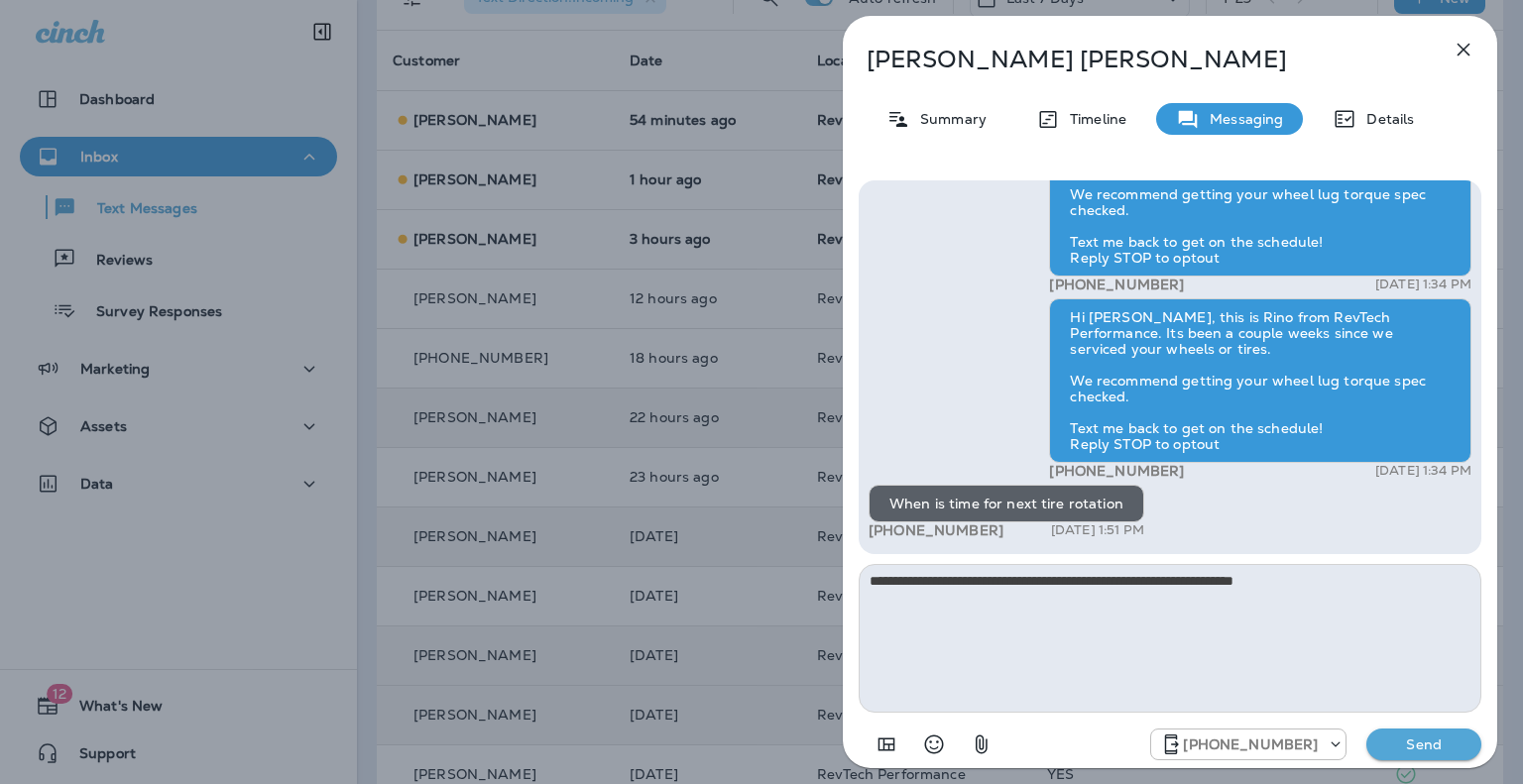 type on "**********" 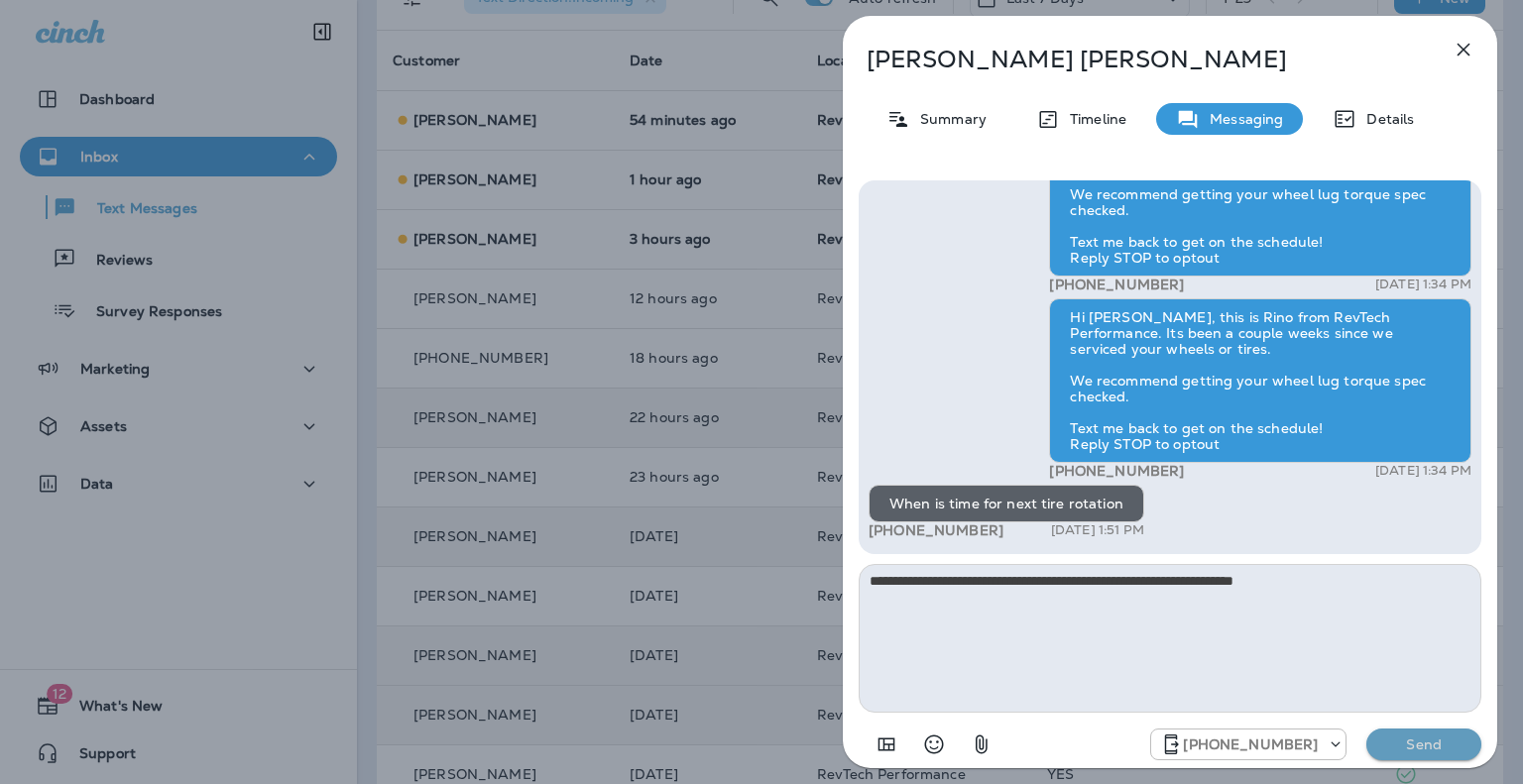 click on "Send" at bounding box center (1424, 744) 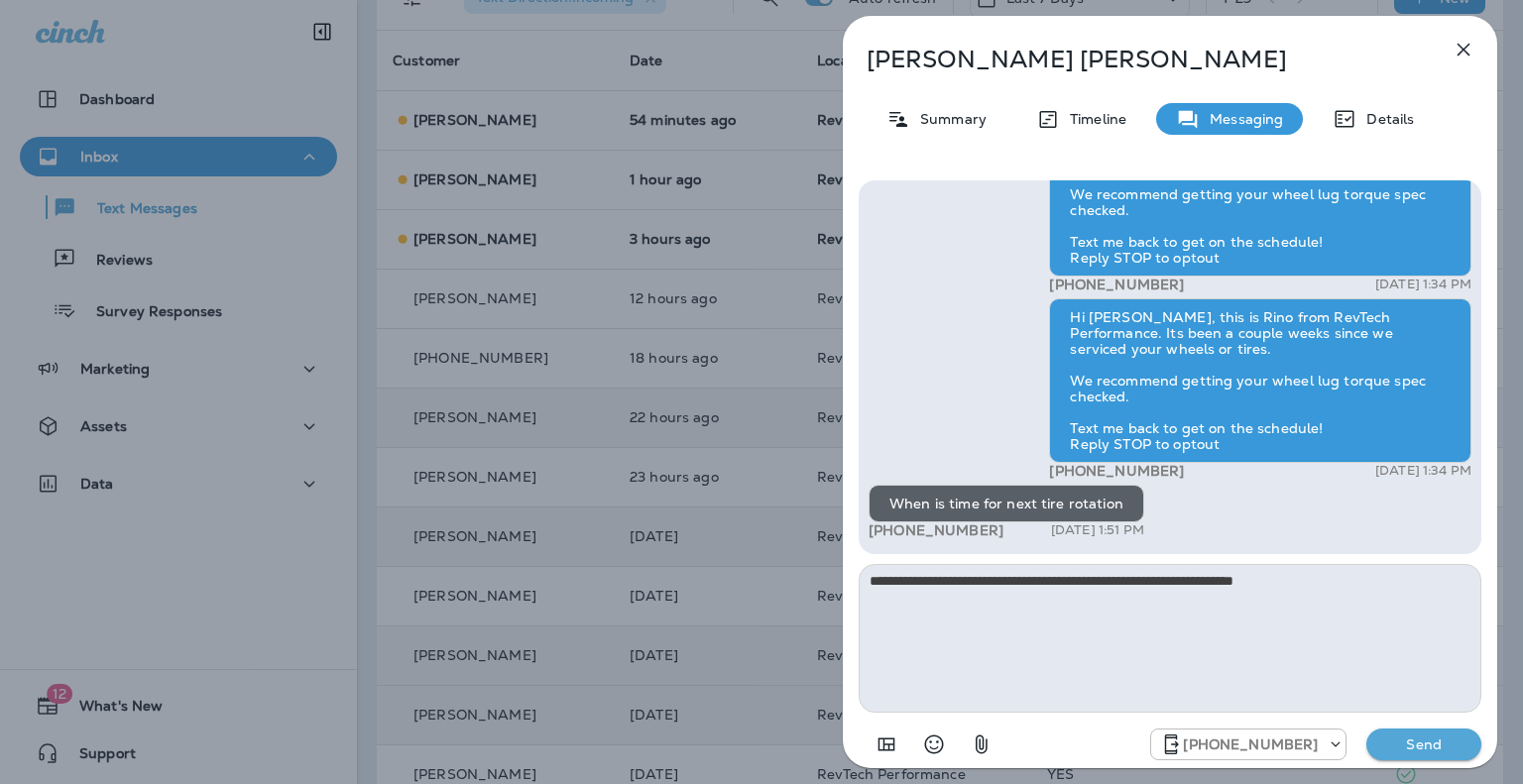 type 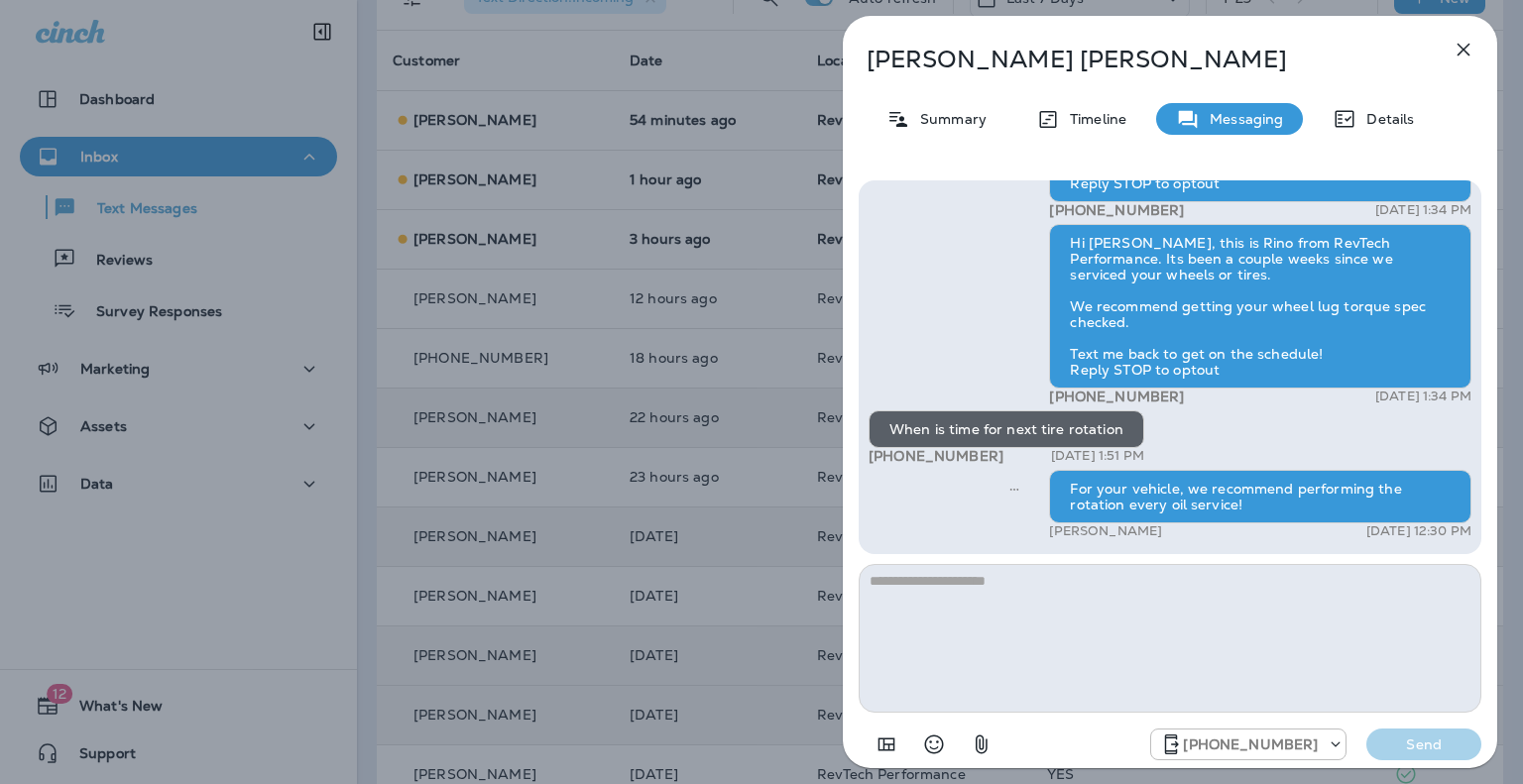 click 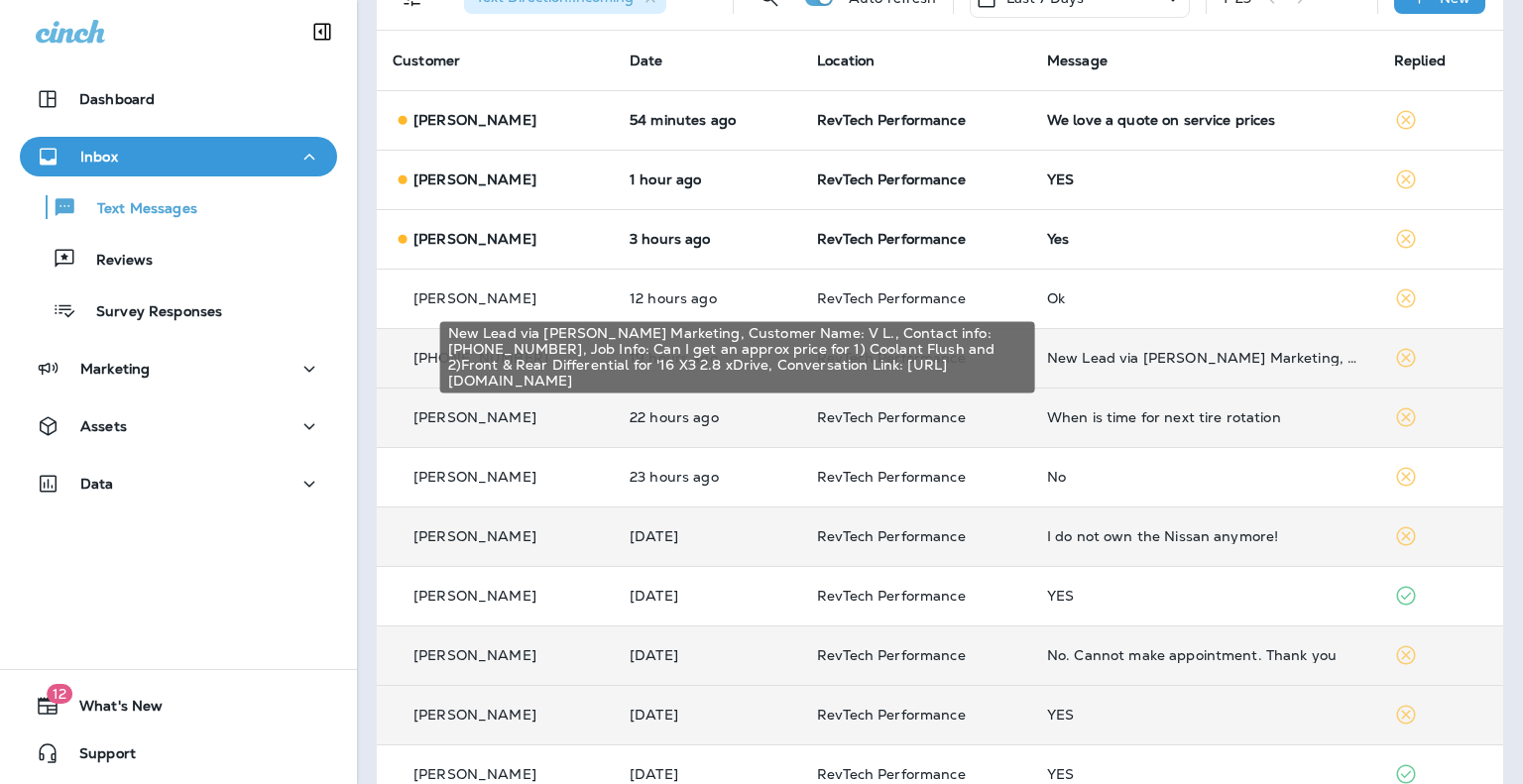 click on "New Lead via [PERSON_NAME] Marketing,
Customer Name: V L.,
Contact info: [PHONE_NUMBER],
Job Info: Can I get an approx price for 1) Coolant Flush and 2)Front & Rear Differential for '16 X3 2.8 xDrive,
Conversation Link: [URL][DOMAIN_NAME]" at bounding box center [1205, 358] 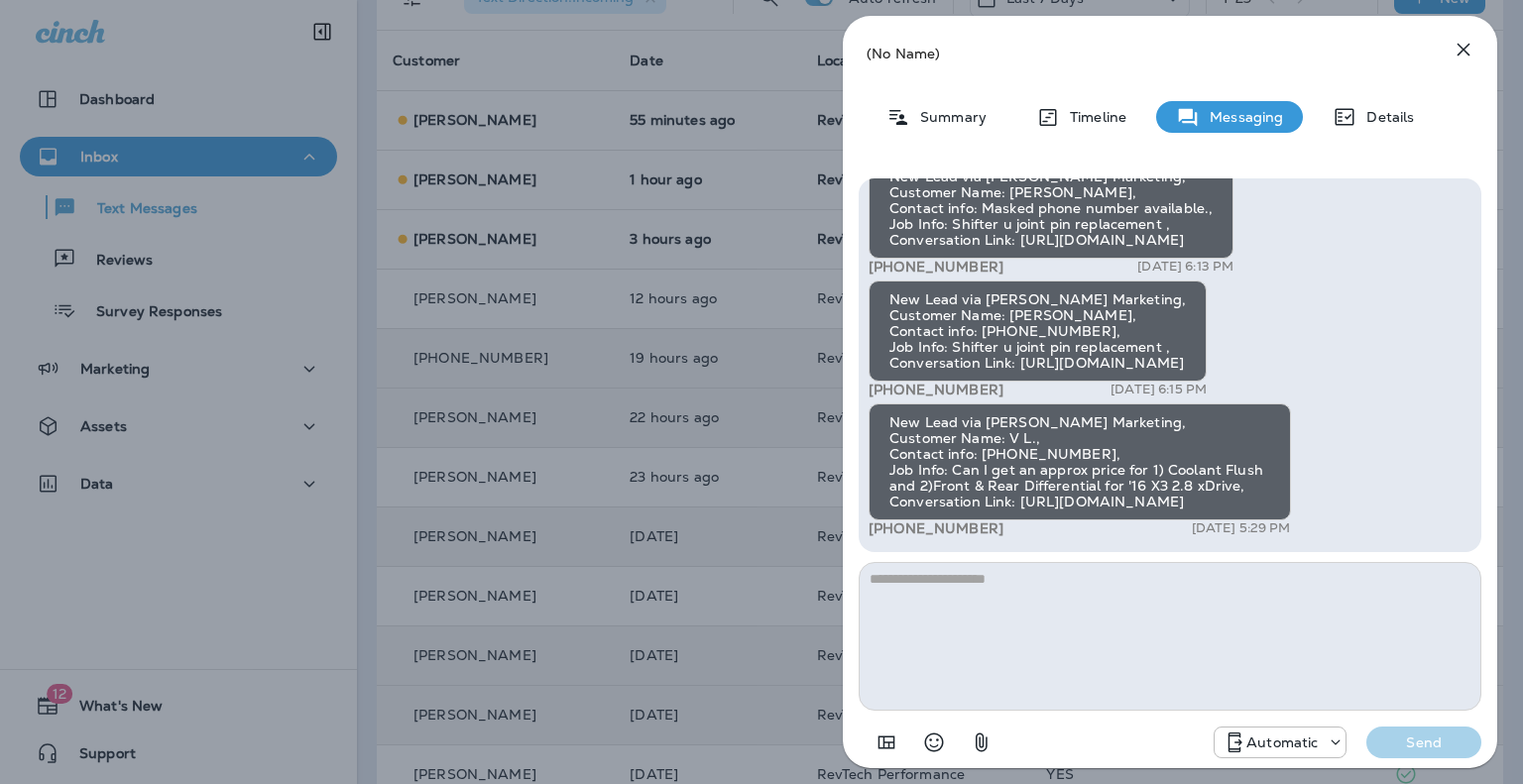 drag, startPoint x: 1459, startPoint y: 39, endPoint x: 1448, endPoint y: 47, distance: 13.601471 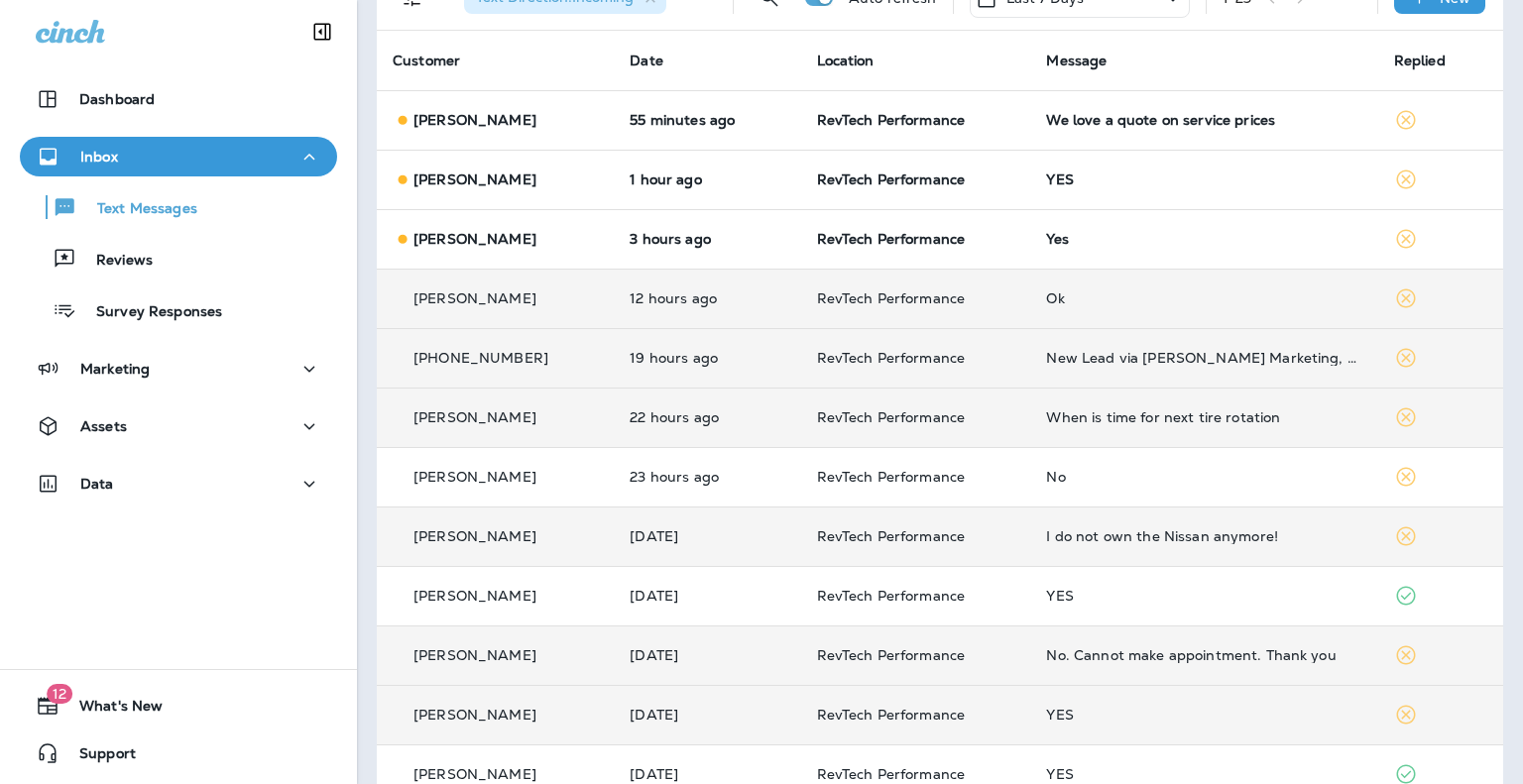 click on "Ok" at bounding box center (1204, 298) 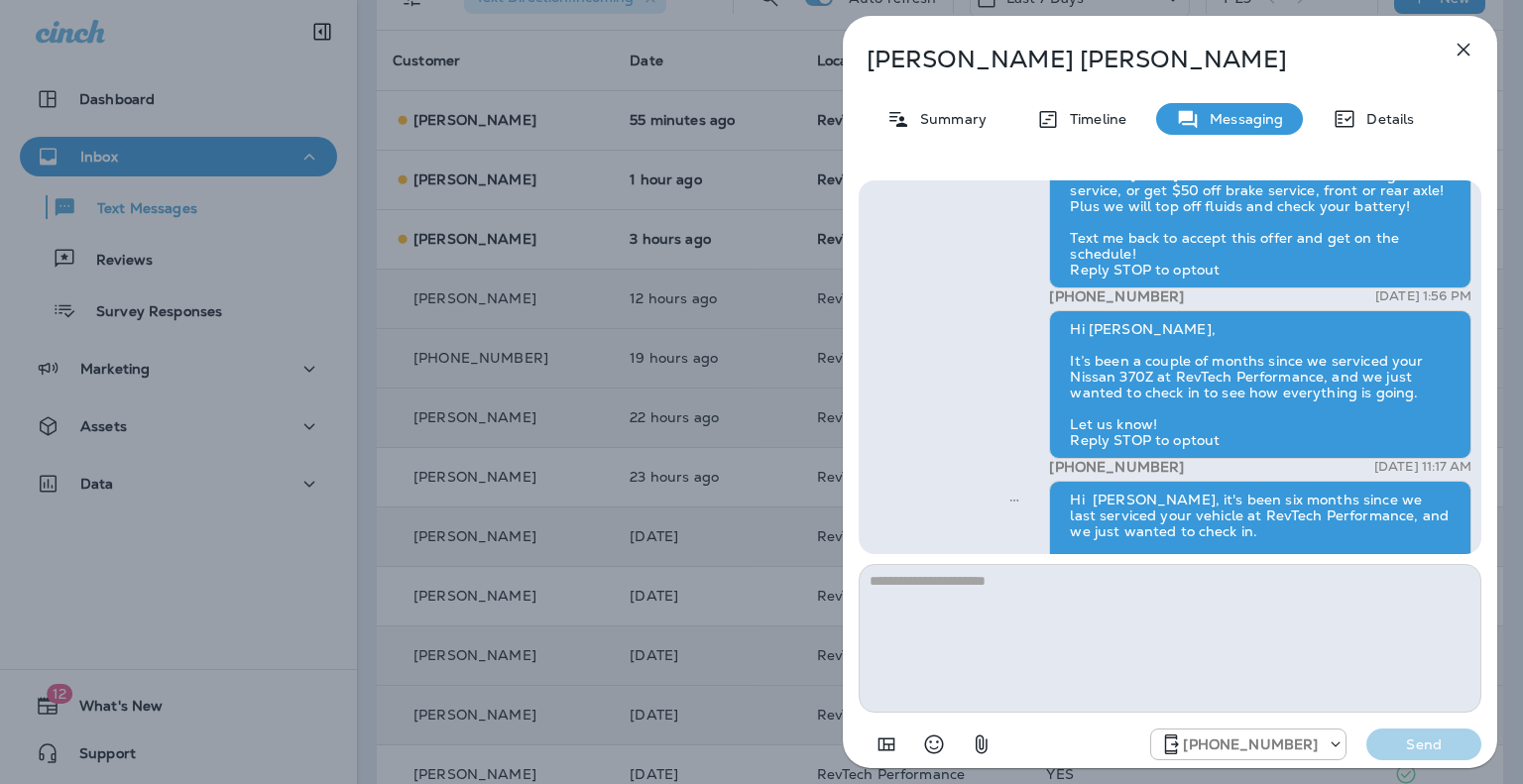 scroll, scrollTop: 0, scrollLeft: 0, axis: both 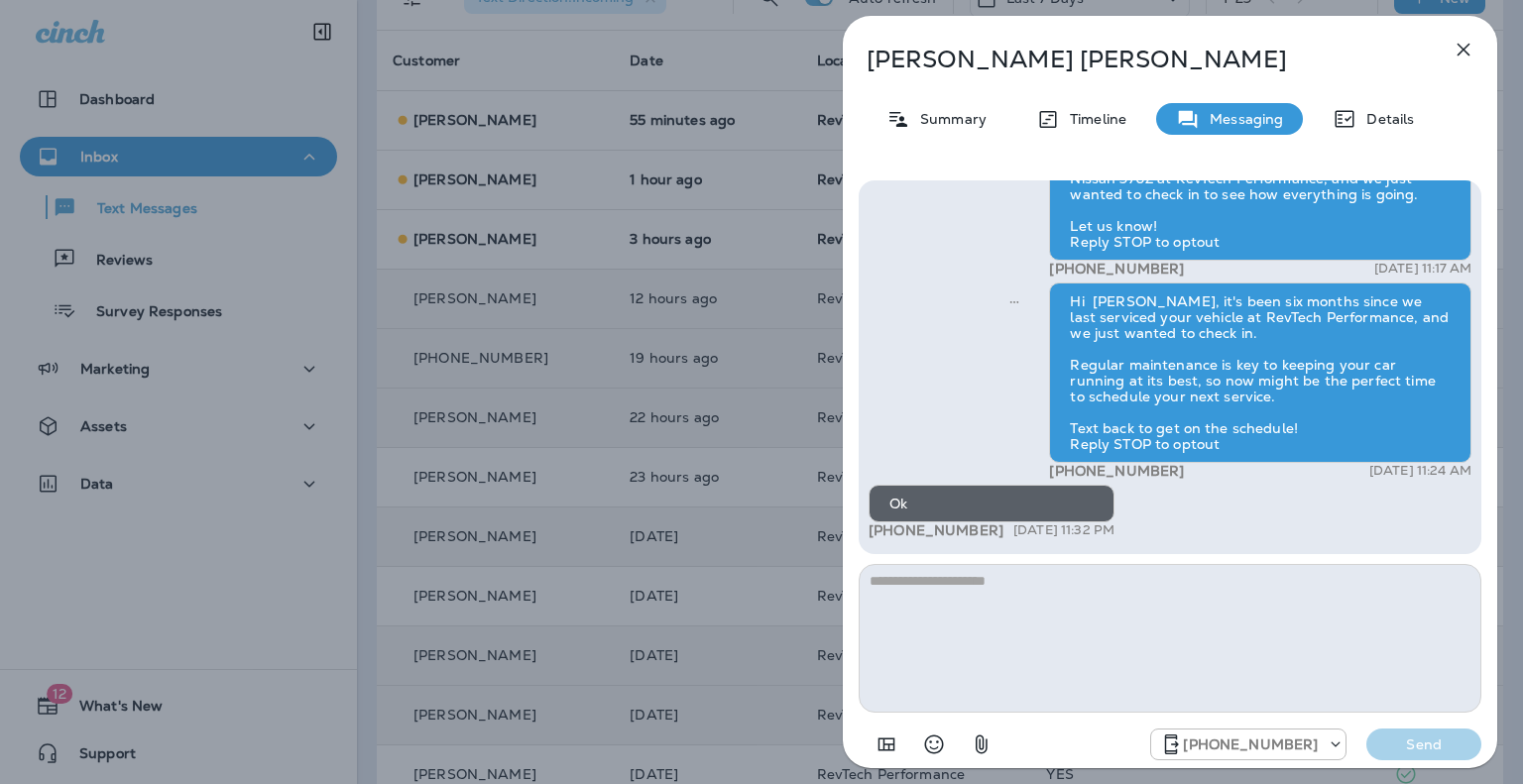 click at bounding box center (1170, 638) 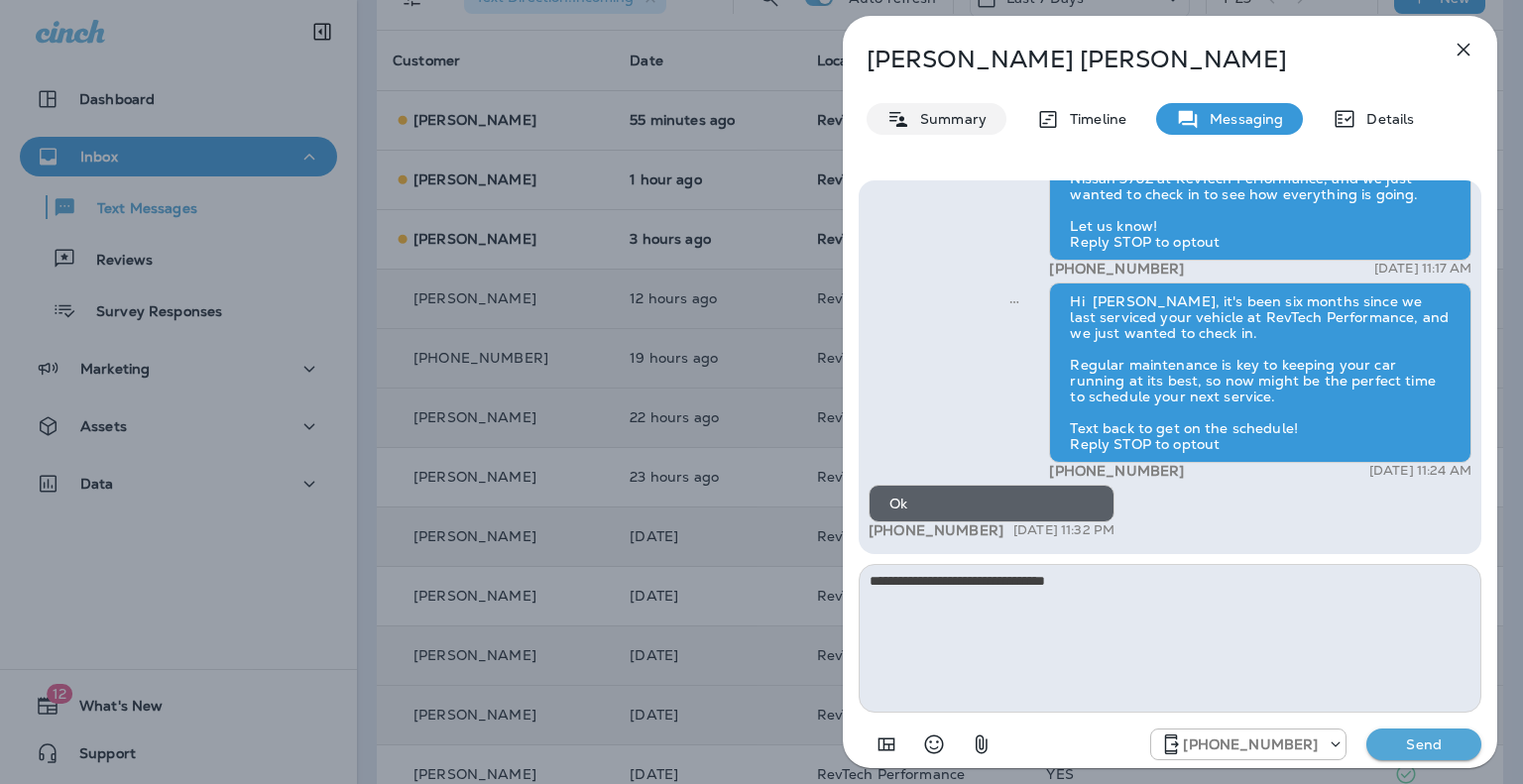 type on "**********" 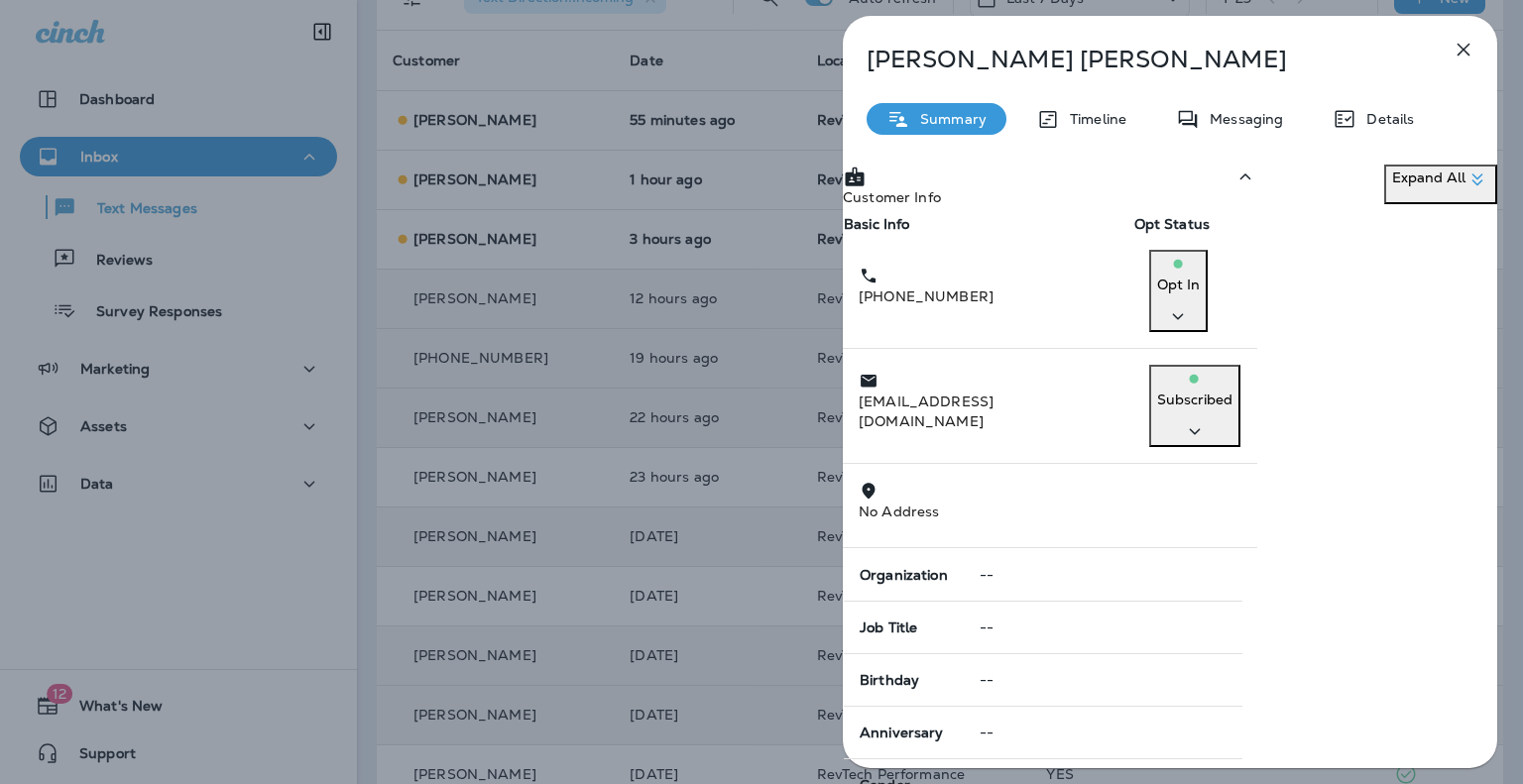 scroll, scrollTop: 322, scrollLeft: 0, axis: vertical 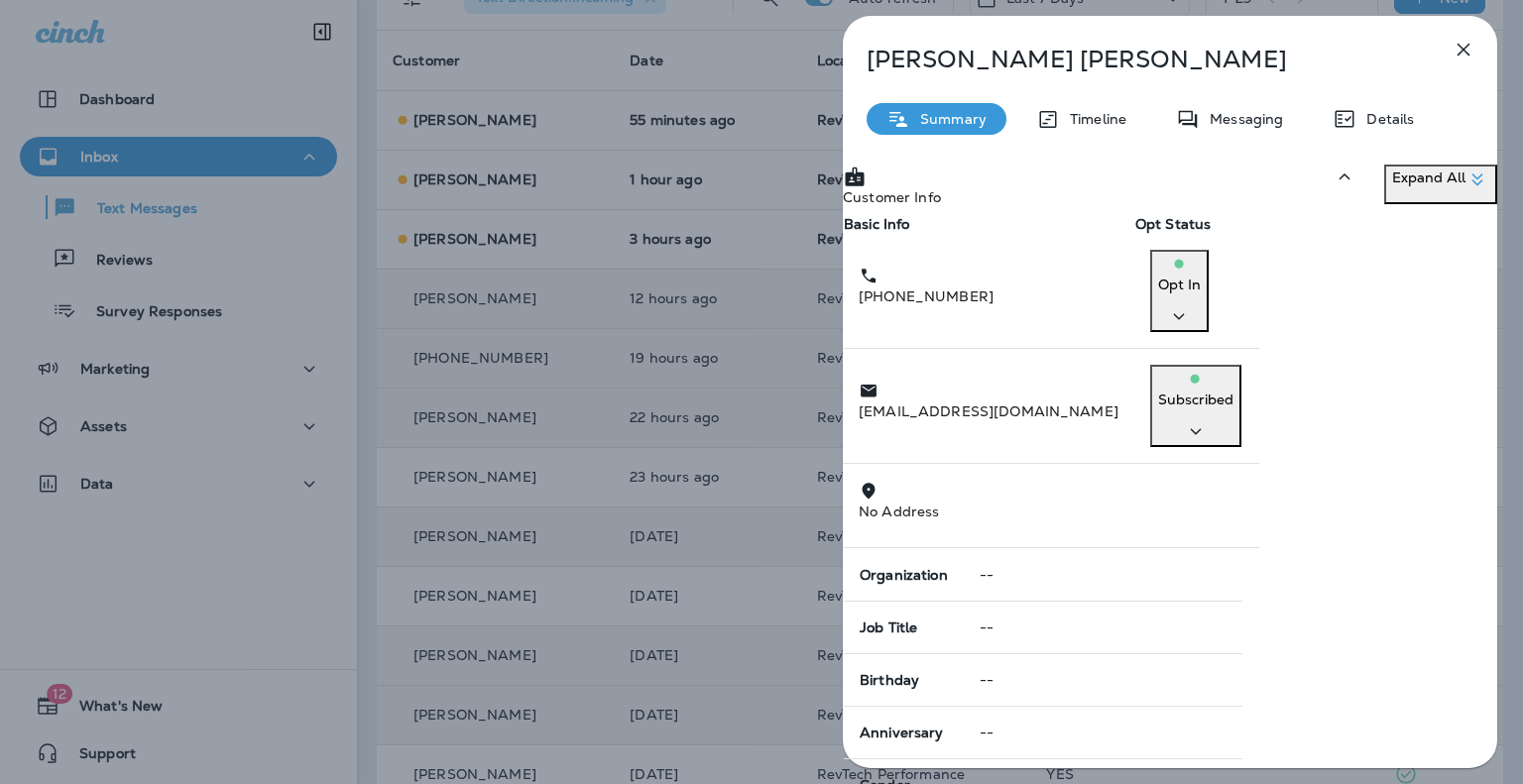 drag, startPoint x: 1021, startPoint y: 657, endPoint x: 901, endPoint y: 663, distance: 120.14991 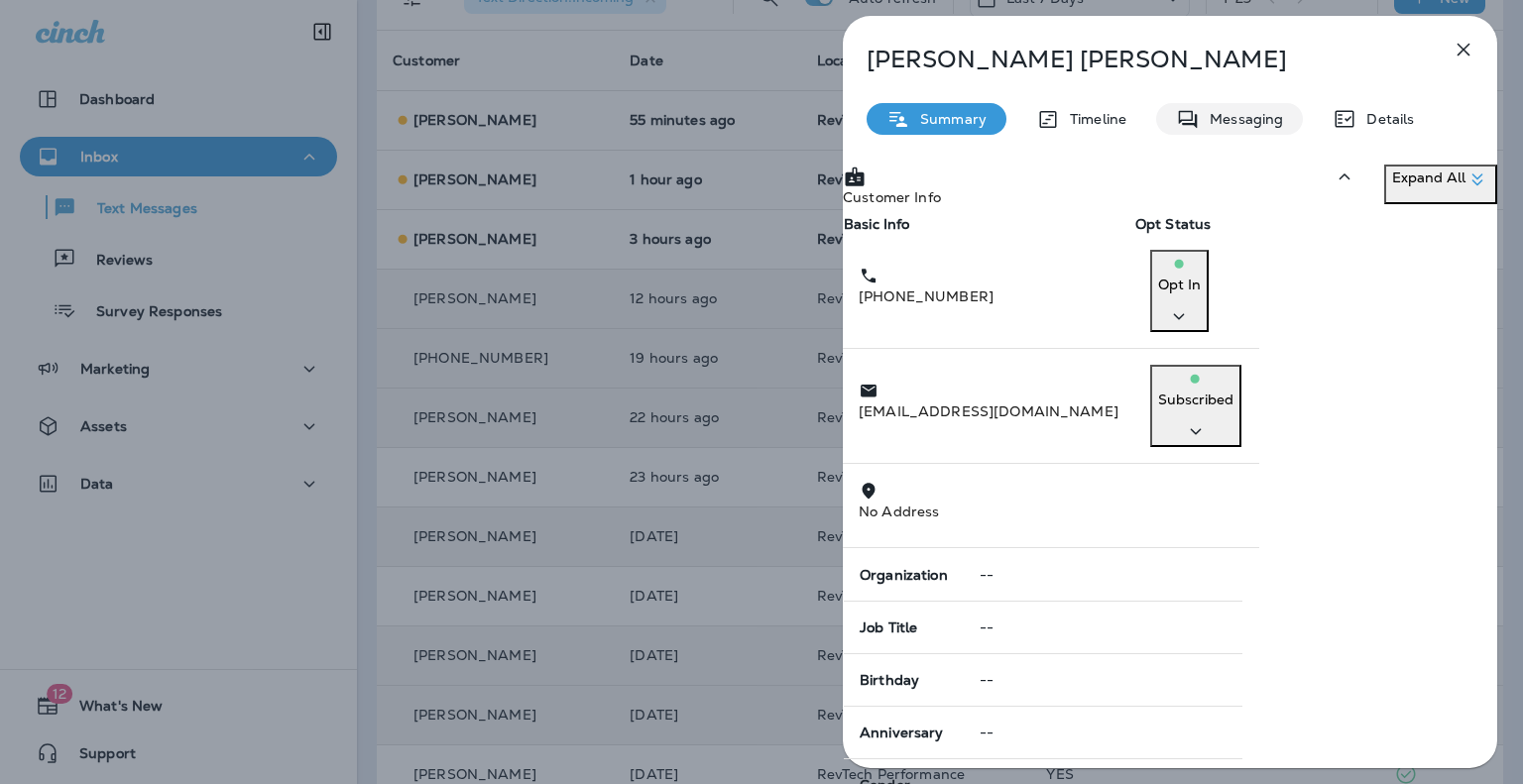click on "Messaging" at bounding box center (1241, 119) 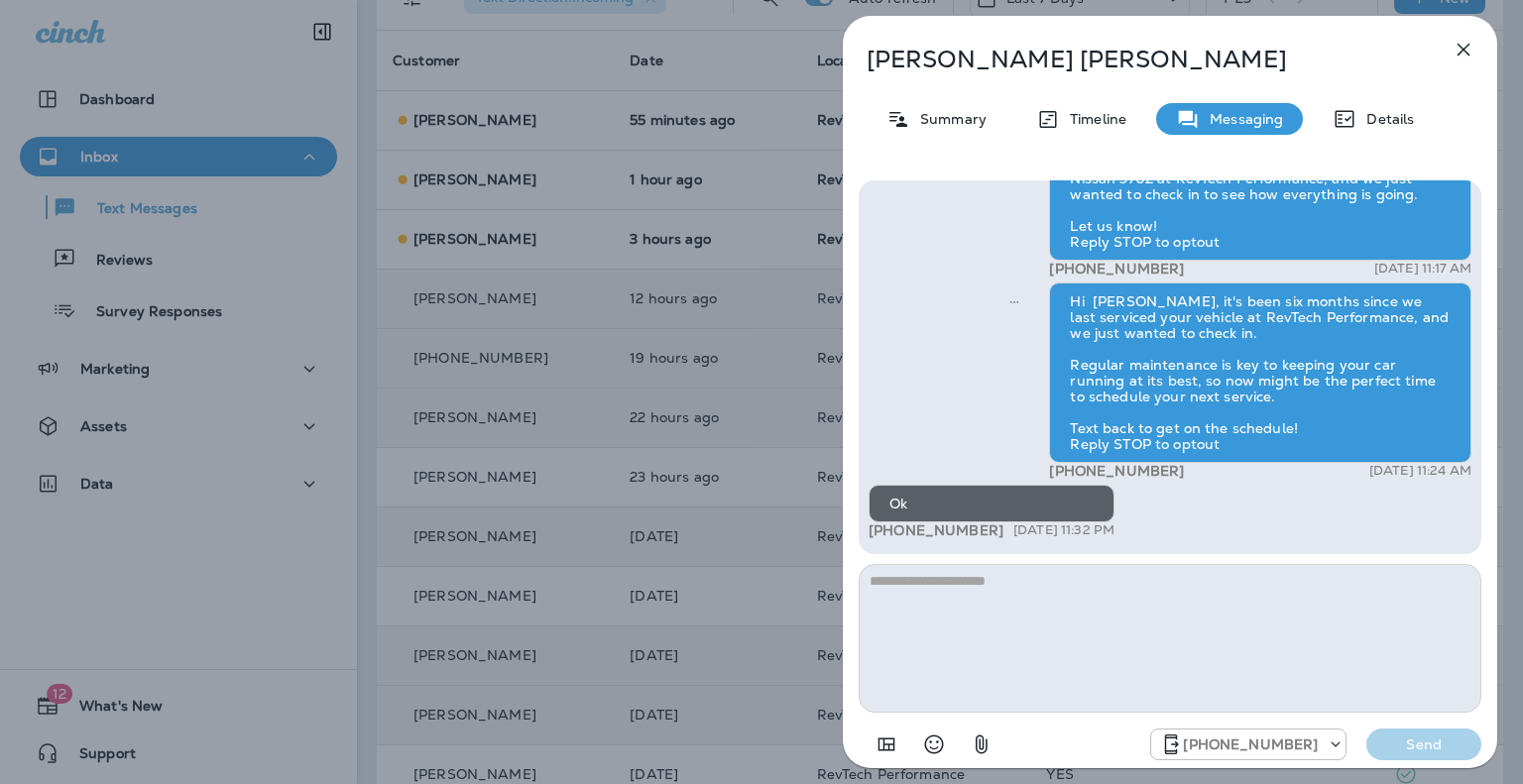 drag, startPoint x: 1164, startPoint y: 649, endPoint x: 1196, endPoint y: 649, distance: 32 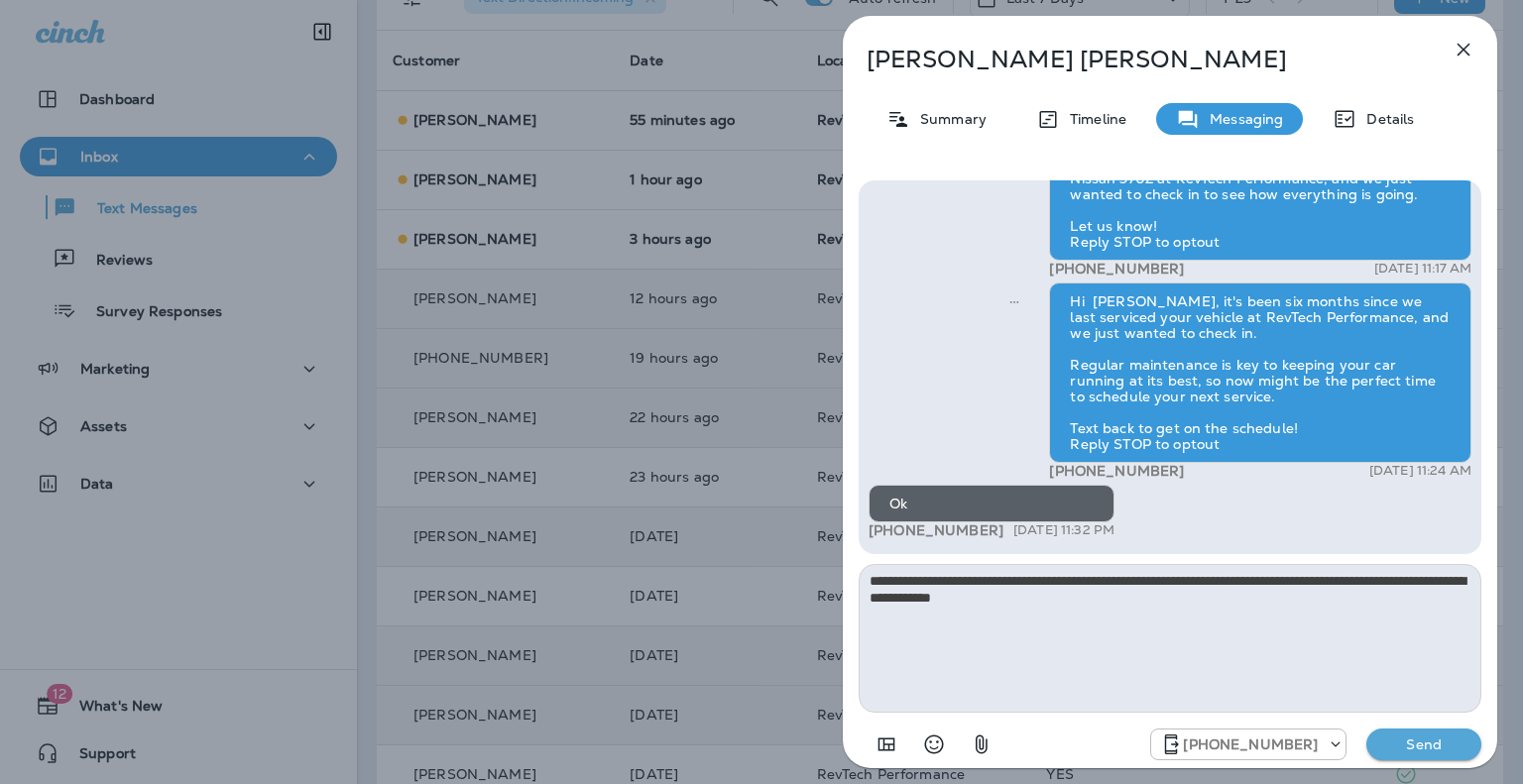 type on "**********" 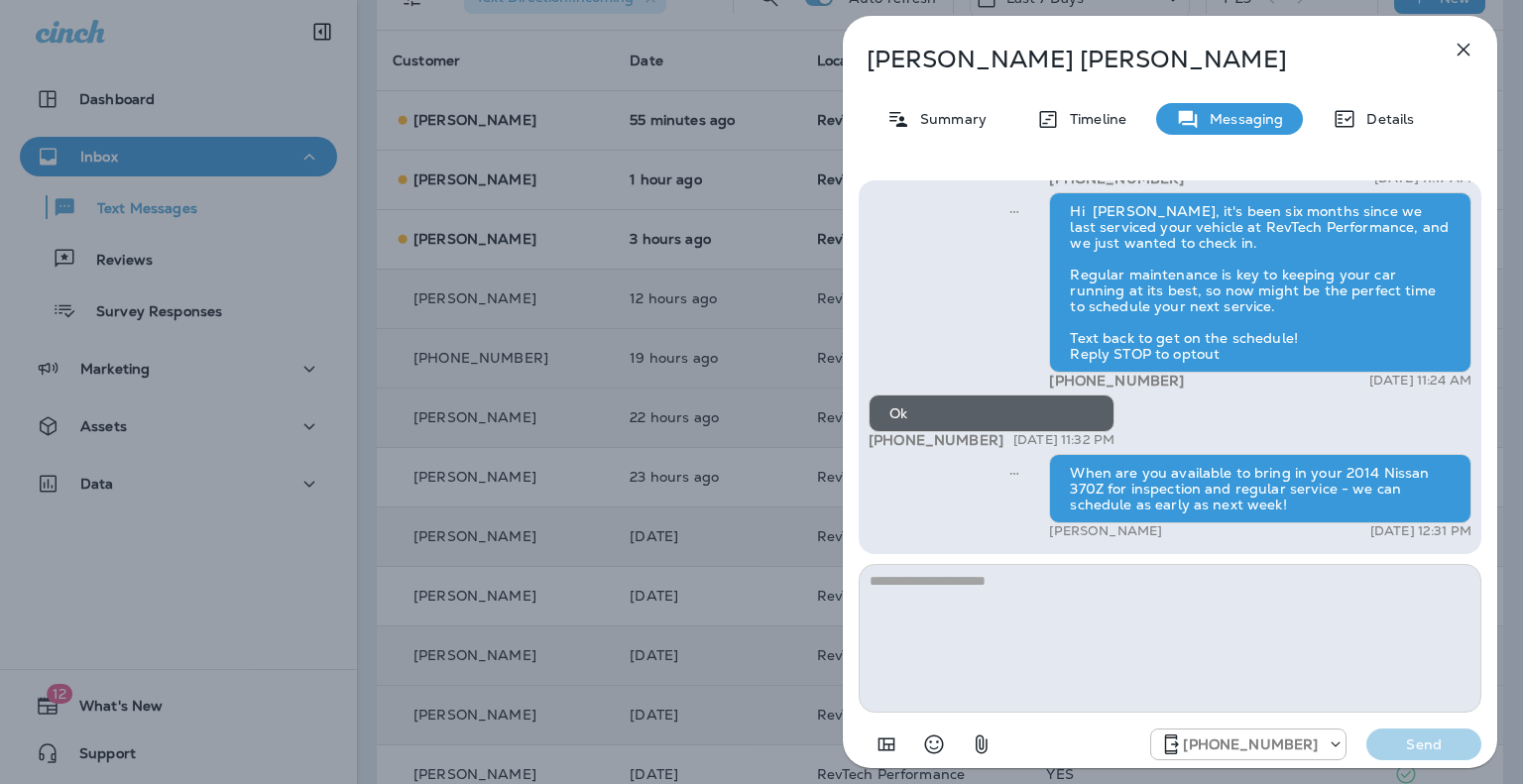 drag, startPoint x: 1465, startPoint y: 50, endPoint x: 1452, endPoint y: 53, distance: 13.3416641 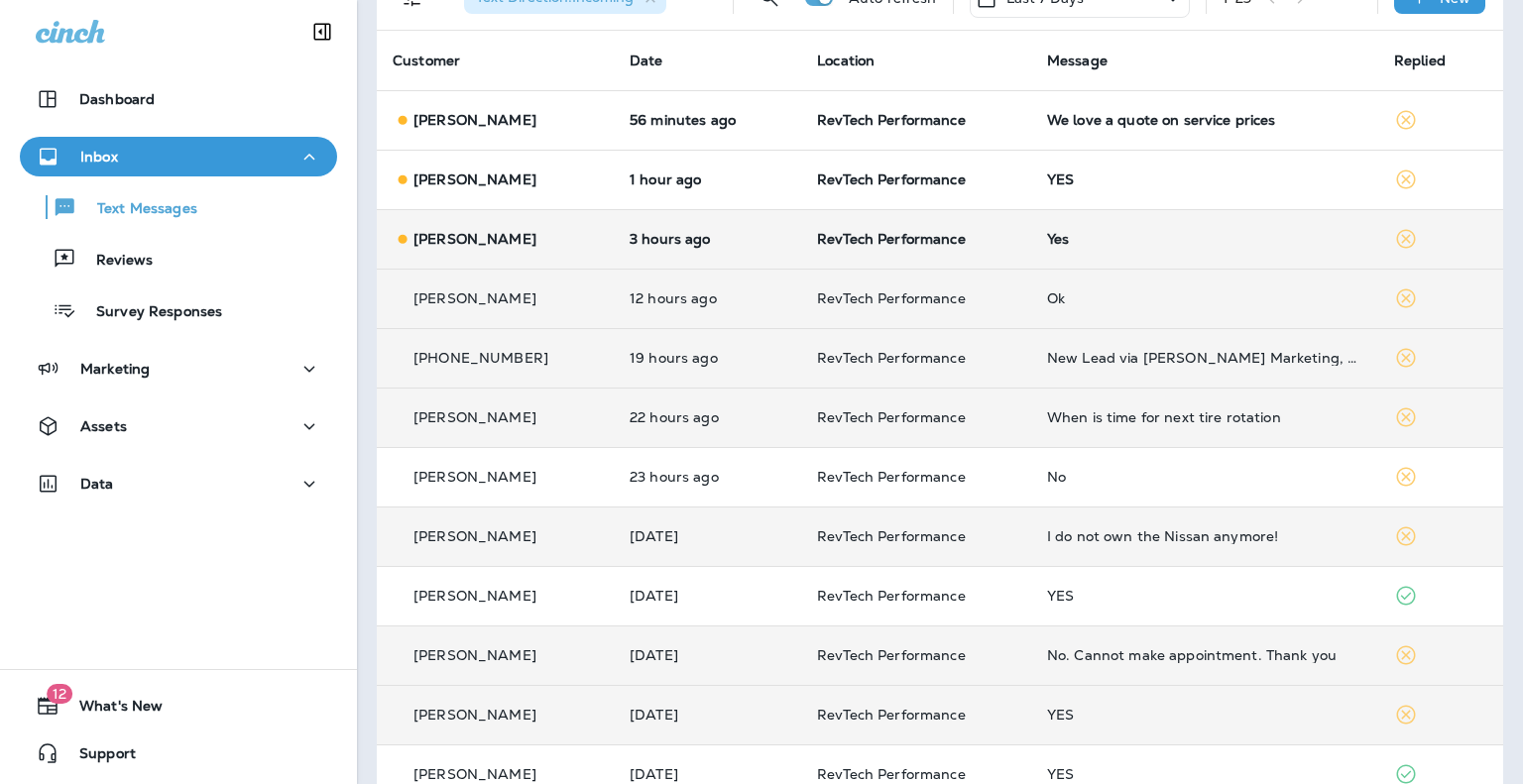 click on "Yes" at bounding box center [1205, 239] 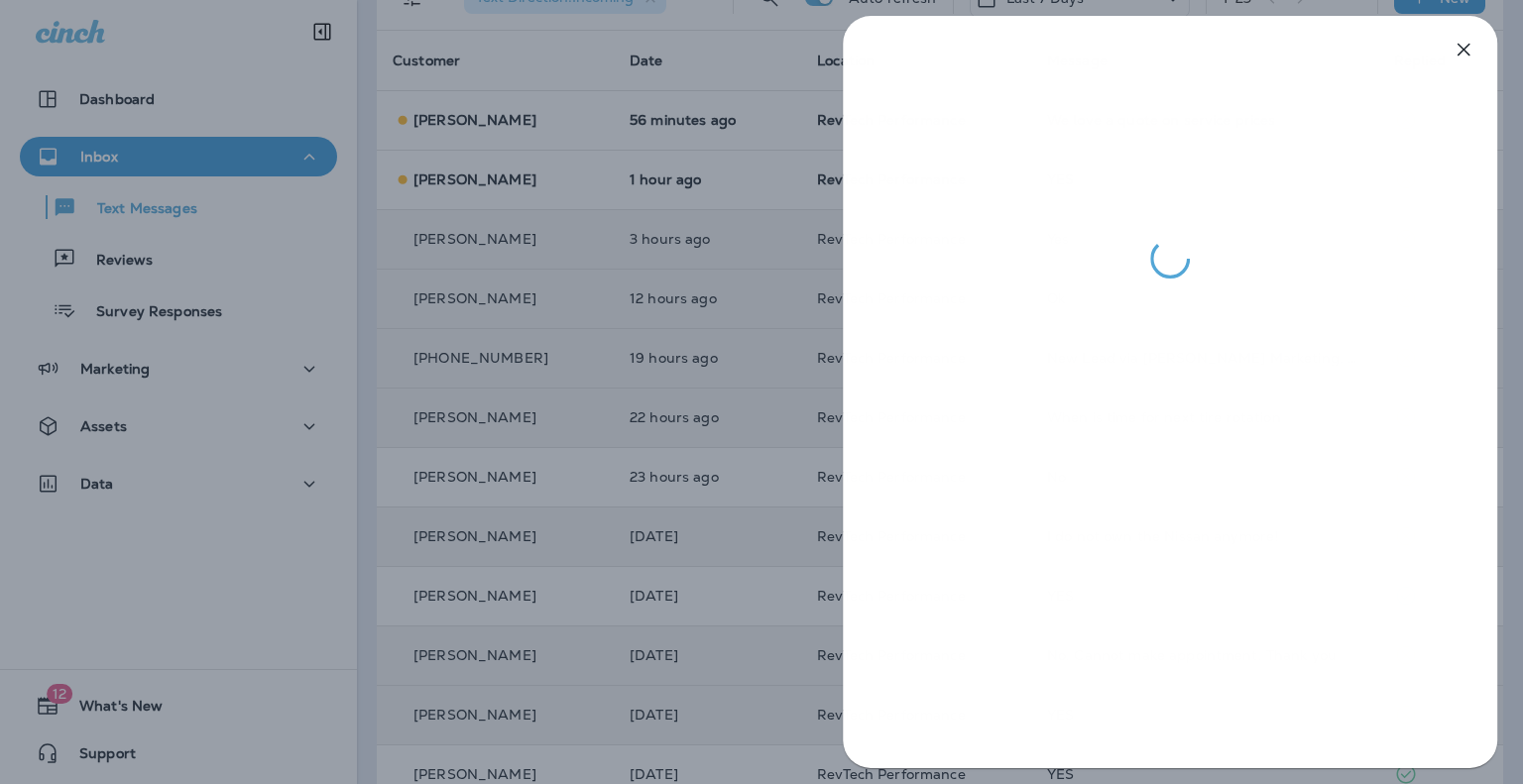 click at bounding box center (762, 392) 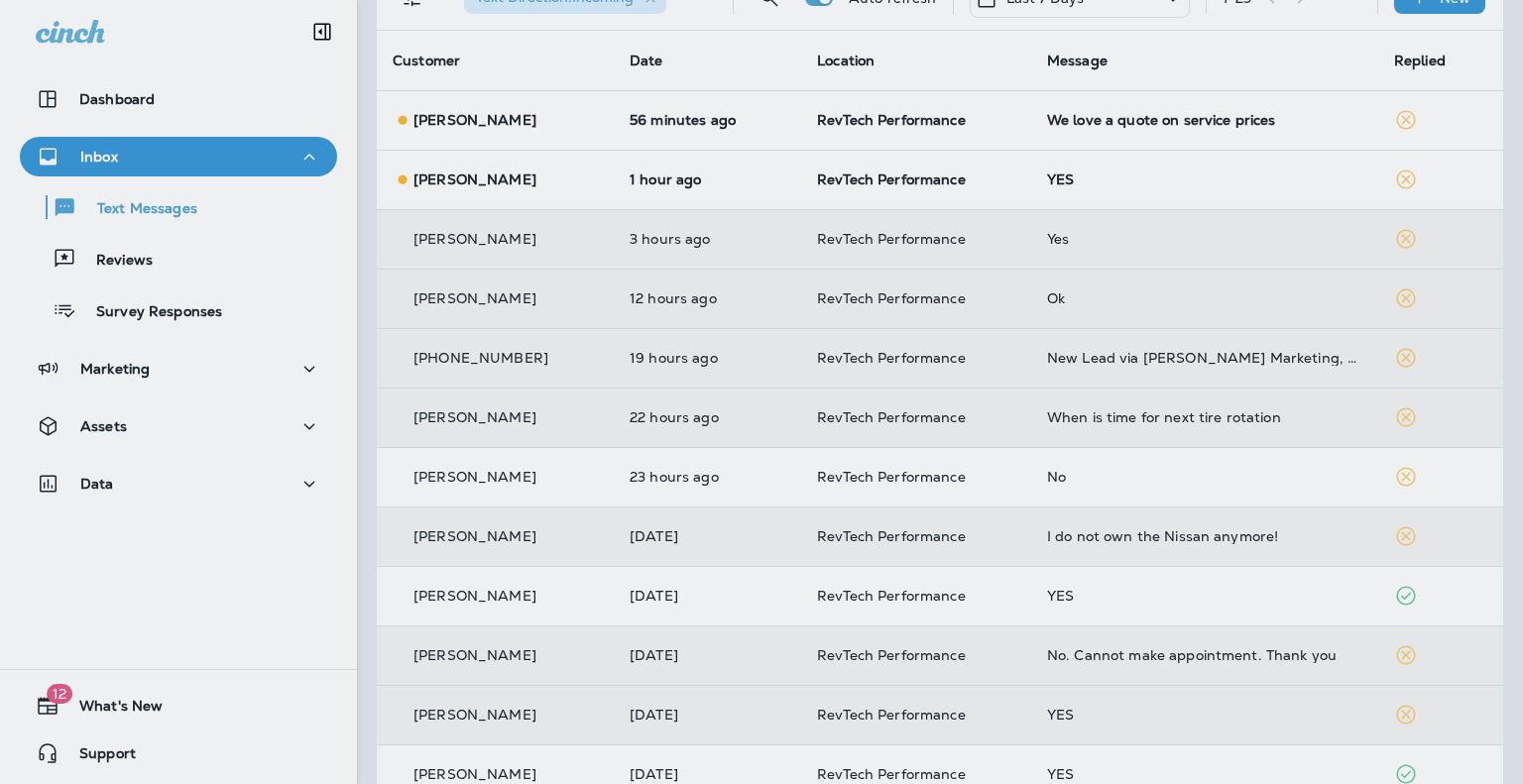 click at bounding box center [868, 392] 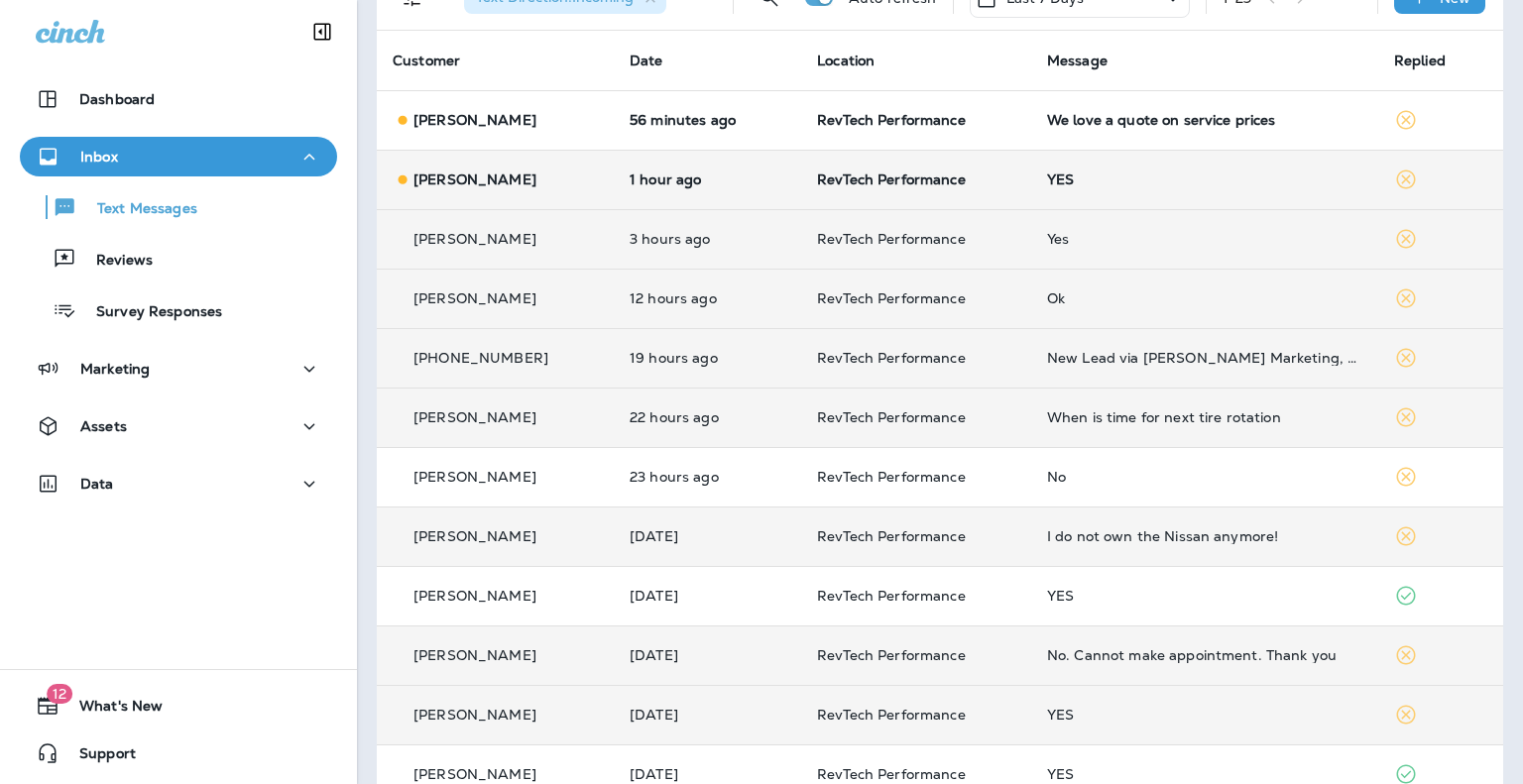 click on "RevTech Performance" at bounding box center (916, 179) 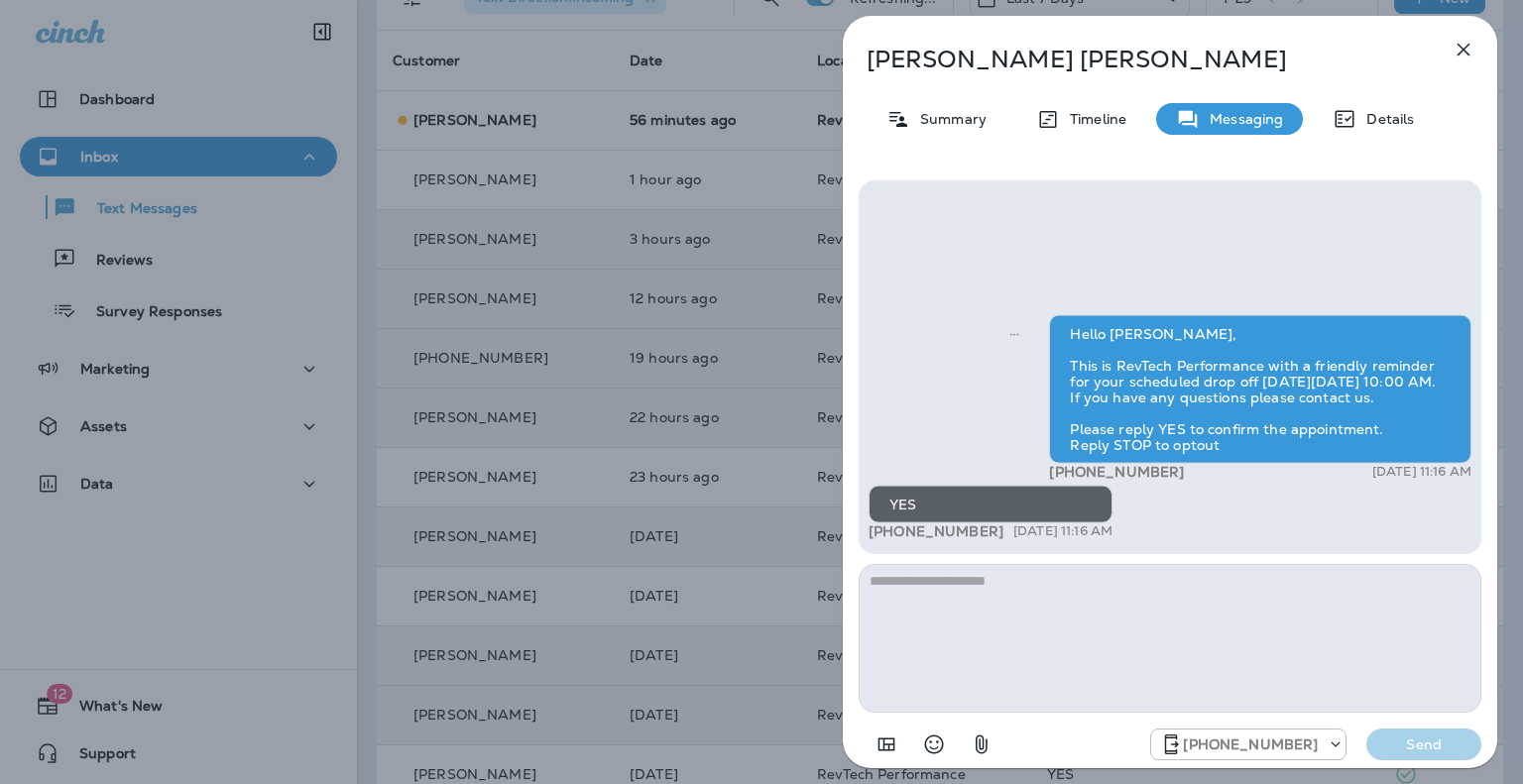 click on "[PERSON_NAME] Summary   Timeline   Messaging   Details     Hello [PERSON_NAME],
This is RevTech Performance with a friendly reminder for your scheduled drop off [DATE][DATE] 10:00 AM.  If you have any questions please contact us.
Please reply YES to confirm the appointment.
Reply STOP to optout
[PHONE_NUMBER]
[DATE] 11:16 AM YES
[PHONE_NUMBER]
[DATE] 11:16 AM
[PHONE_NUMBER]" at bounding box center [762, 392] 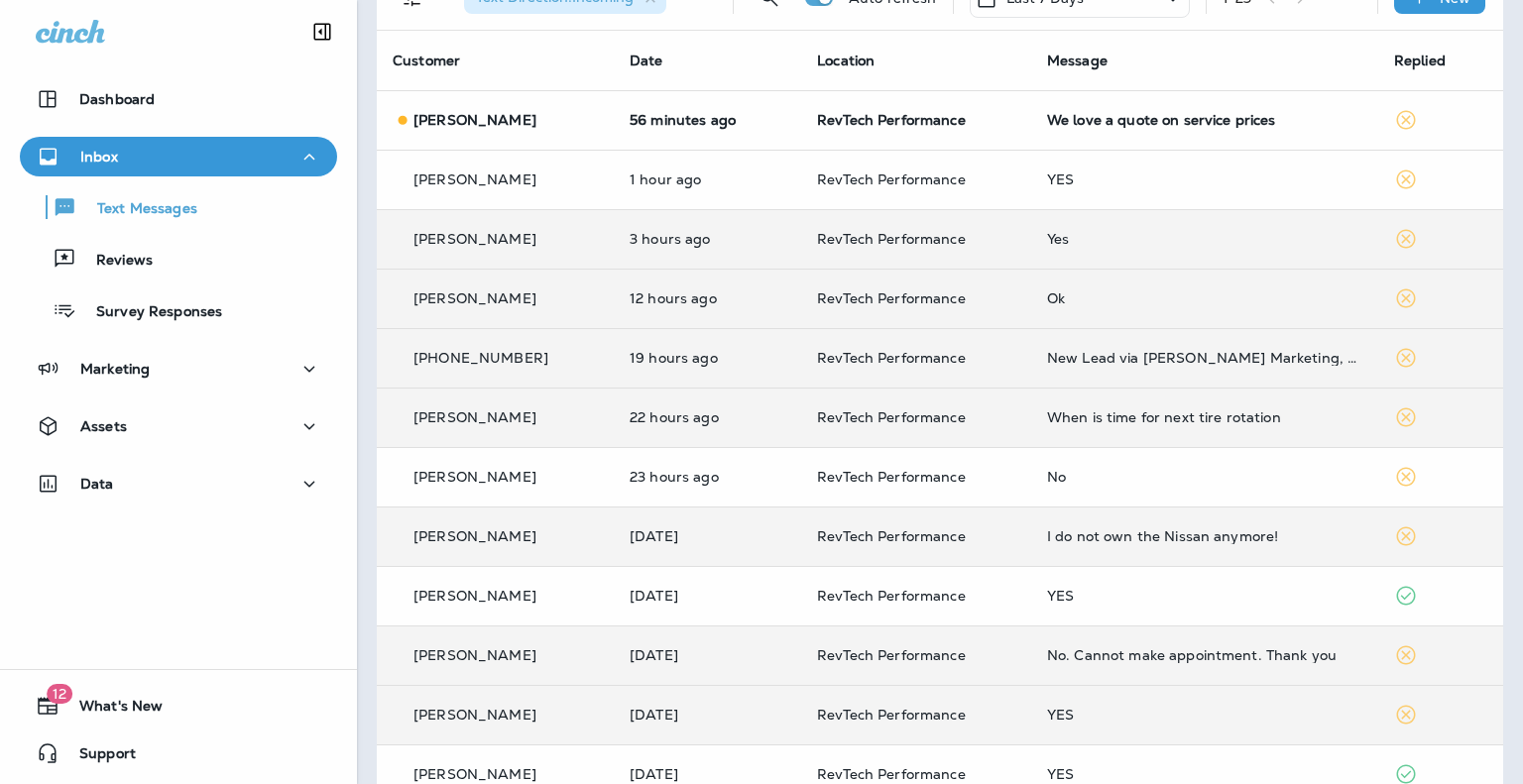 click at bounding box center (762, 392) 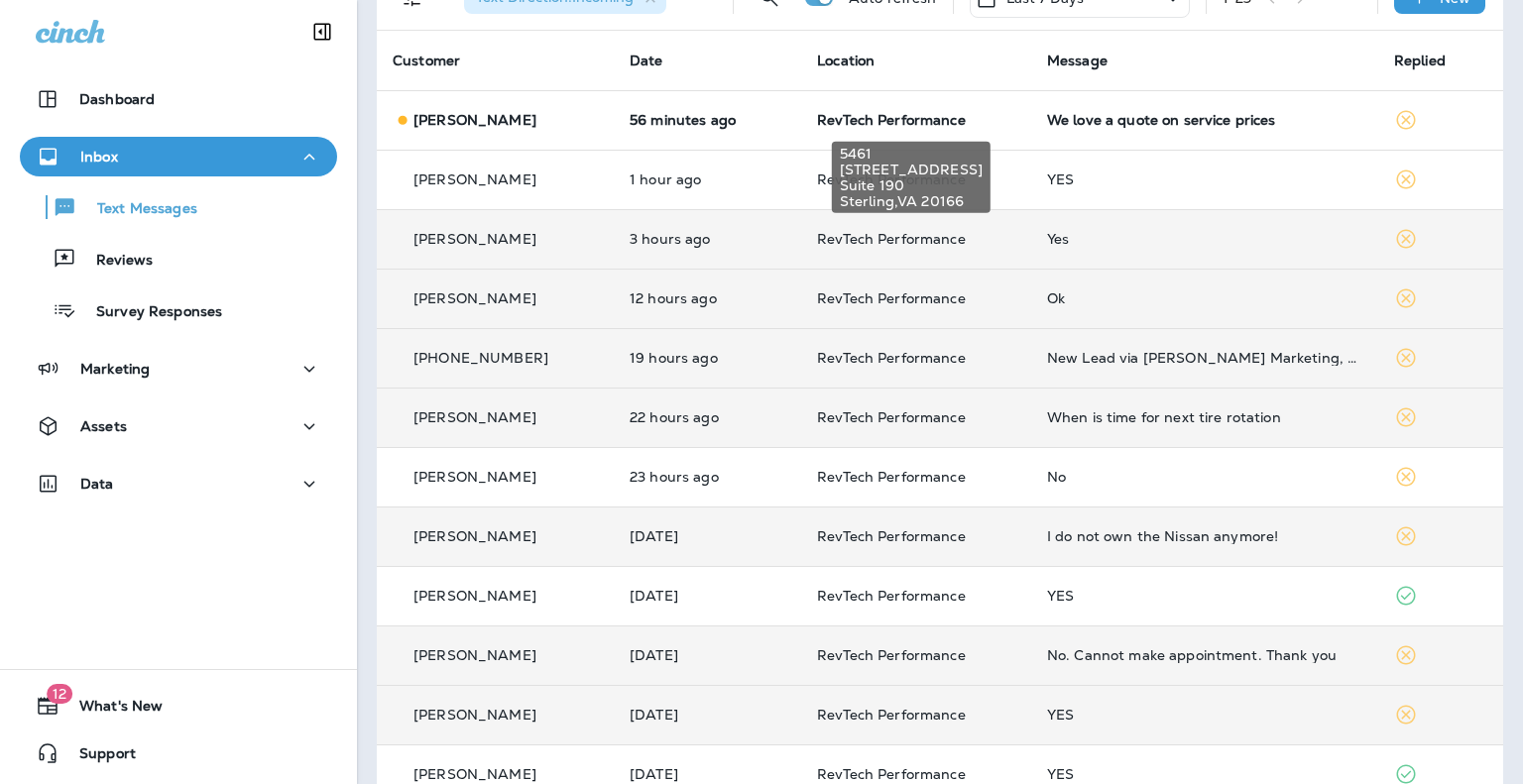 click on "[STREET_ADDRESS]" at bounding box center (911, 171) 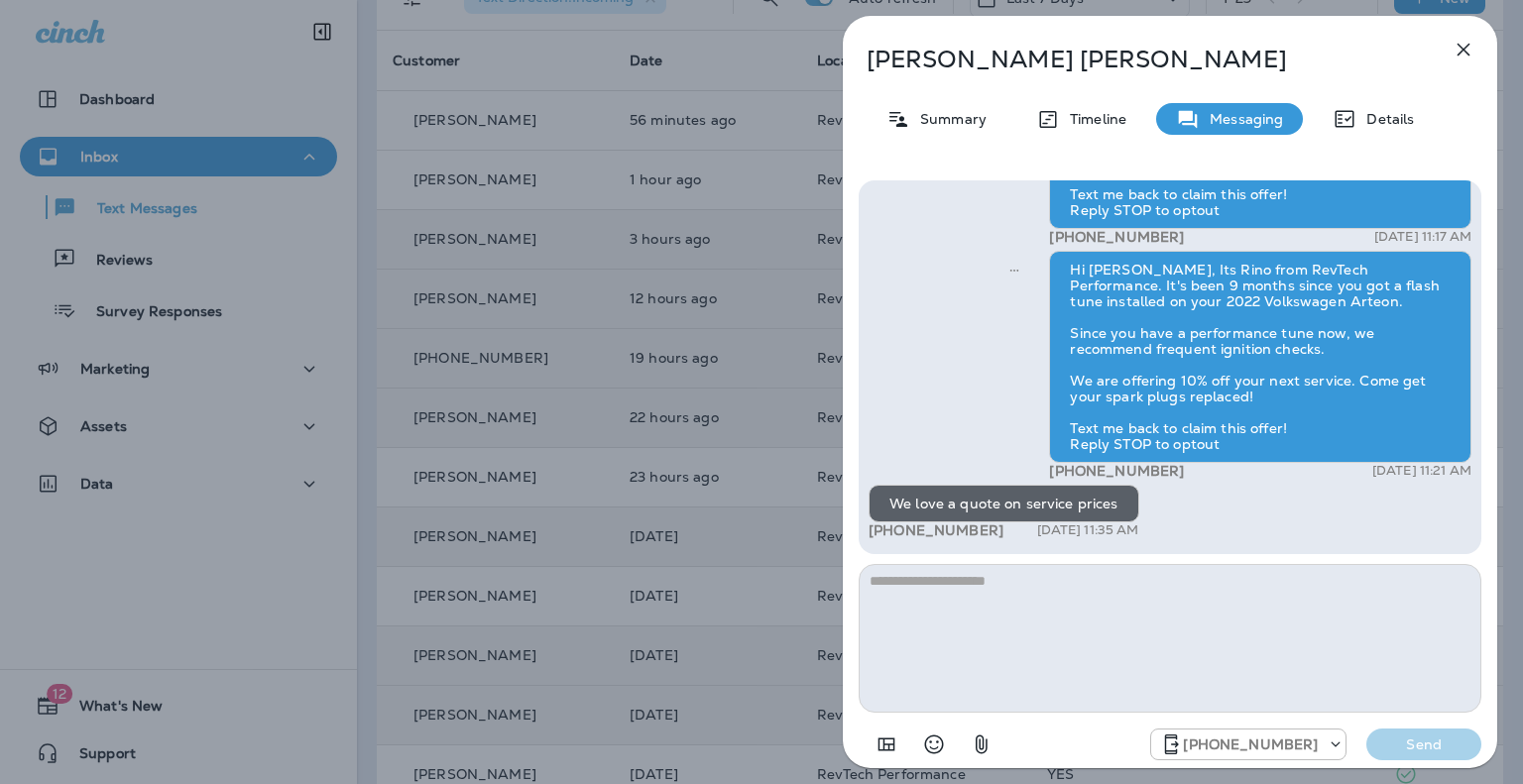 click at bounding box center (1170, 638) 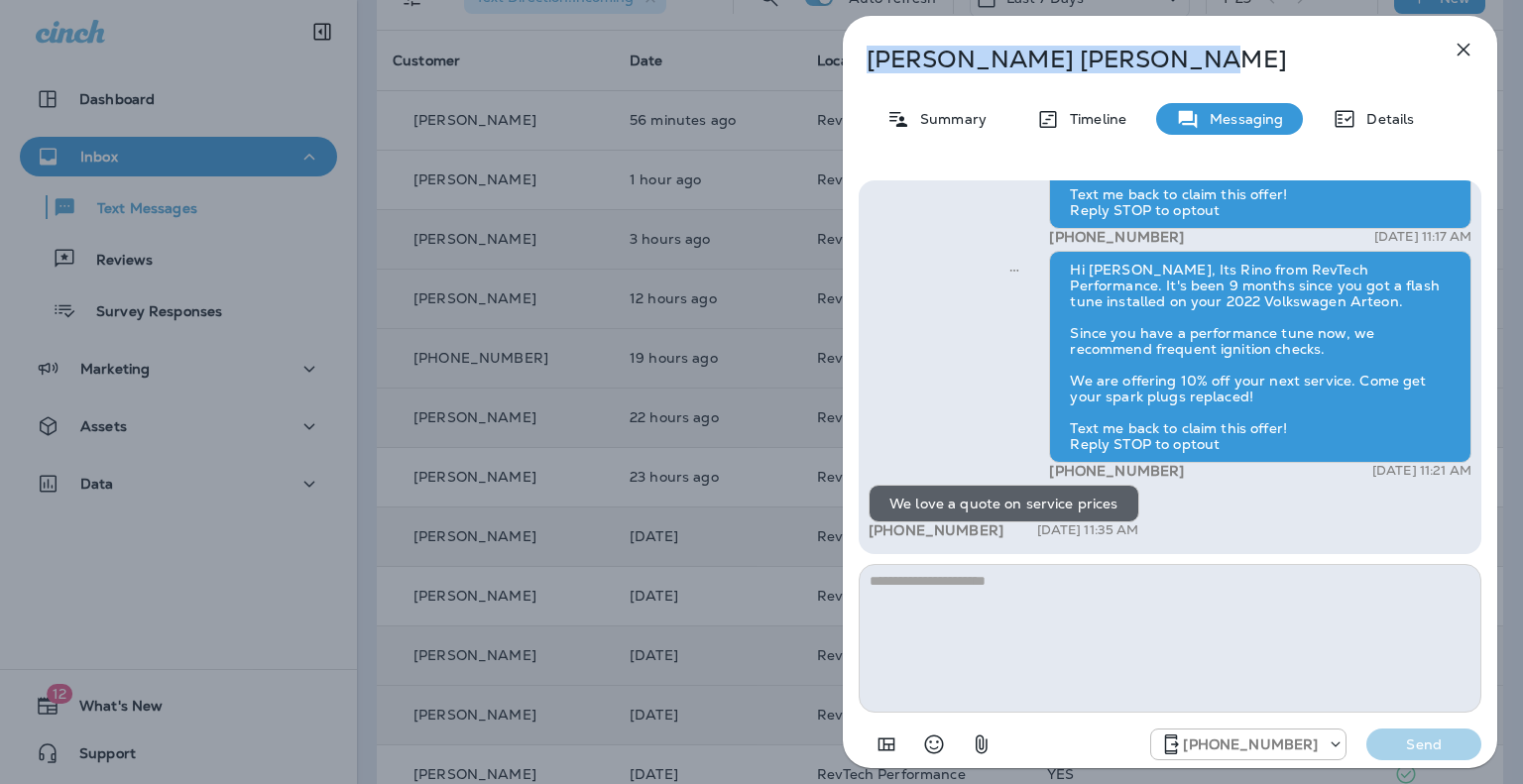 drag, startPoint x: 899, startPoint y: 49, endPoint x: 872, endPoint y: 55, distance: 27.658633 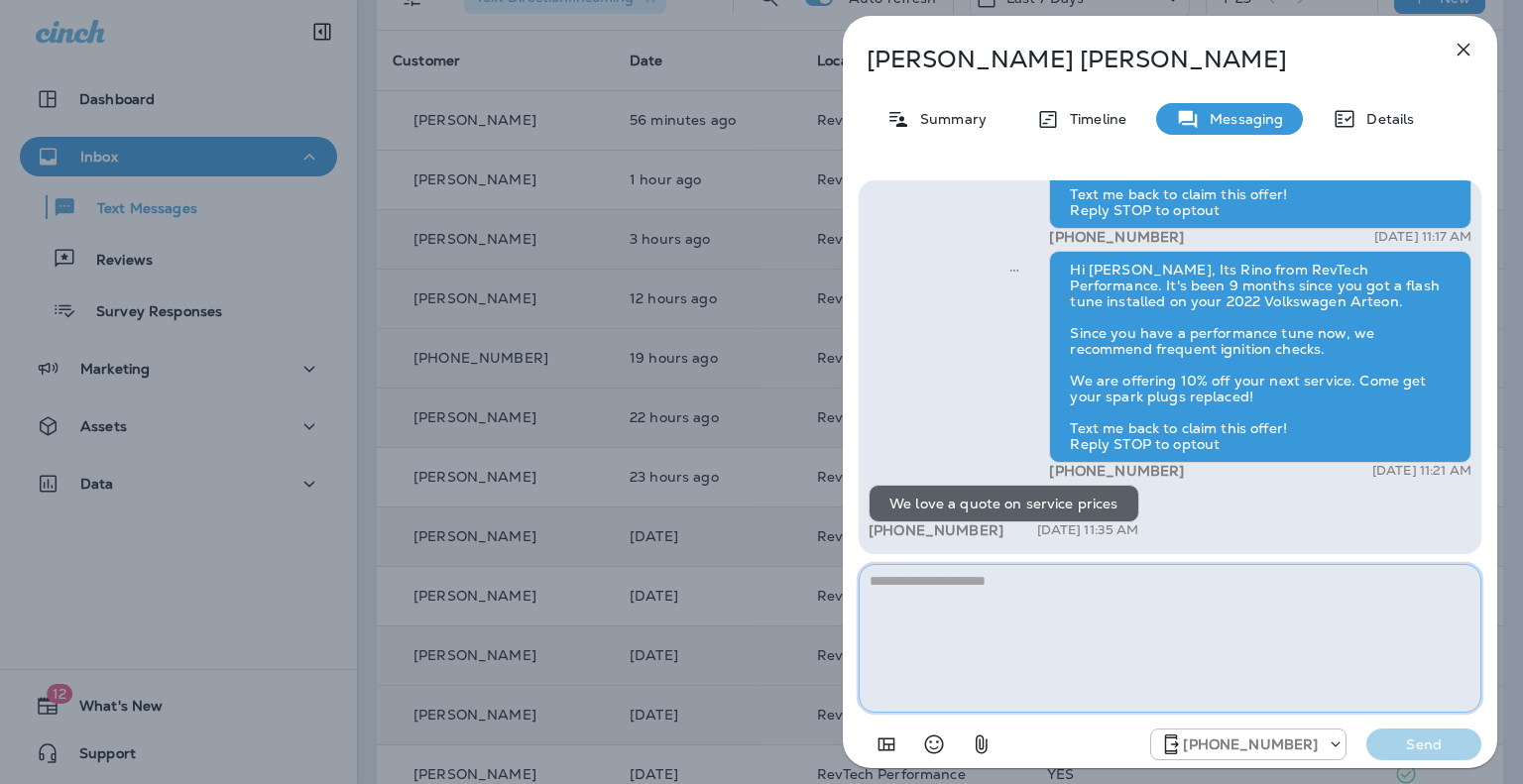 drag, startPoint x: 1164, startPoint y: 635, endPoint x: 1196, endPoint y: 612, distance: 39 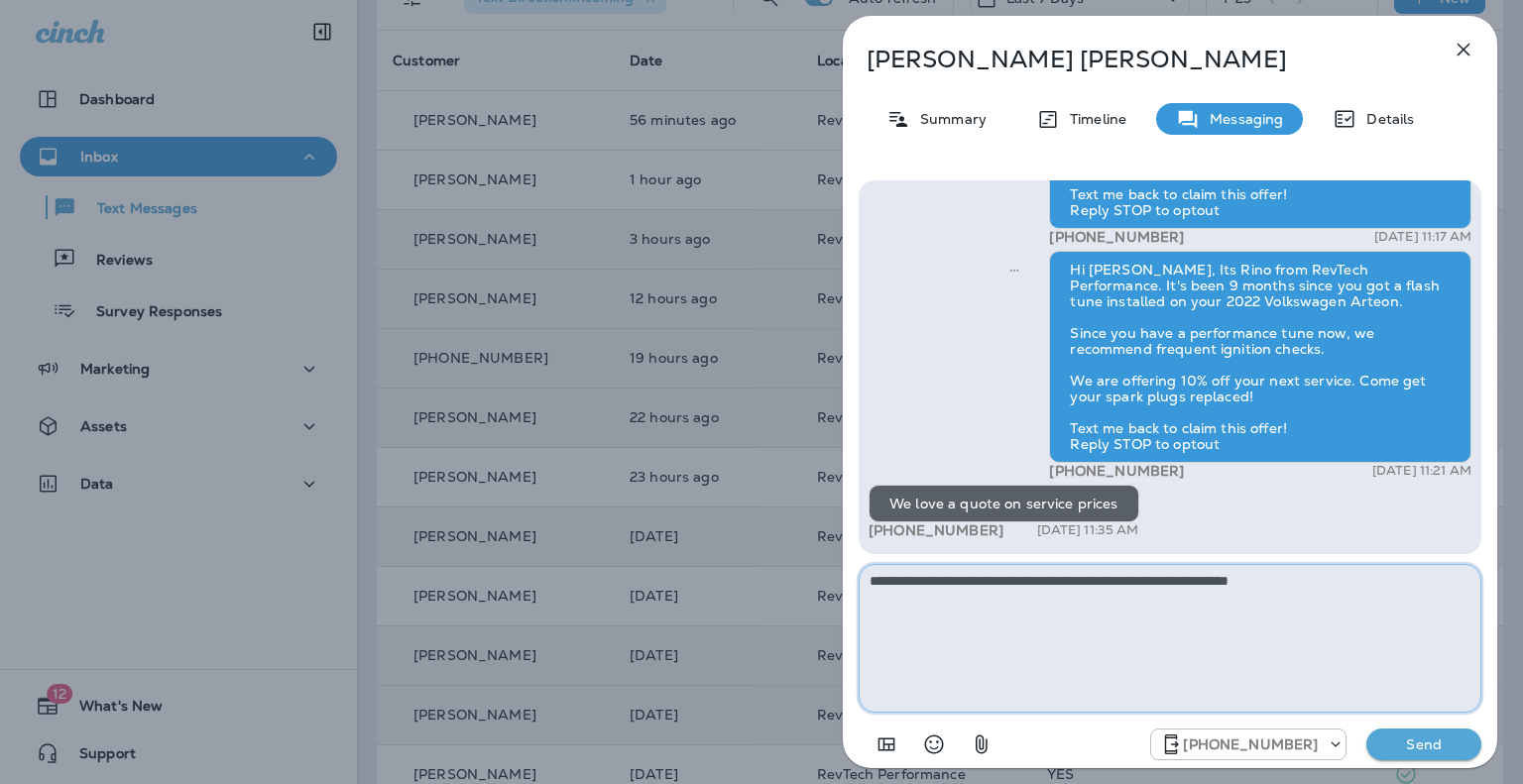 click on "**********" at bounding box center (1170, 638) 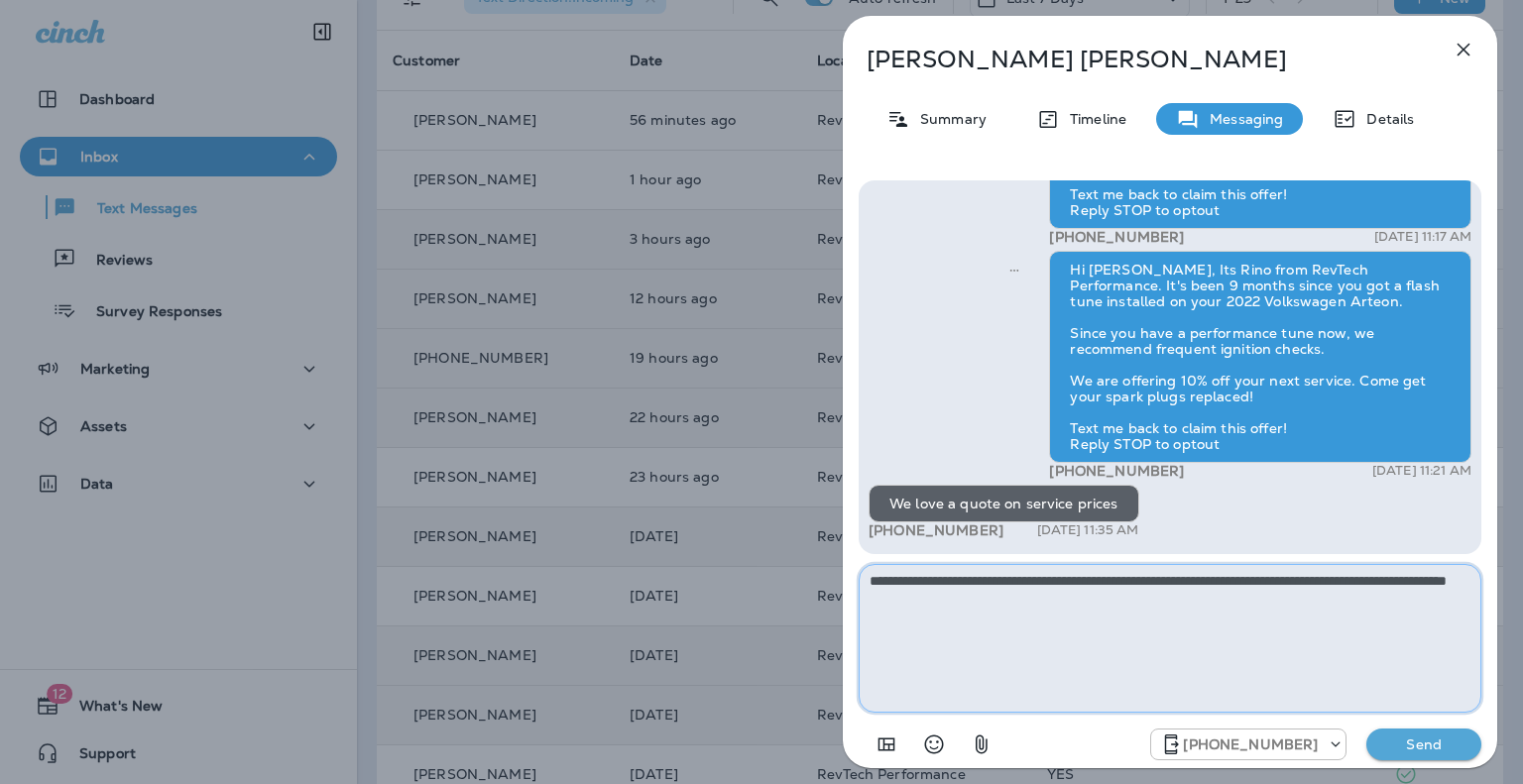 type on "**********" 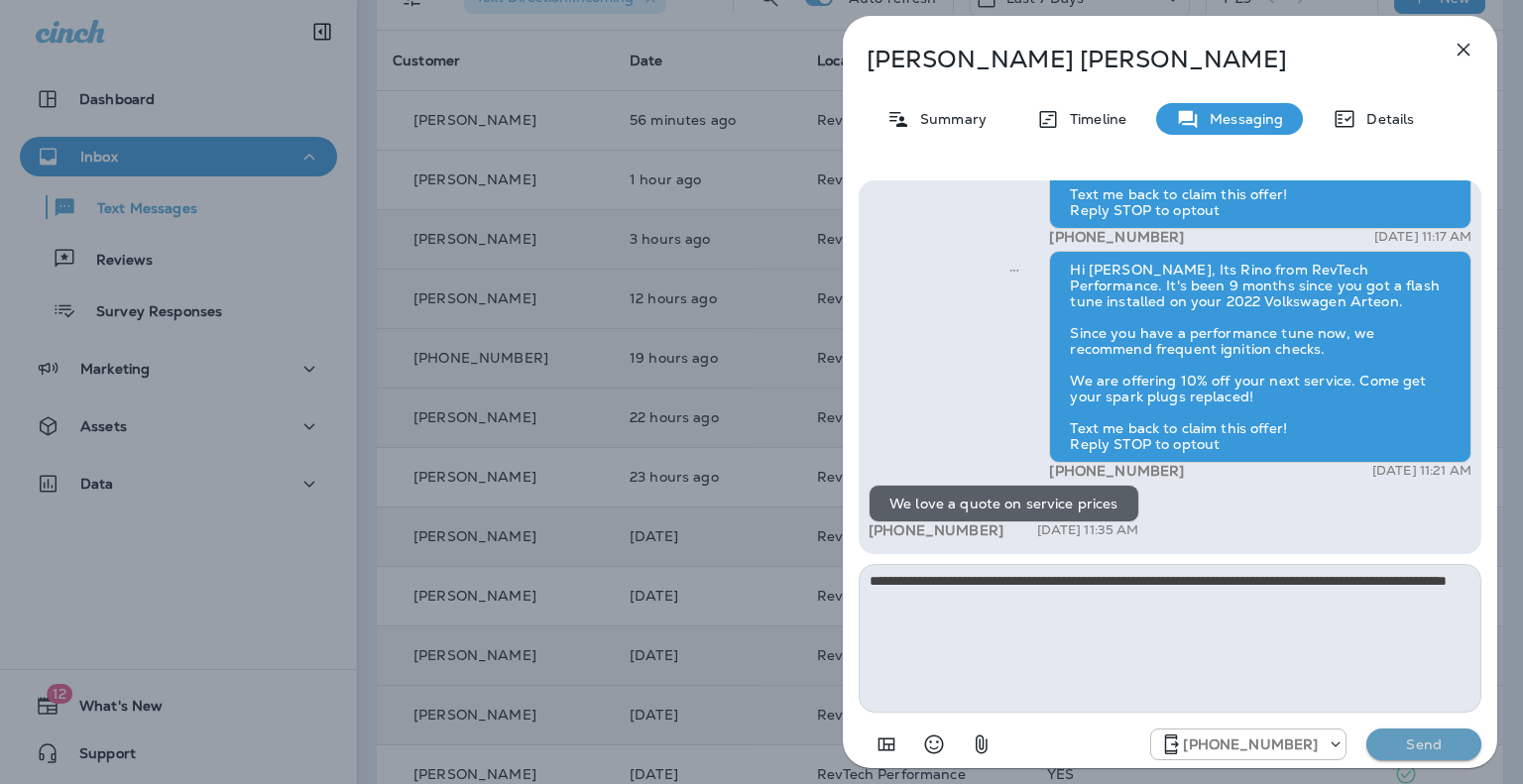 click on "Send" at bounding box center (1424, 744) 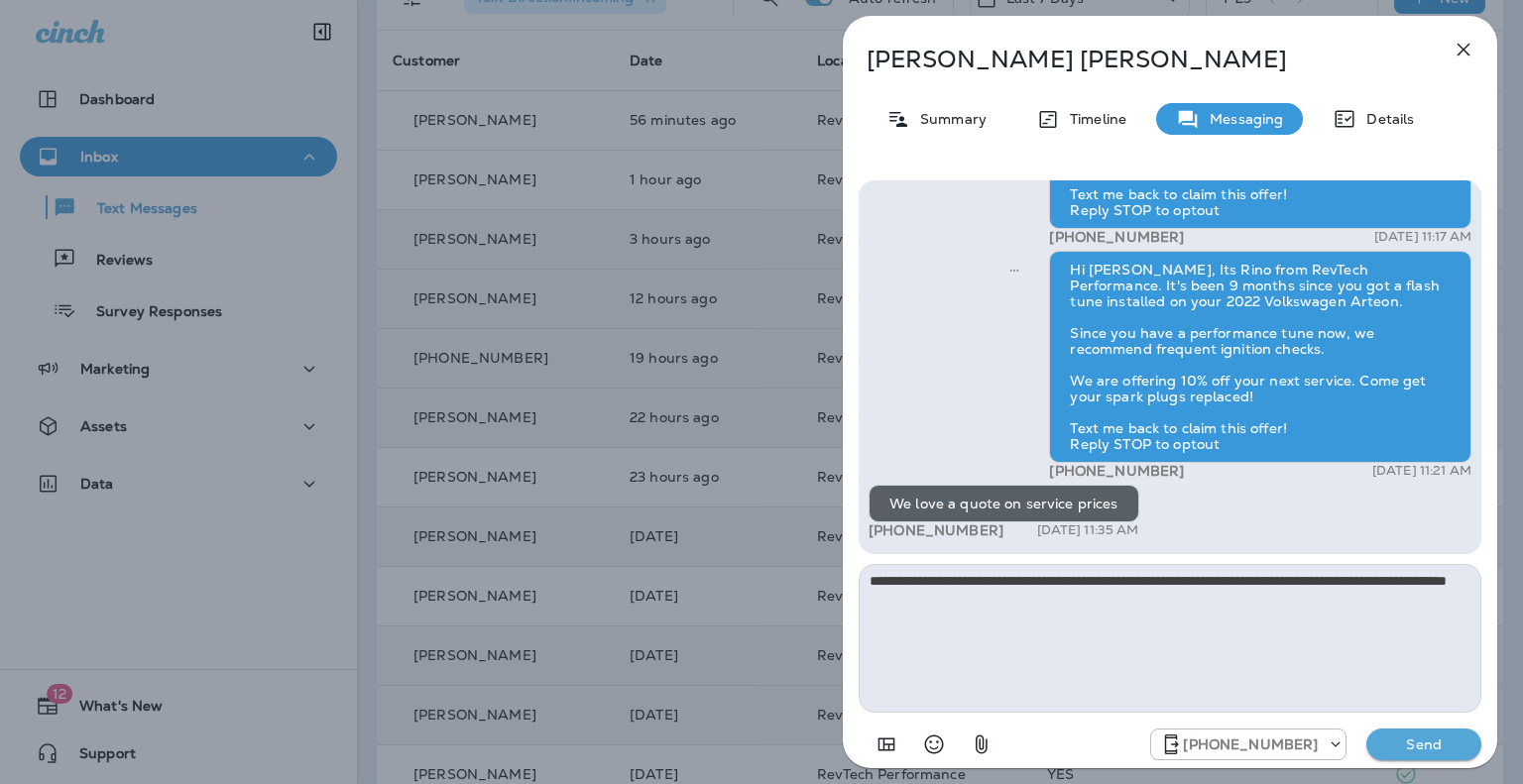type 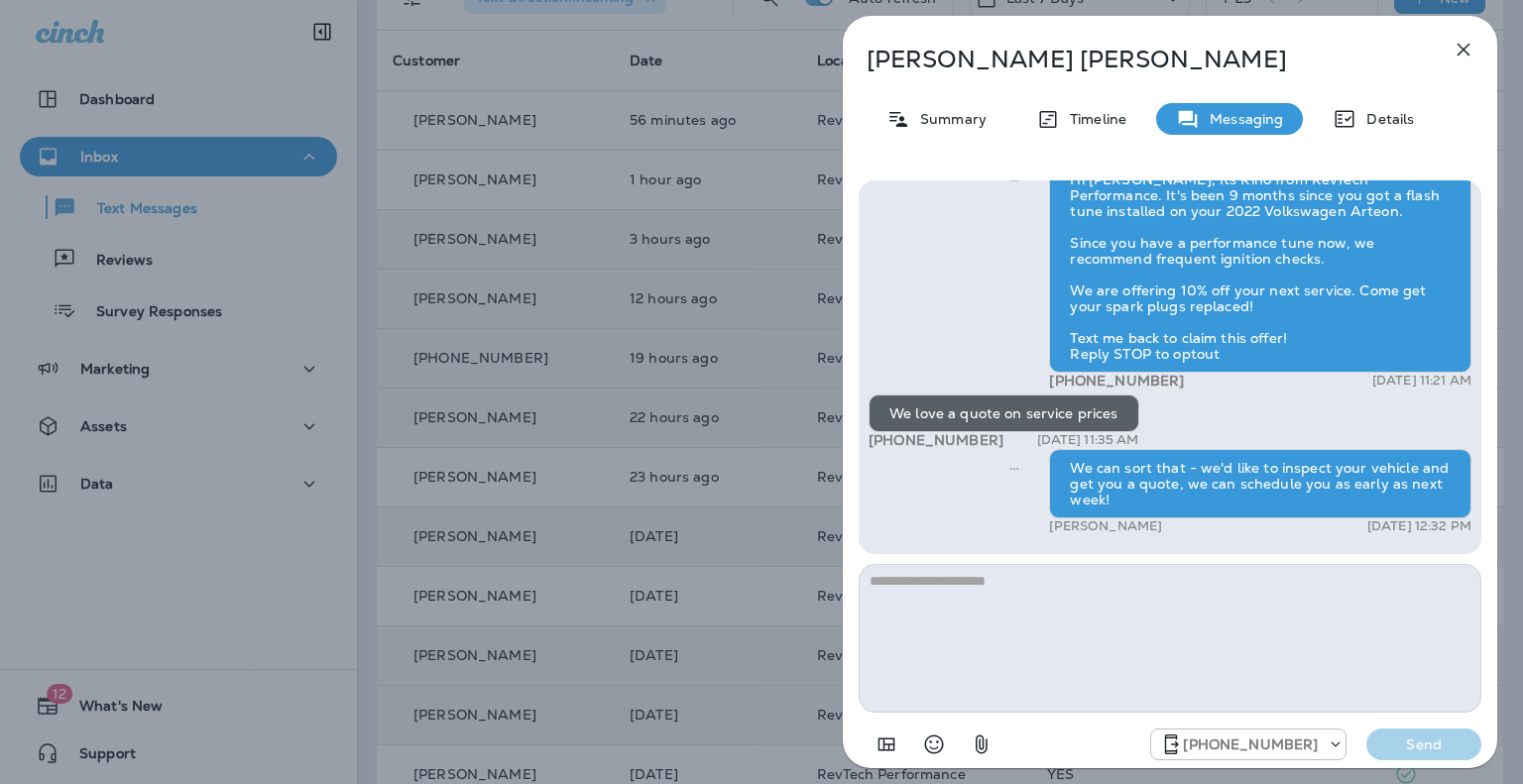 click 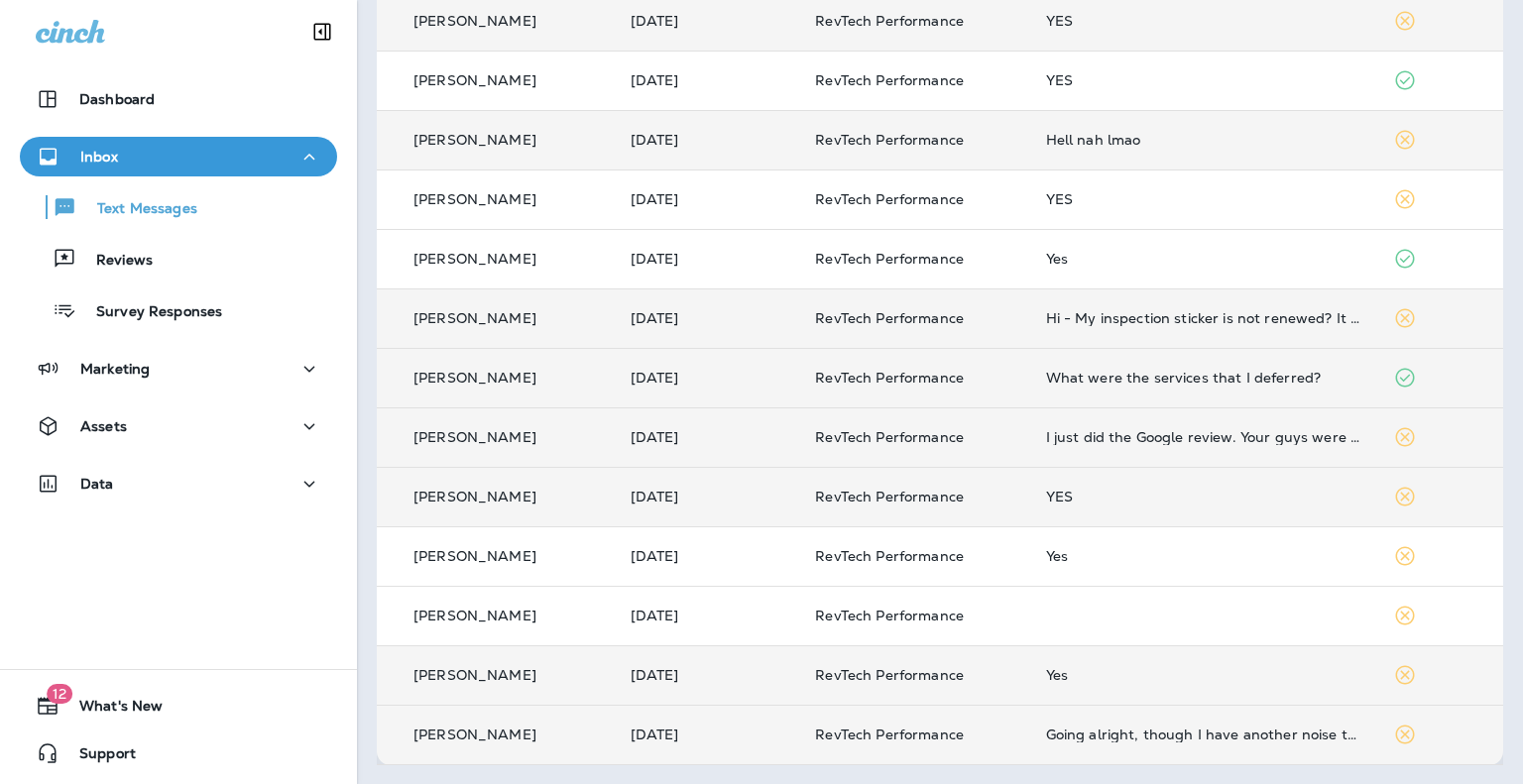 scroll, scrollTop: 0, scrollLeft: 0, axis: both 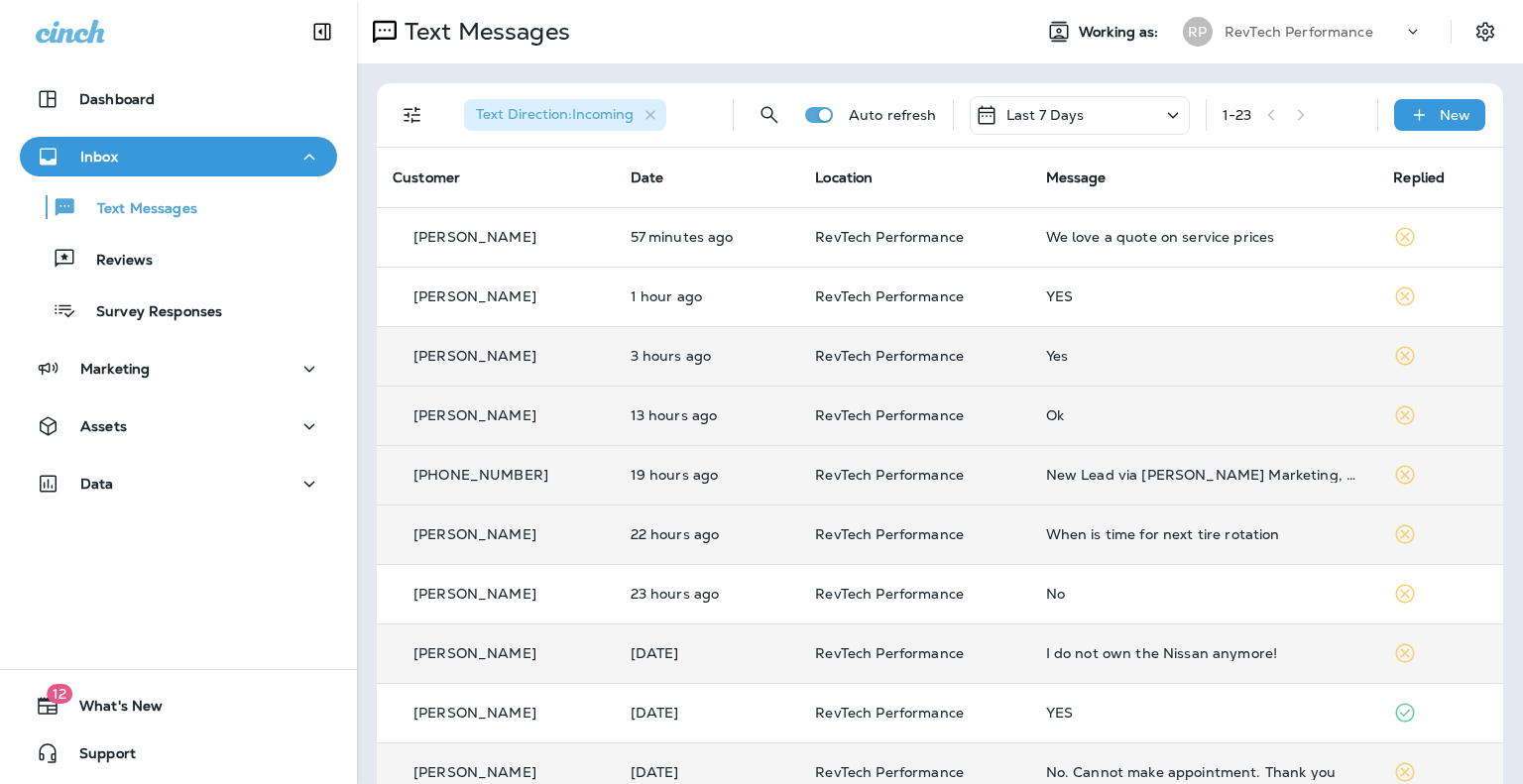 click on "Last 7 Days" at bounding box center (1045, 115) 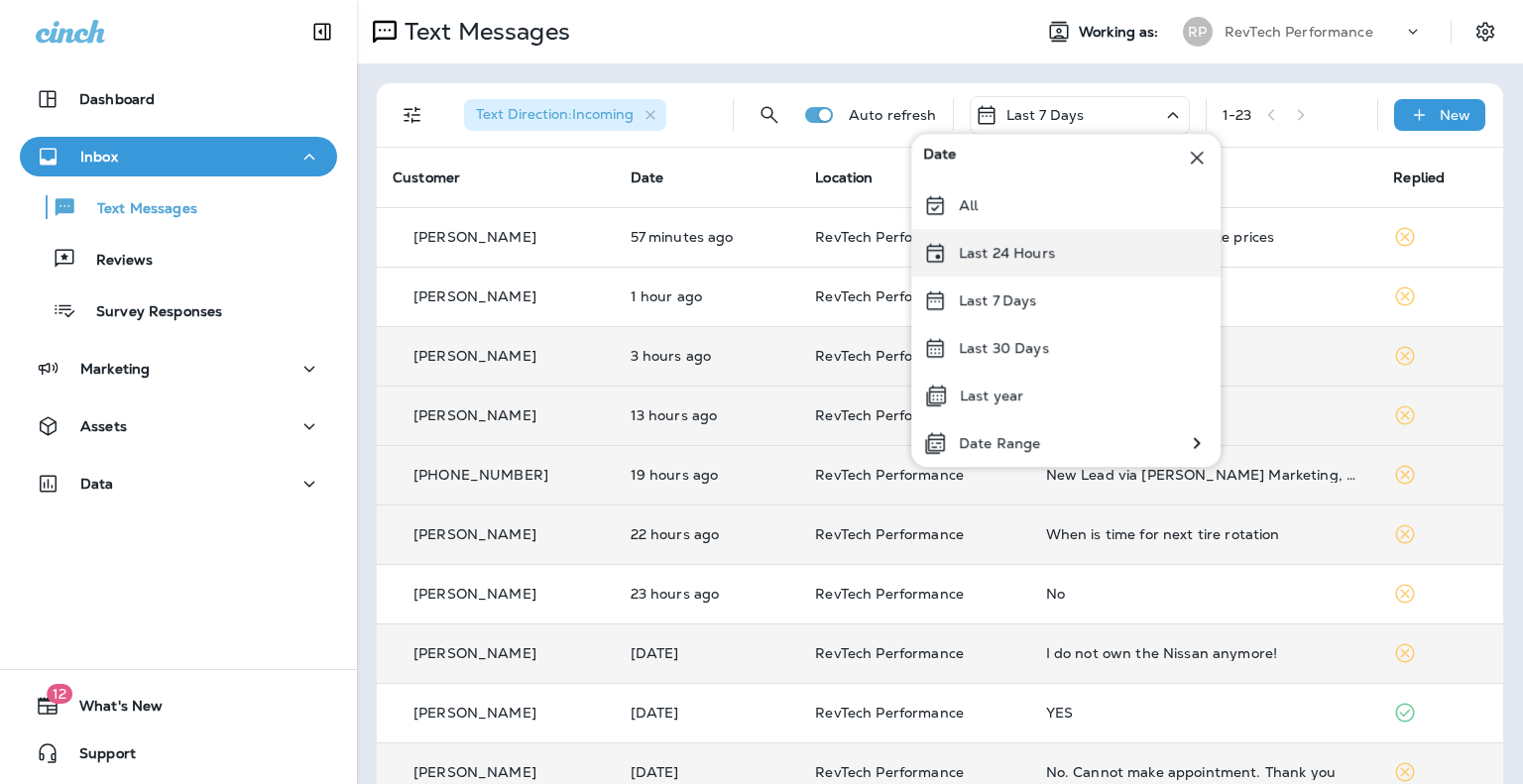 click on "Last 24 Hours" at bounding box center (1006, 253) 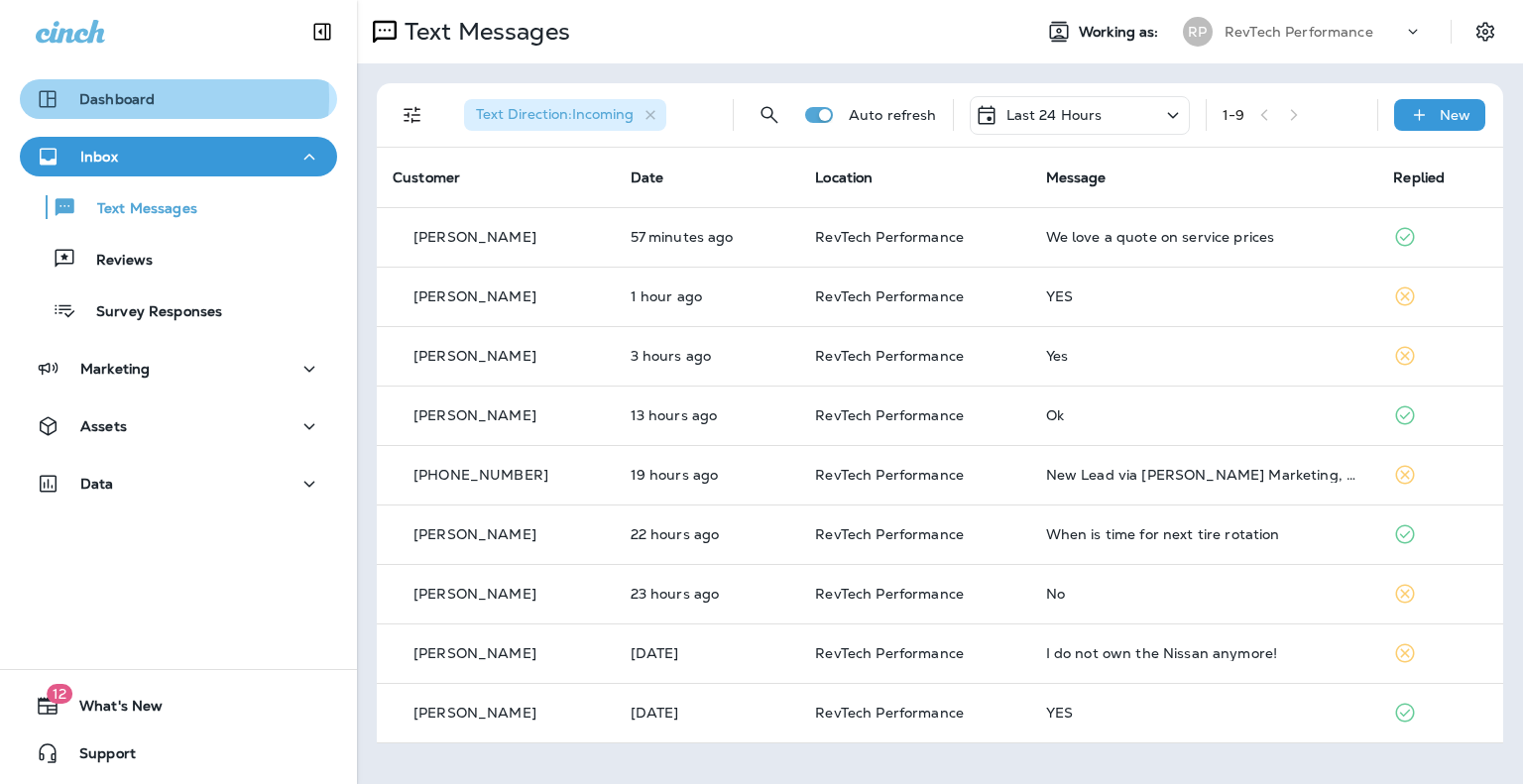 drag, startPoint x: 134, startPoint y: 98, endPoint x: 145, endPoint y: 102, distance: 11.7046999 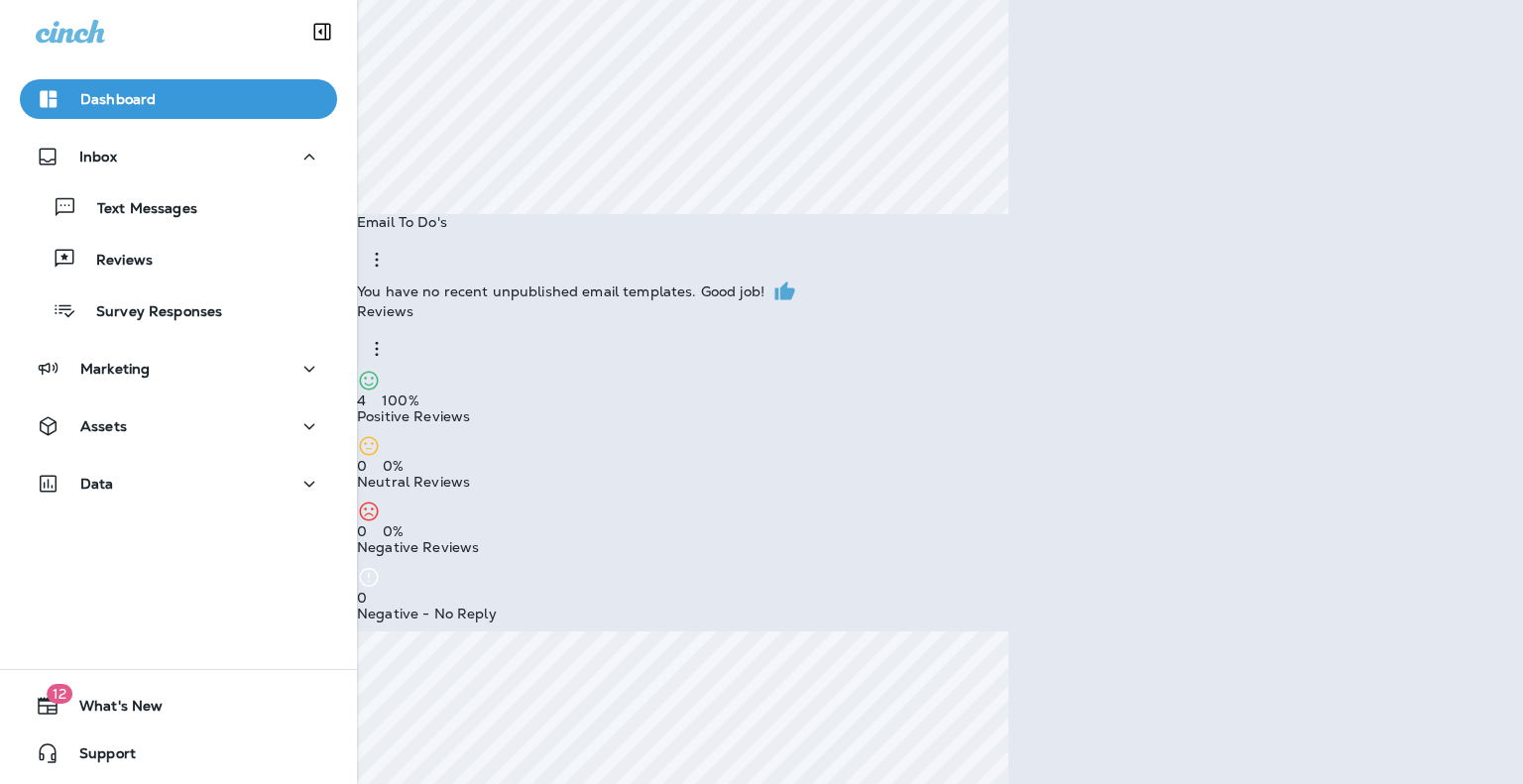 scroll, scrollTop: 0, scrollLeft: 0, axis: both 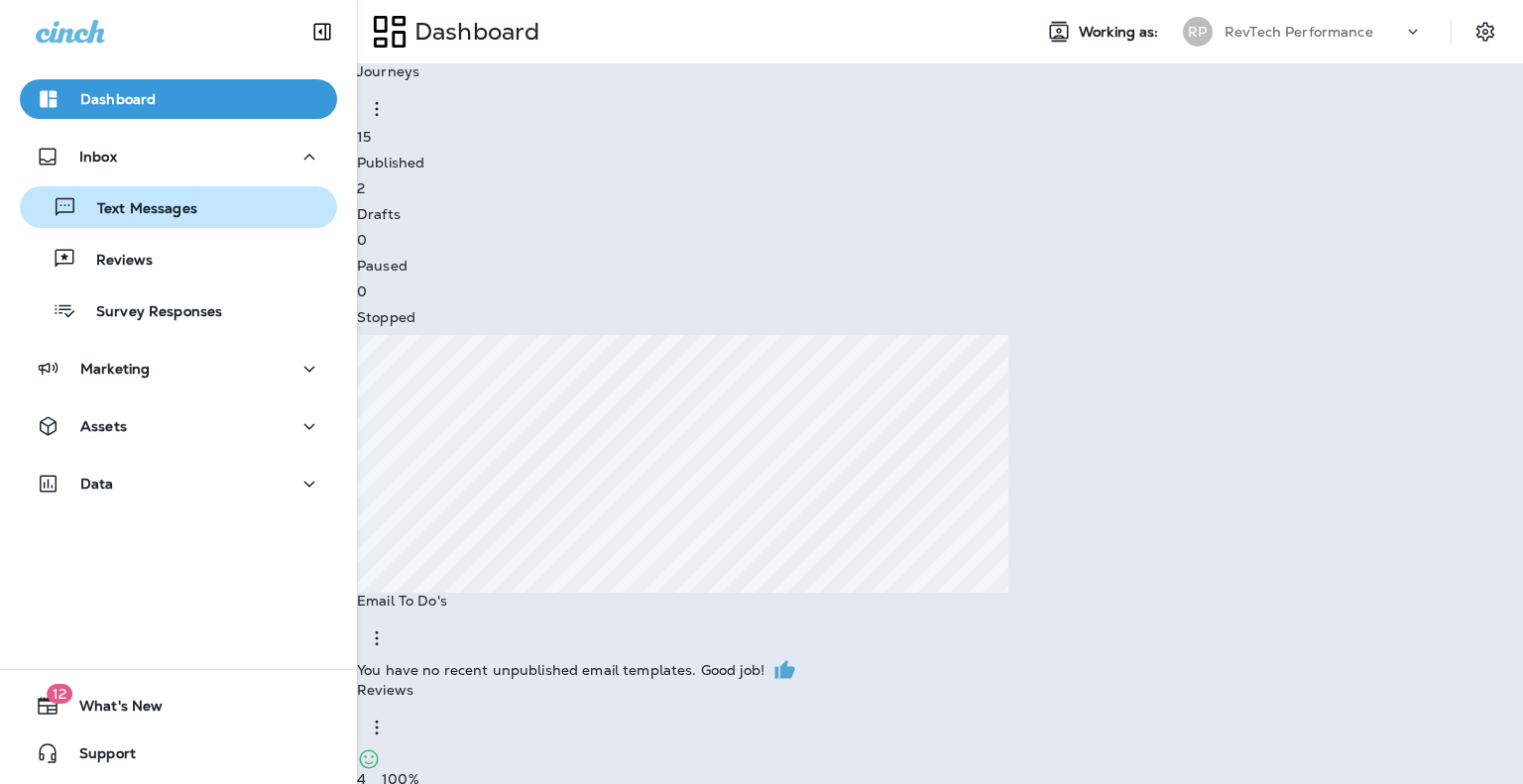 click on "Text Messages" at bounding box center (137, 209) 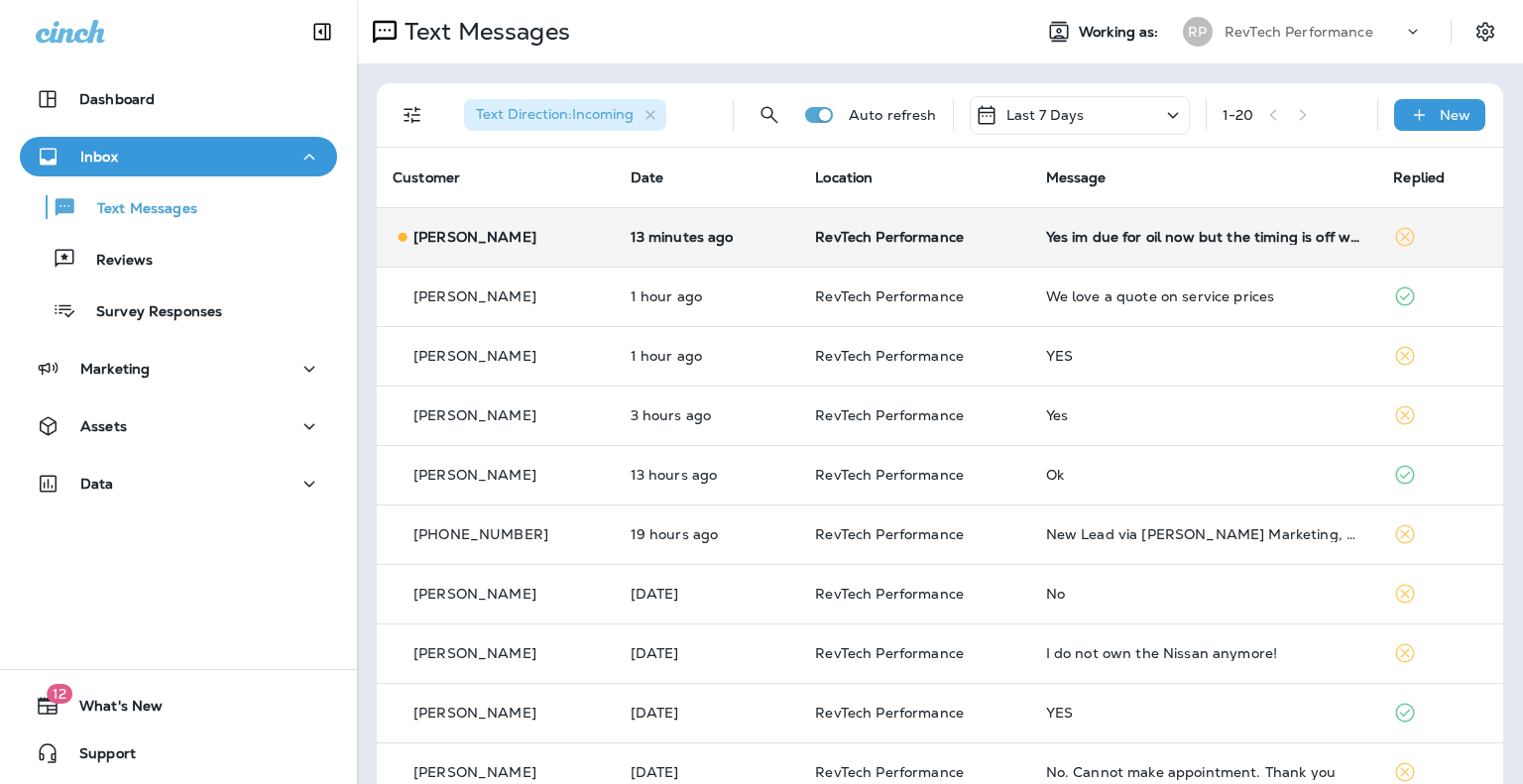 click on "Yes im due for oil now but the timing is off when was the date of last rotation" at bounding box center [1204, 237] 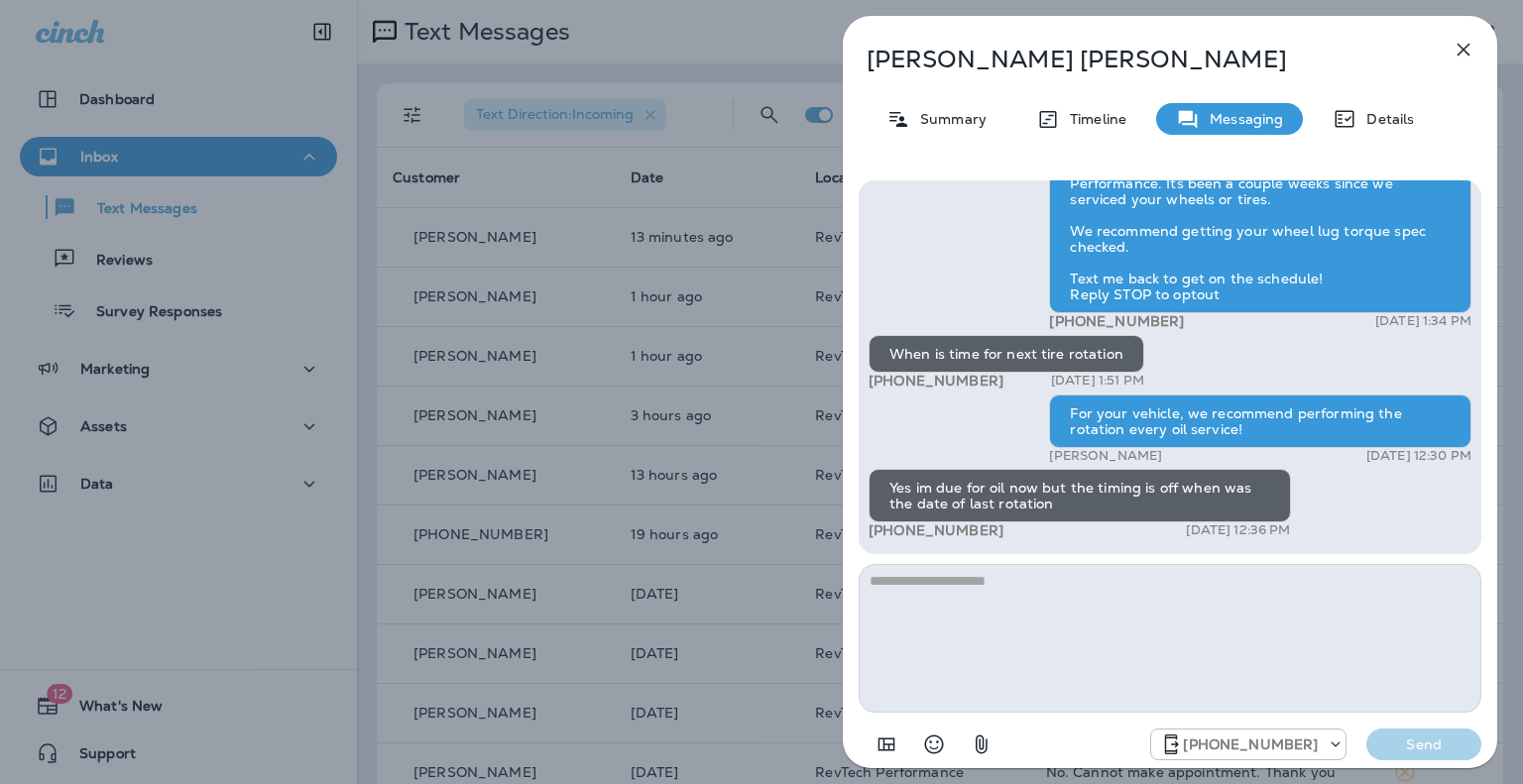click on "[PERSON_NAME]" at bounding box center [1137, 59] 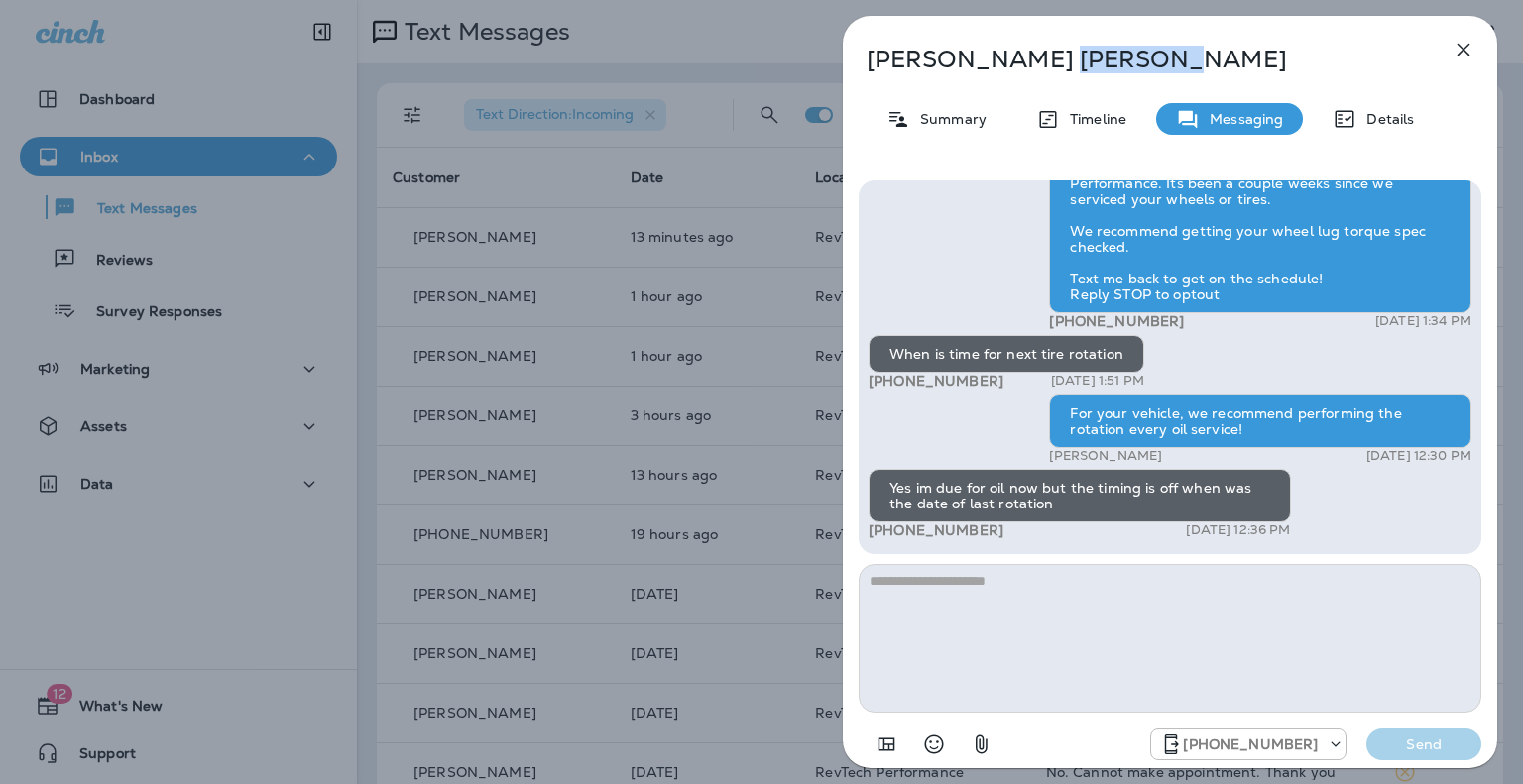 click on "[PERSON_NAME]" at bounding box center (1137, 59) 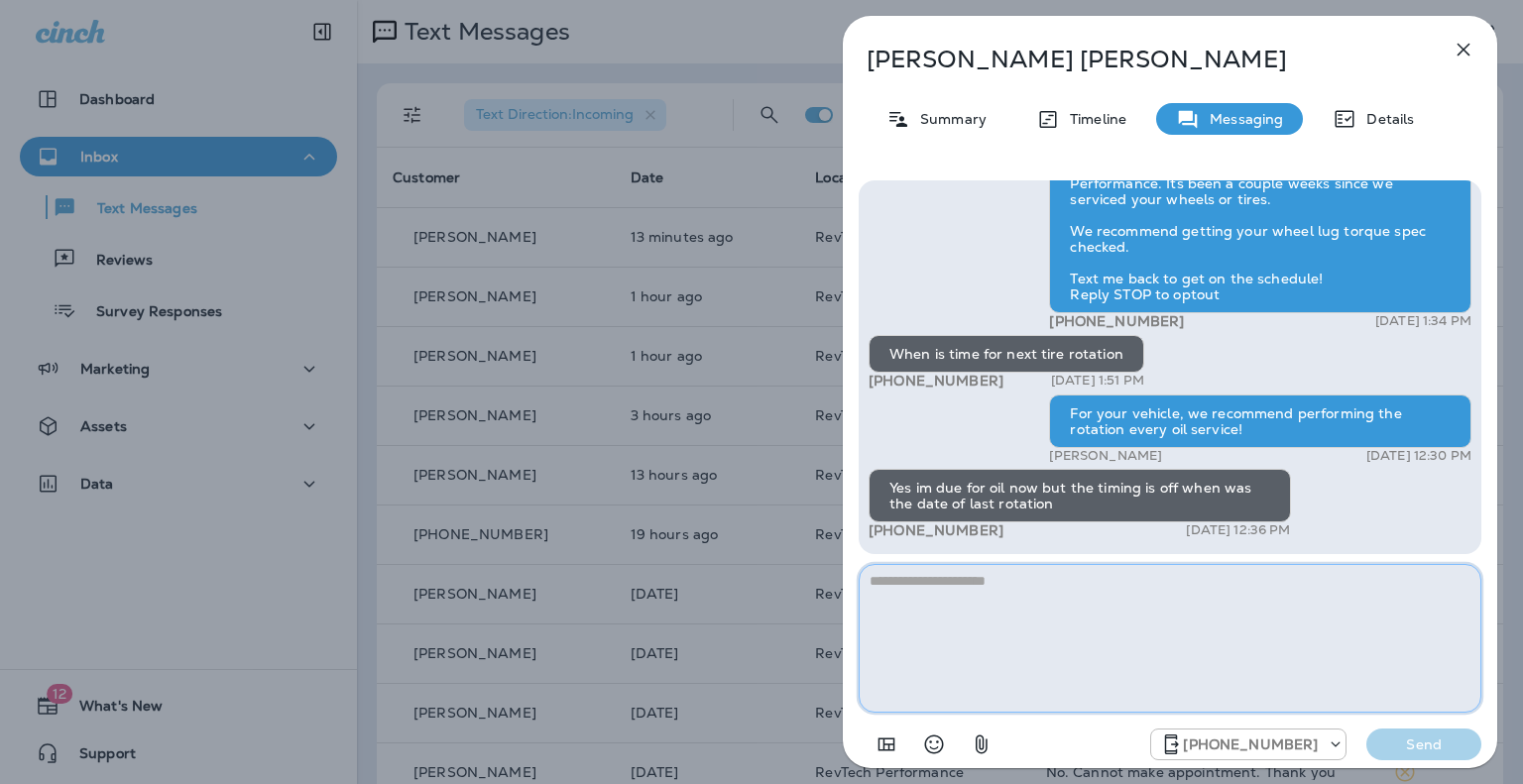 click at bounding box center (1170, 638) 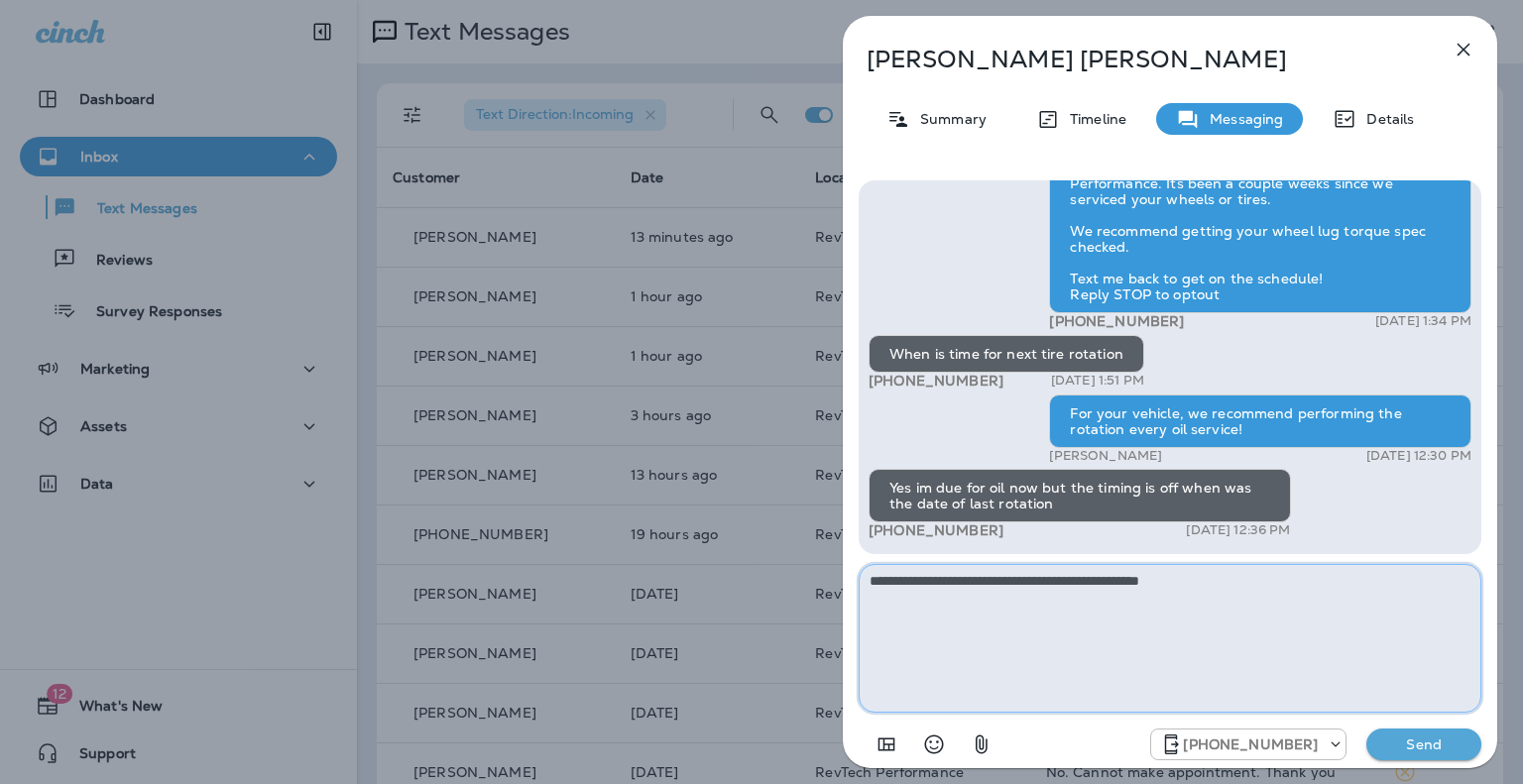 drag, startPoint x: 1047, startPoint y: 580, endPoint x: 1364, endPoint y: 590, distance: 317.15769 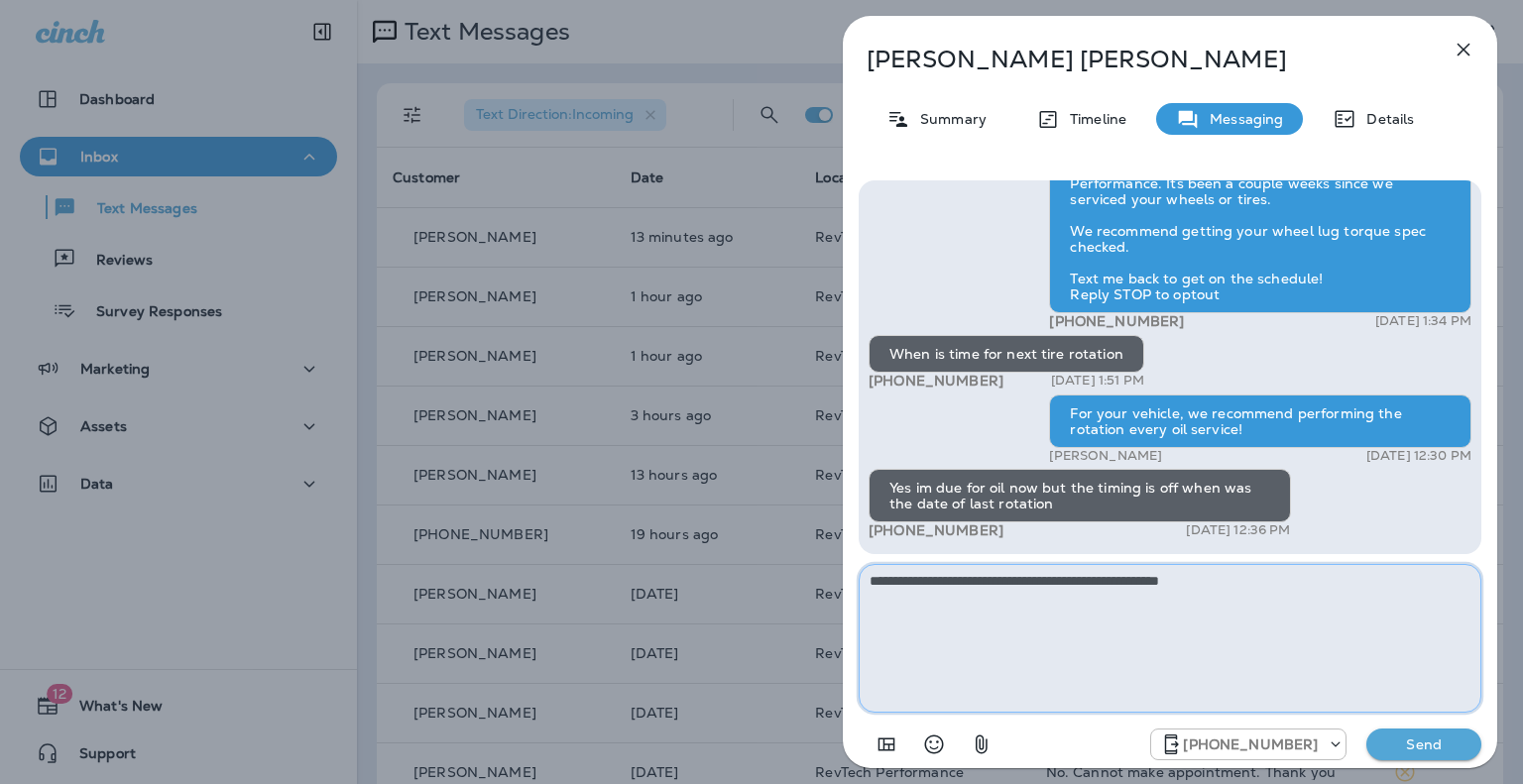 type on "**********" 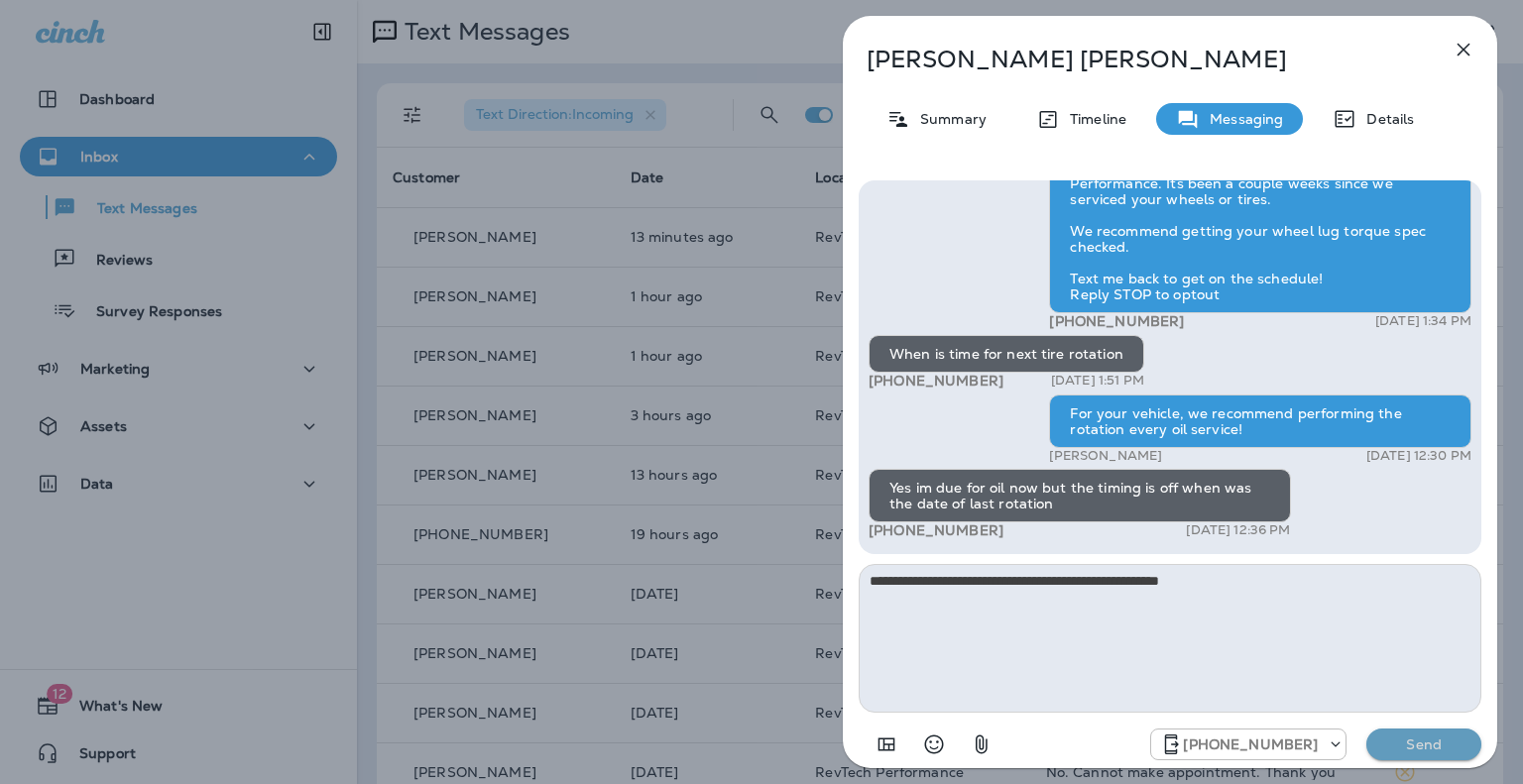 click on "Send" at bounding box center (1424, 744) 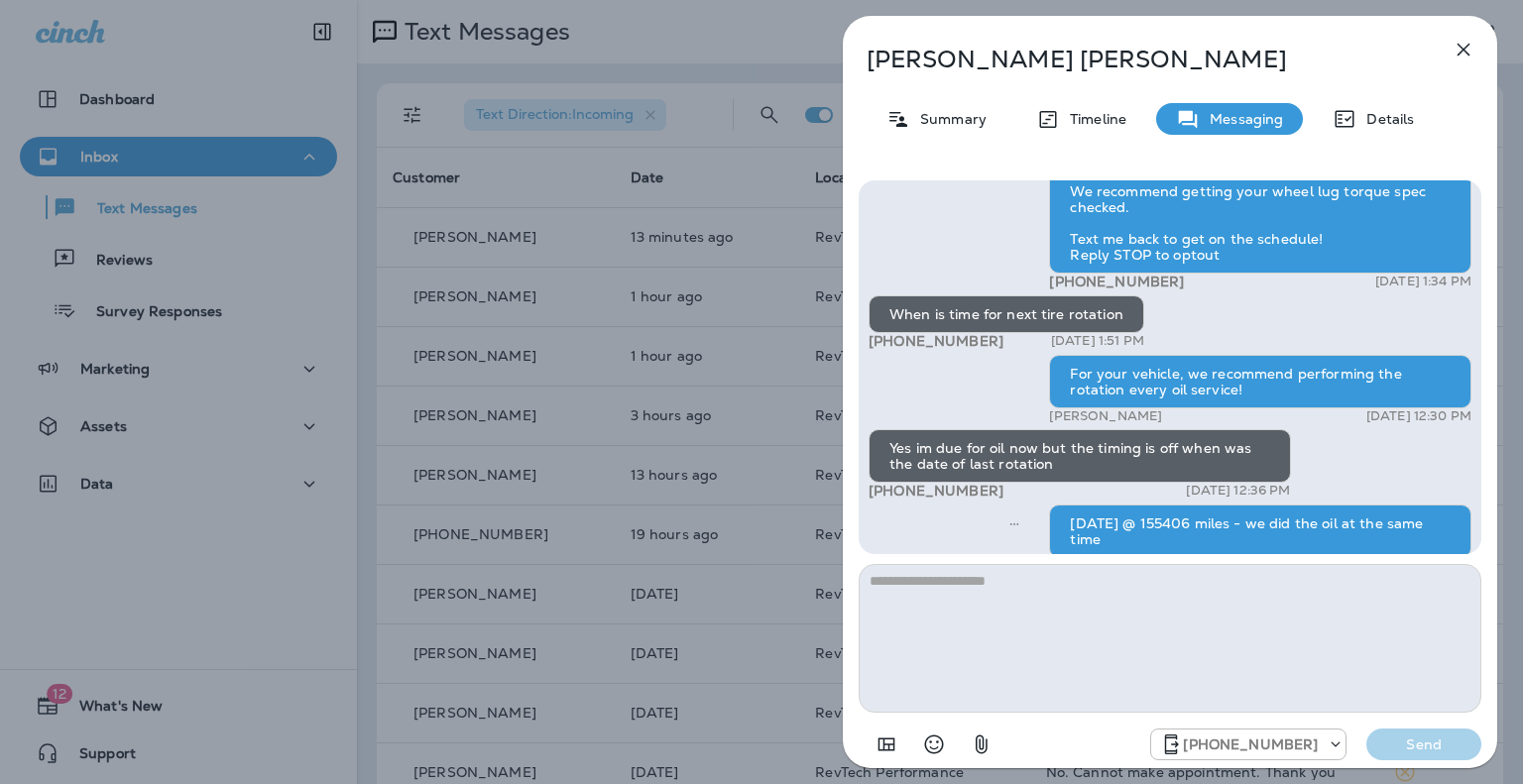 scroll, scrollTop: 0, scrollLeft: 0, axis: both 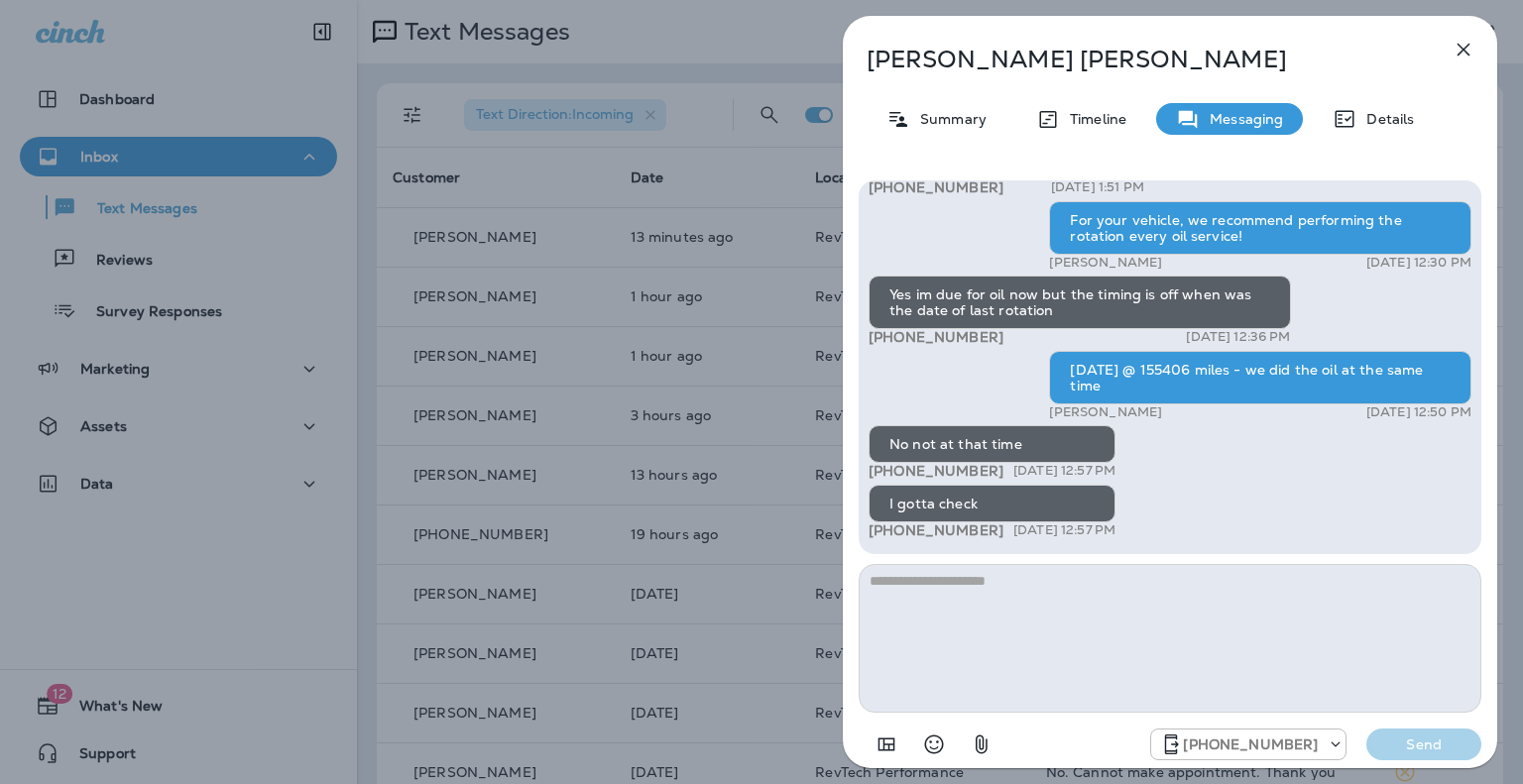 drag, startPoint x: 879, startPoint y: 419, endPoint x: 1365, endPoint y: 438, distance: 486.37126 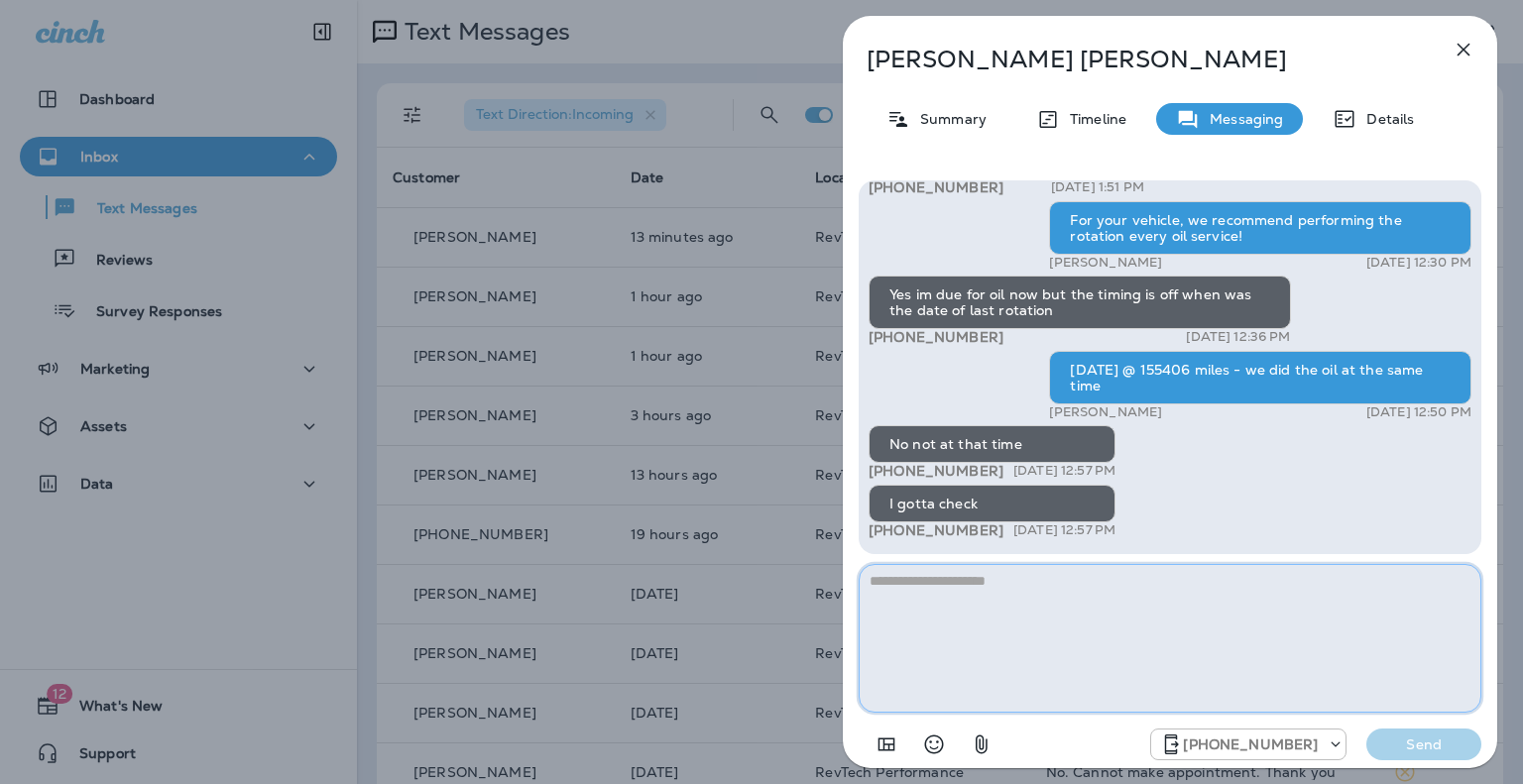 click at bounding box center (1170, 638) 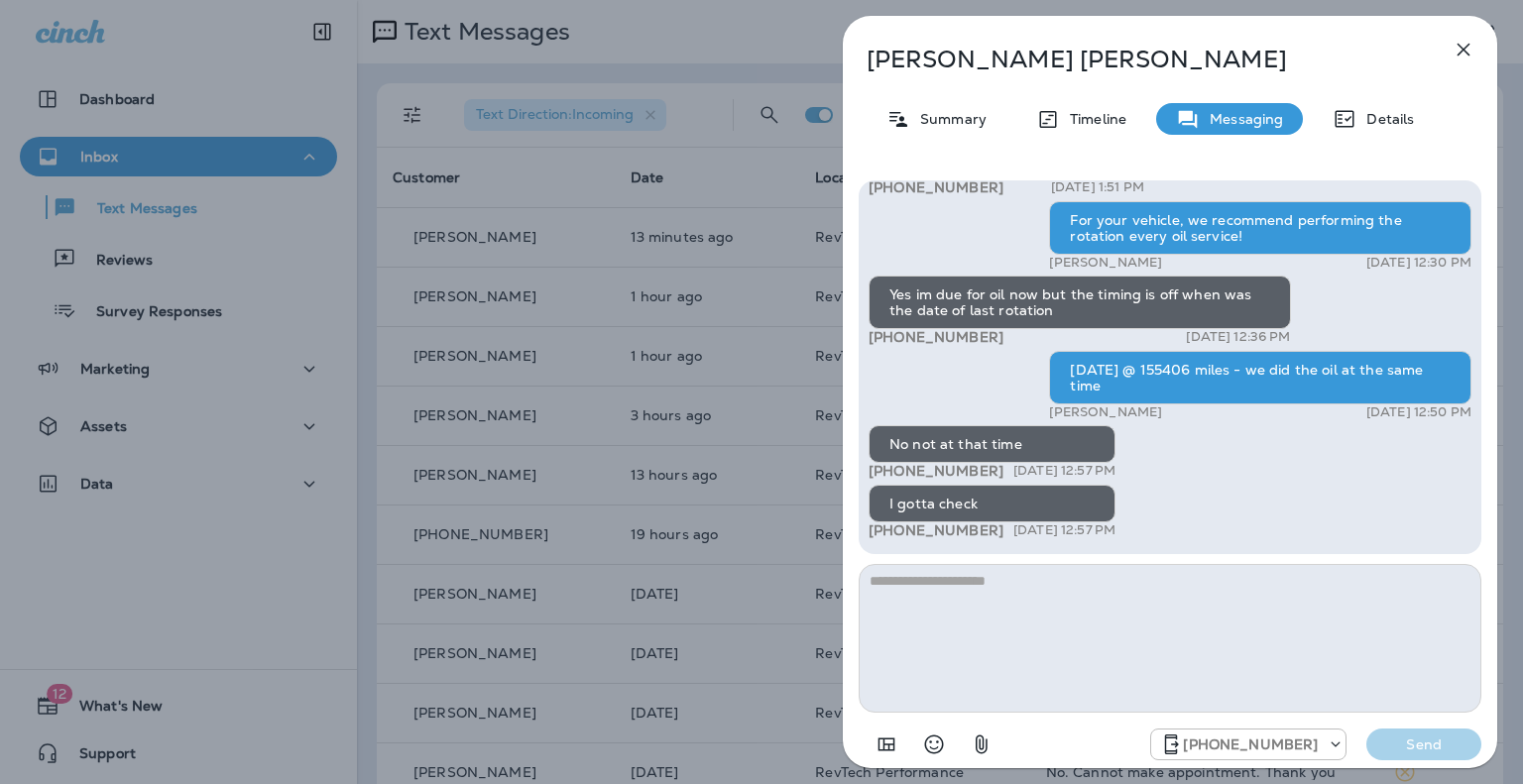 drag, startPoint x: 880, startPoint y: 263, endPoint x: 1202, endPoint y: 284, distance: 322.68406 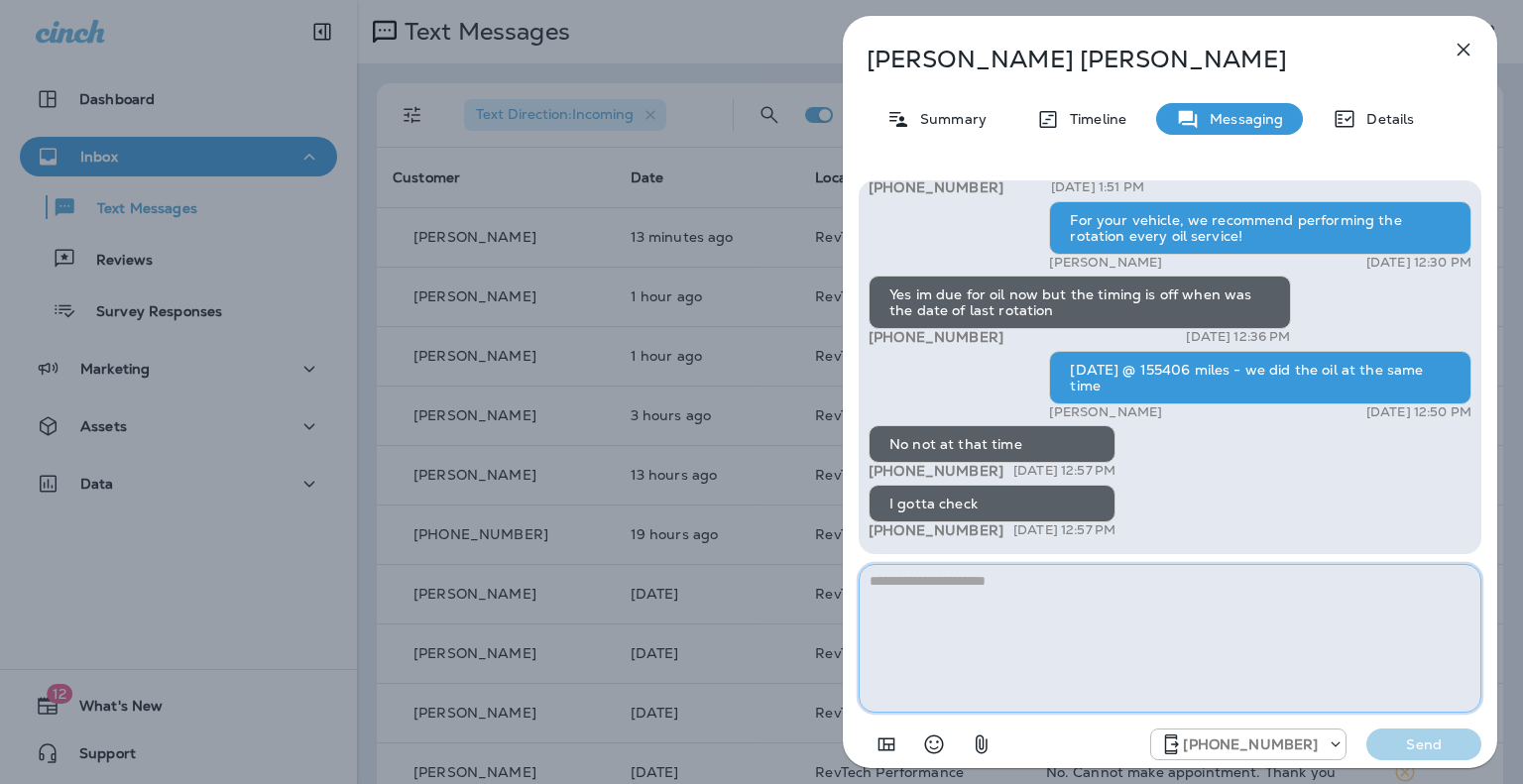 click at bounding box center (1170, 638) 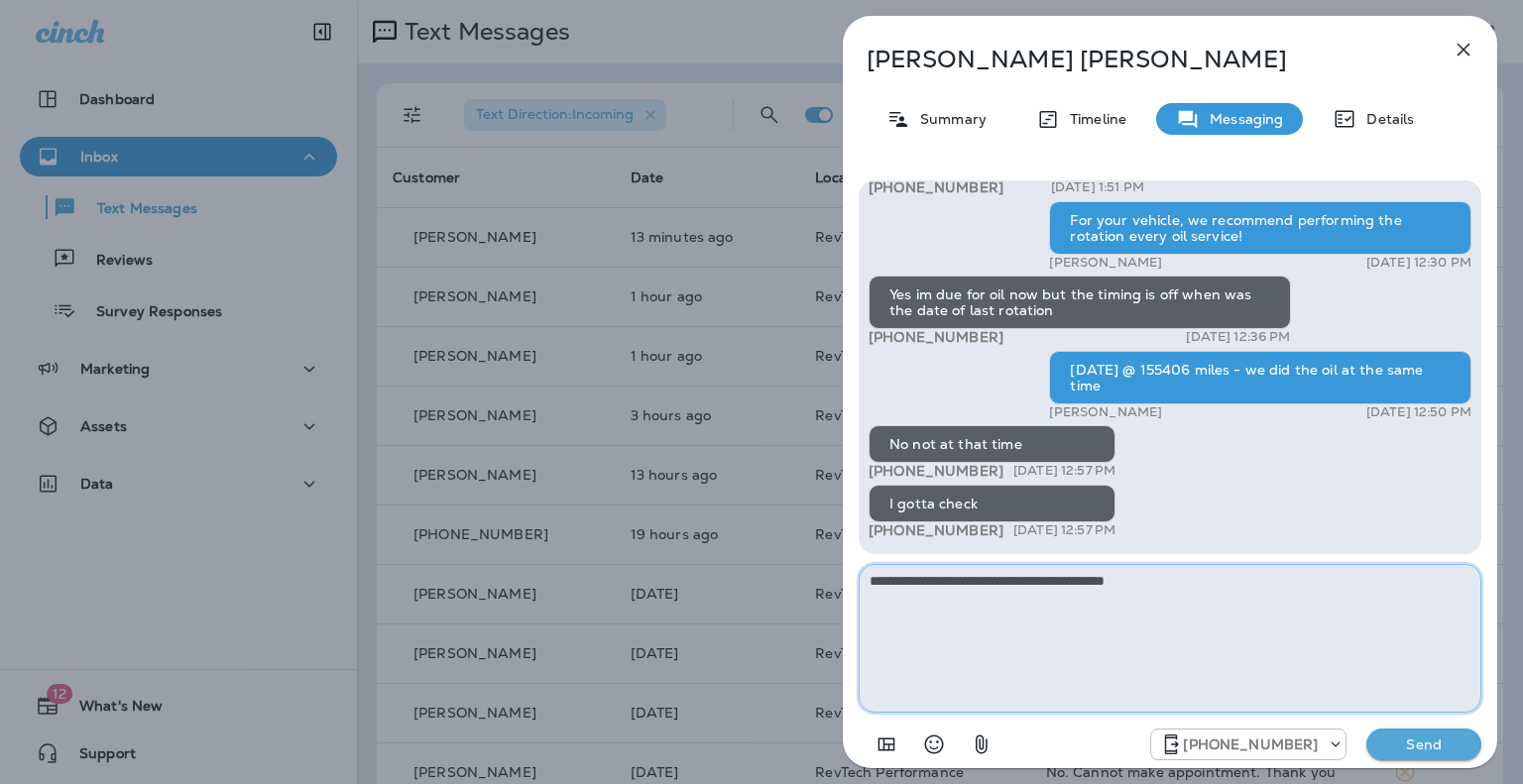 type on "**********" 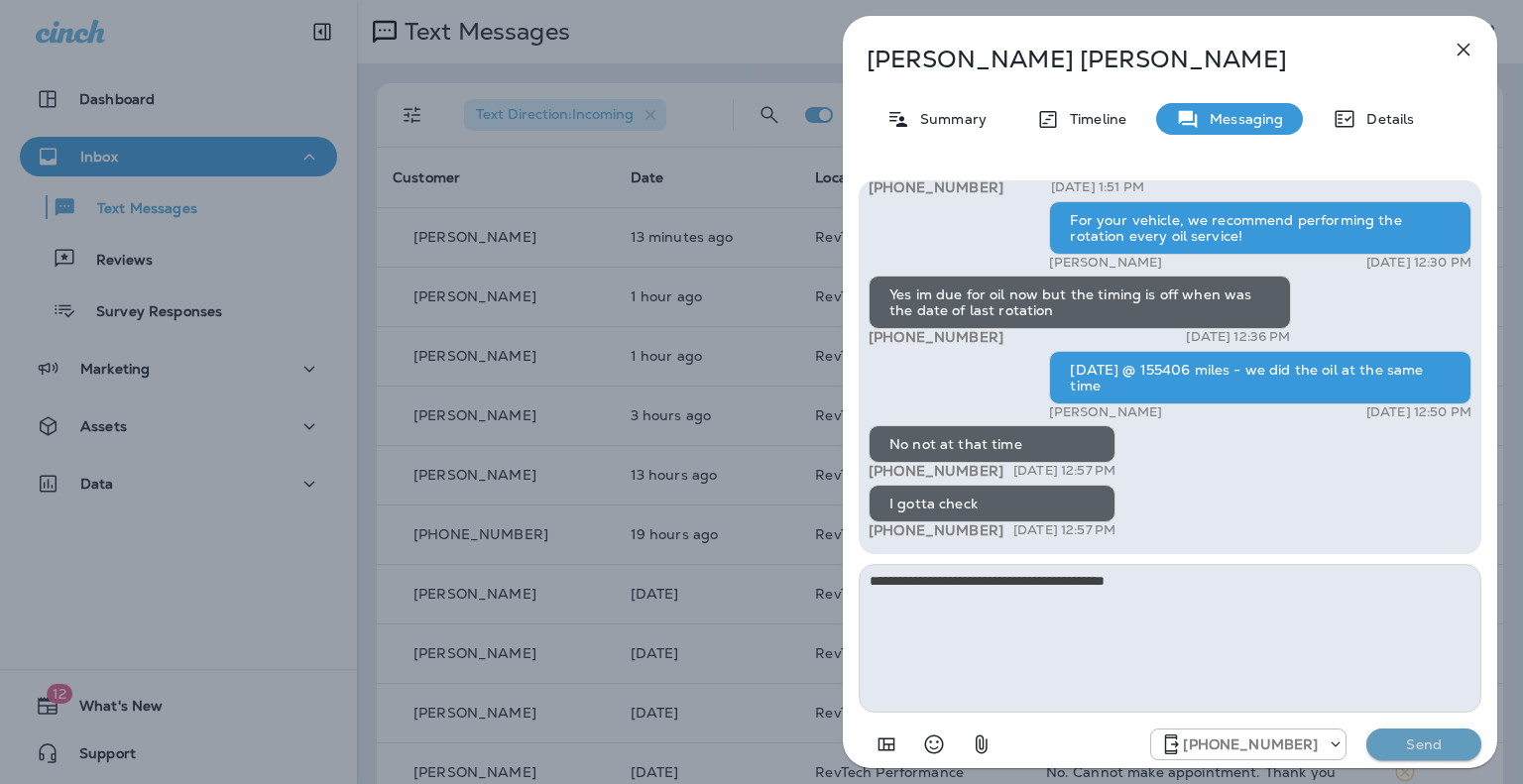 click on "Send" at bounding box center [1424, 744] 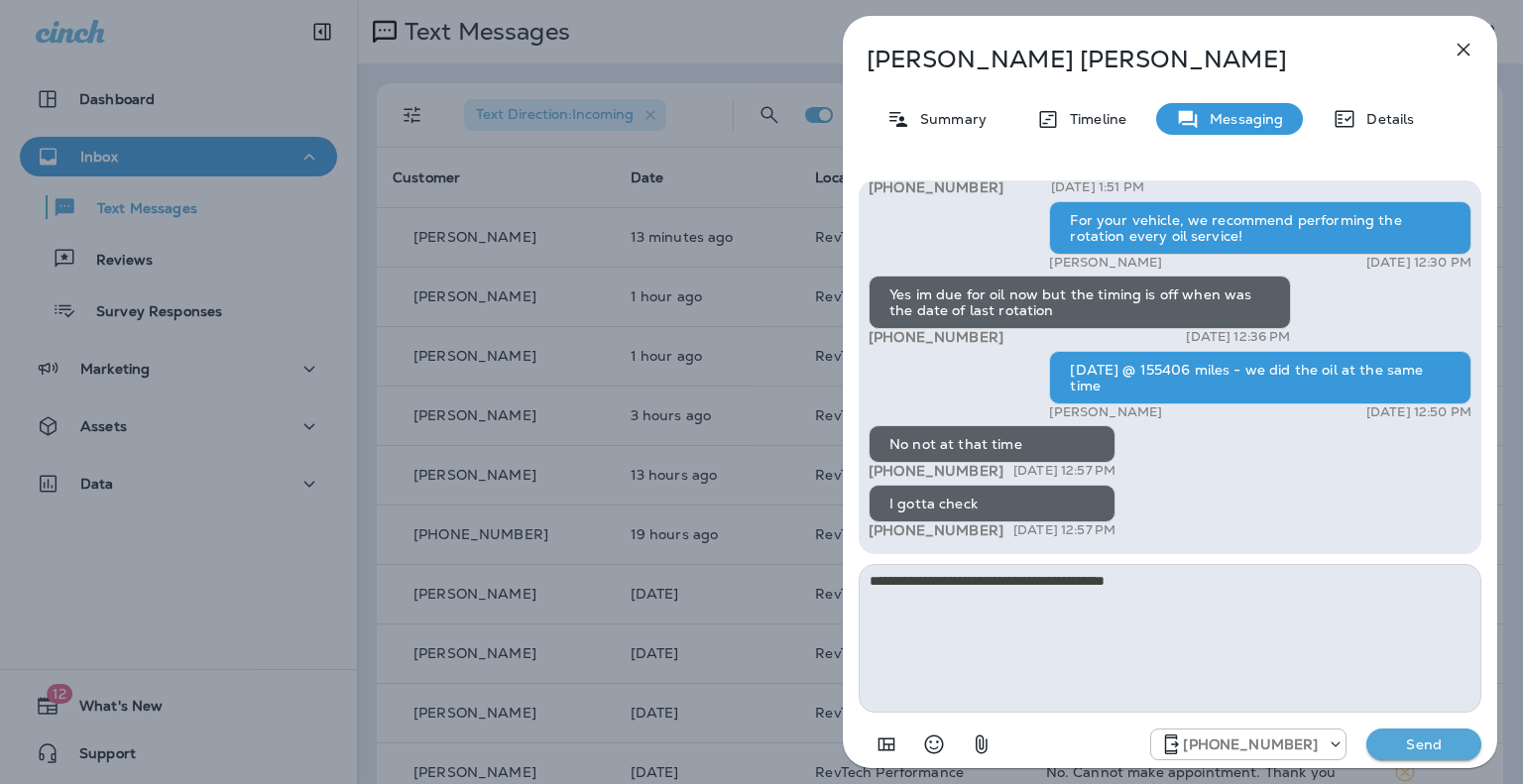 type 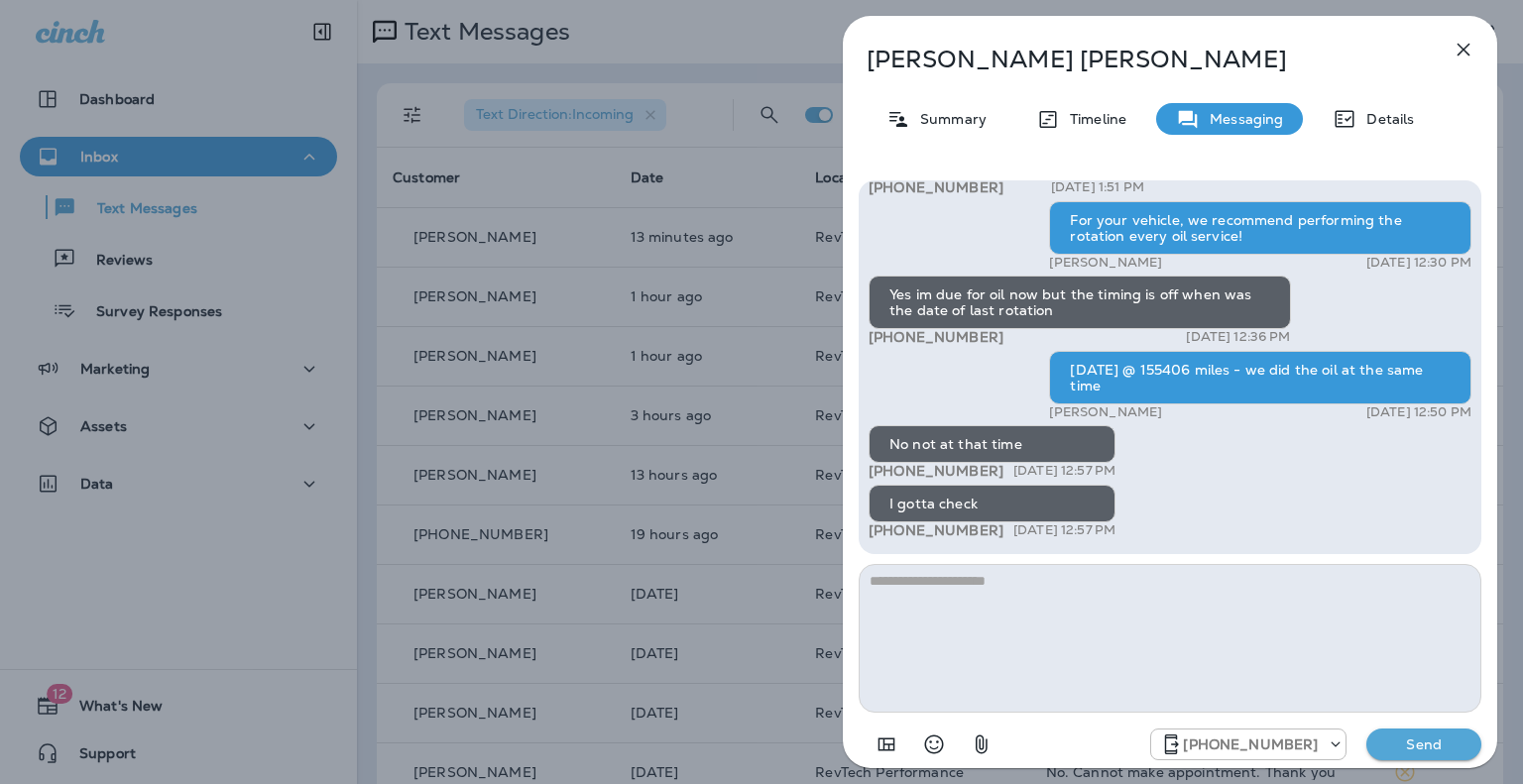 click on "[PHONE_NUMBER]
Send" at bounding box center [1316, 744] 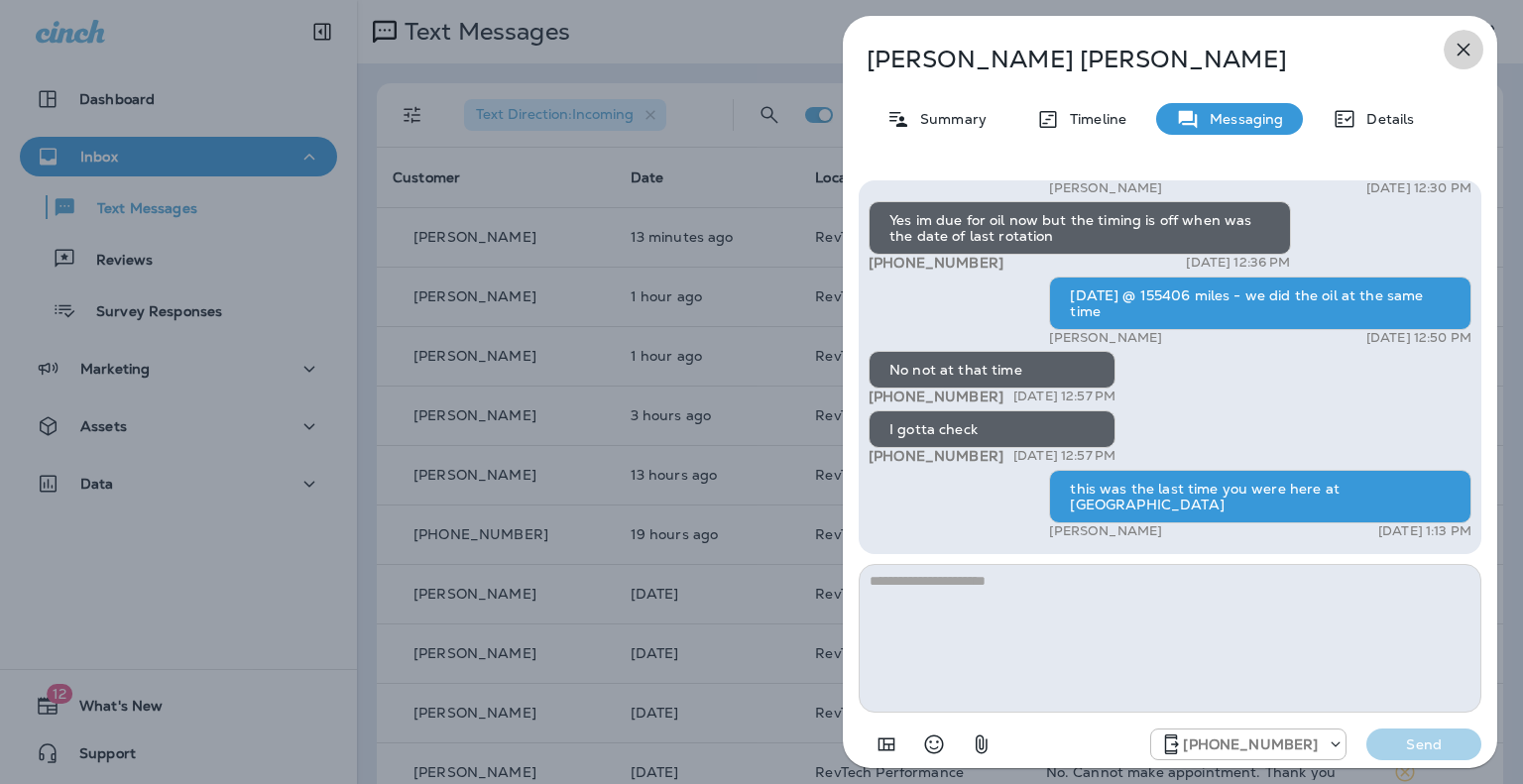 click 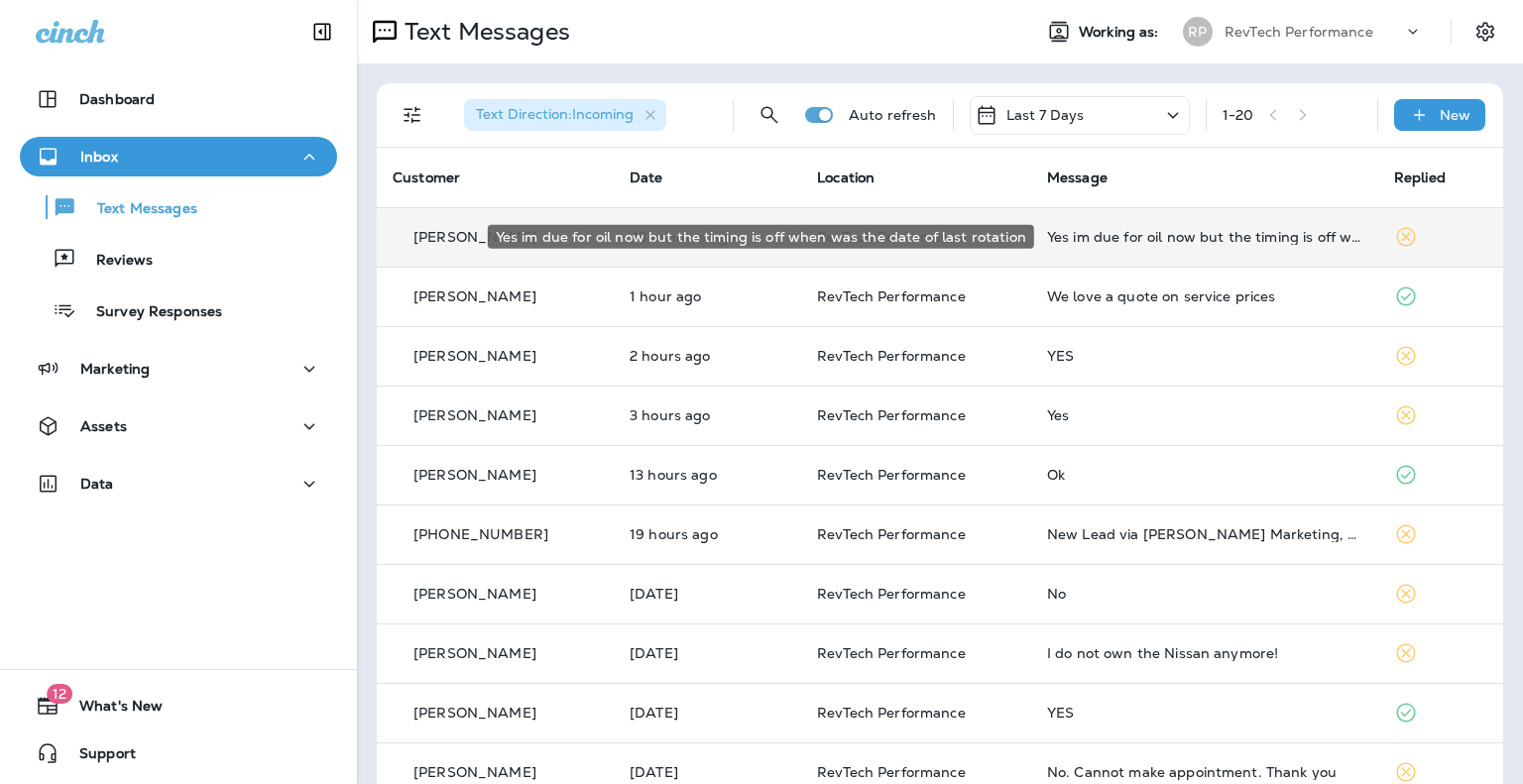 click on "Yes im due for oil now but the timing is off when was the date of last rotation" at bounding box center (1205, 237) 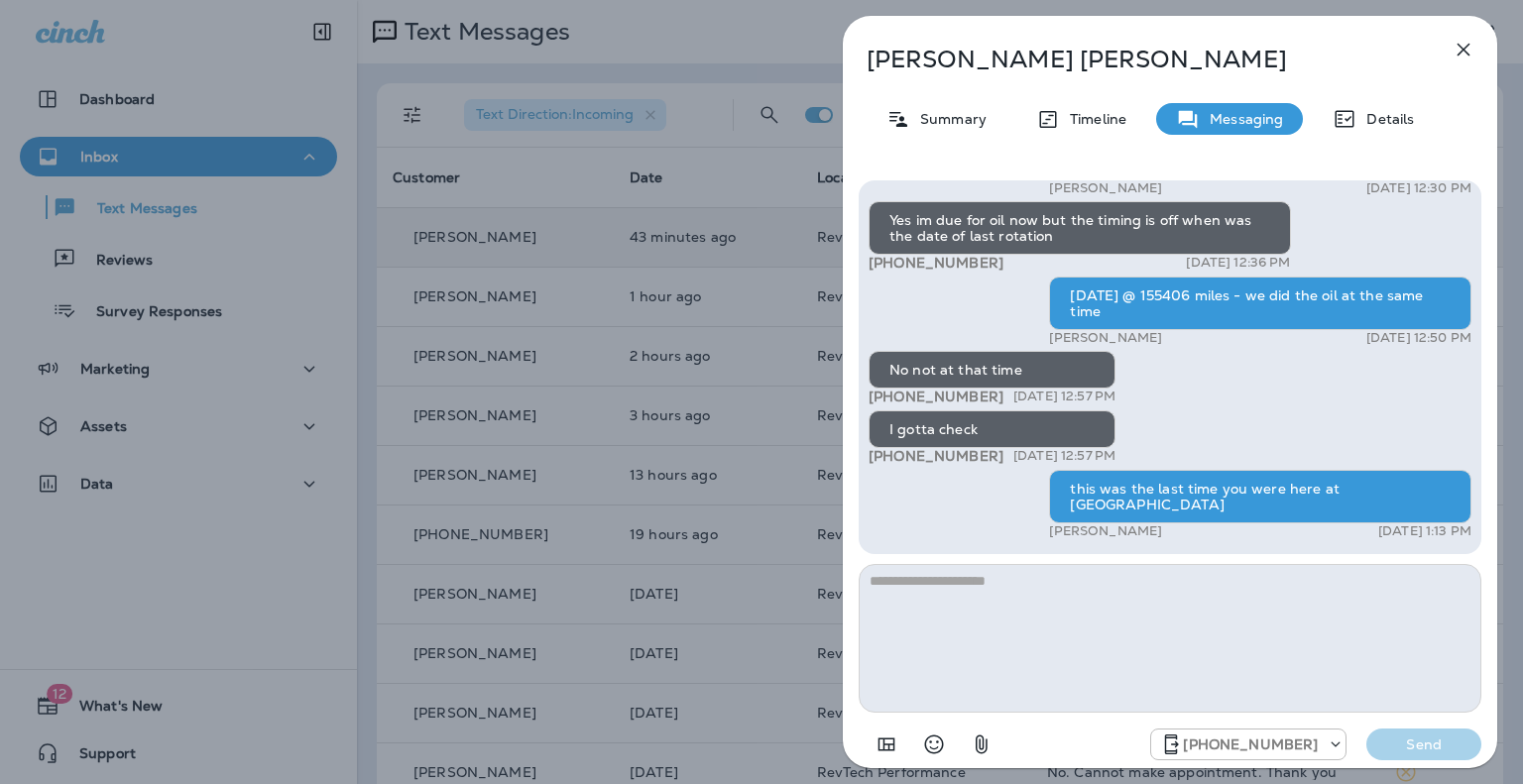 click 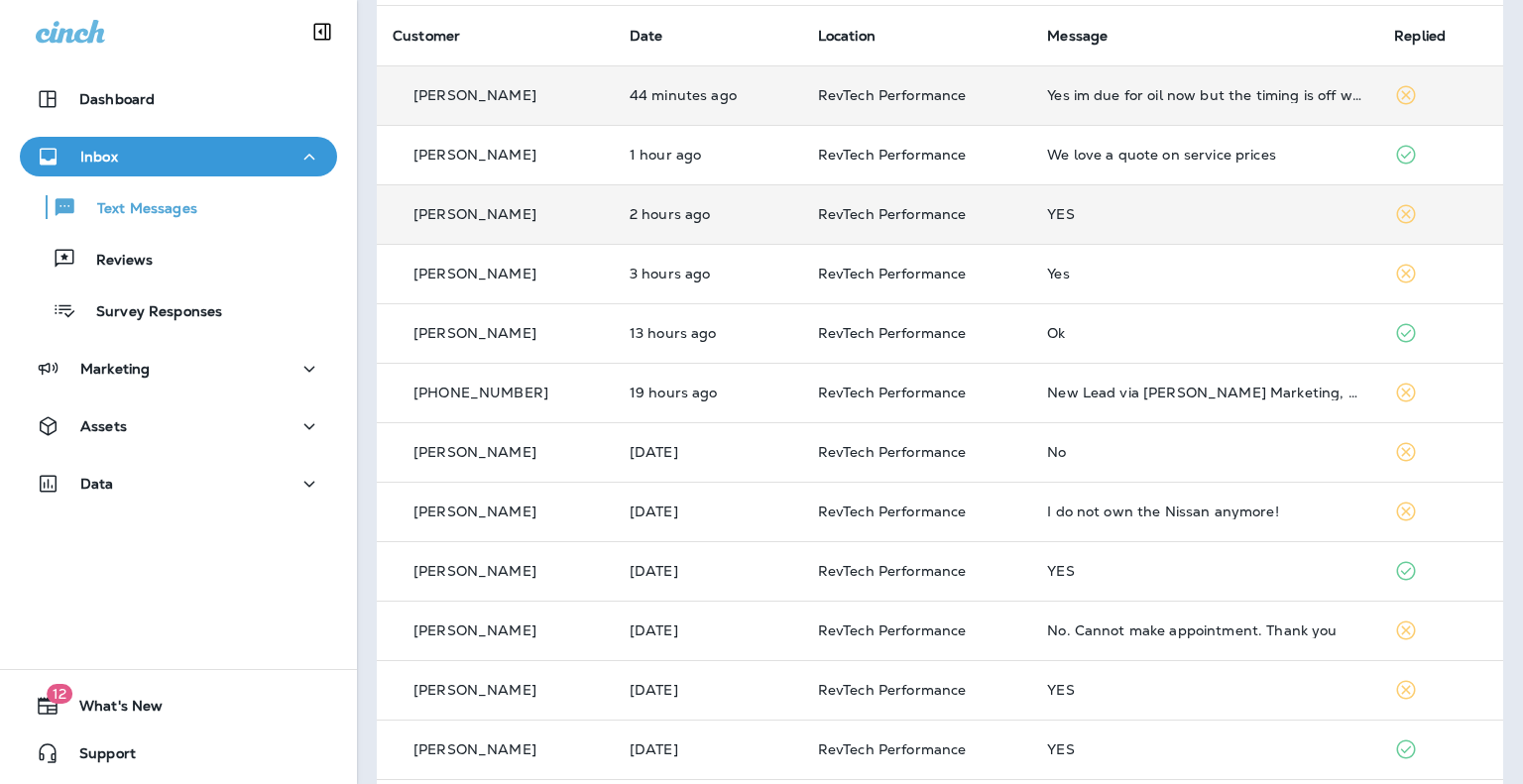 scroll, scrollTop: 0, scrollLeft: 0, axis: both 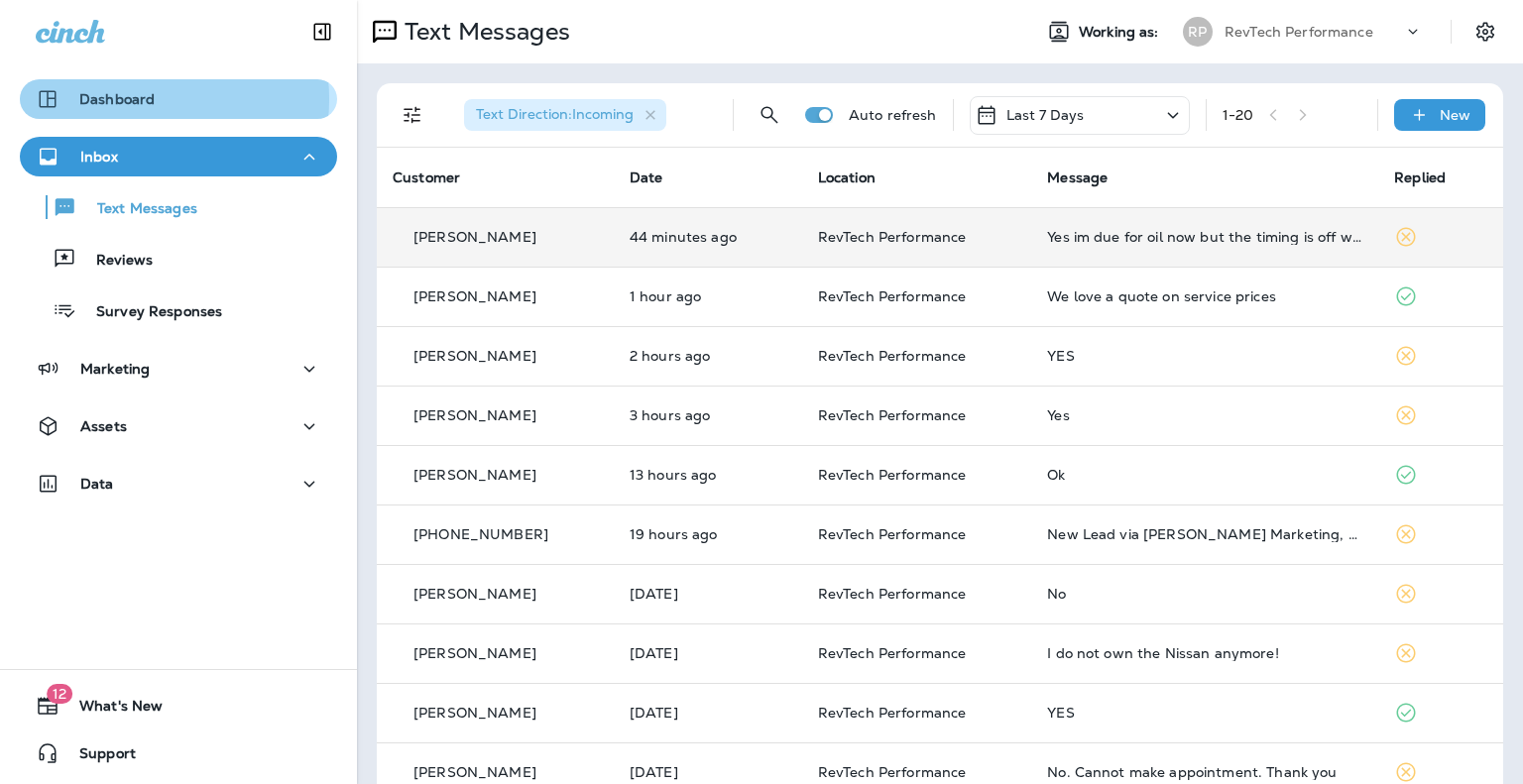 click on "Dashboard" at bounding box center (117, 99) 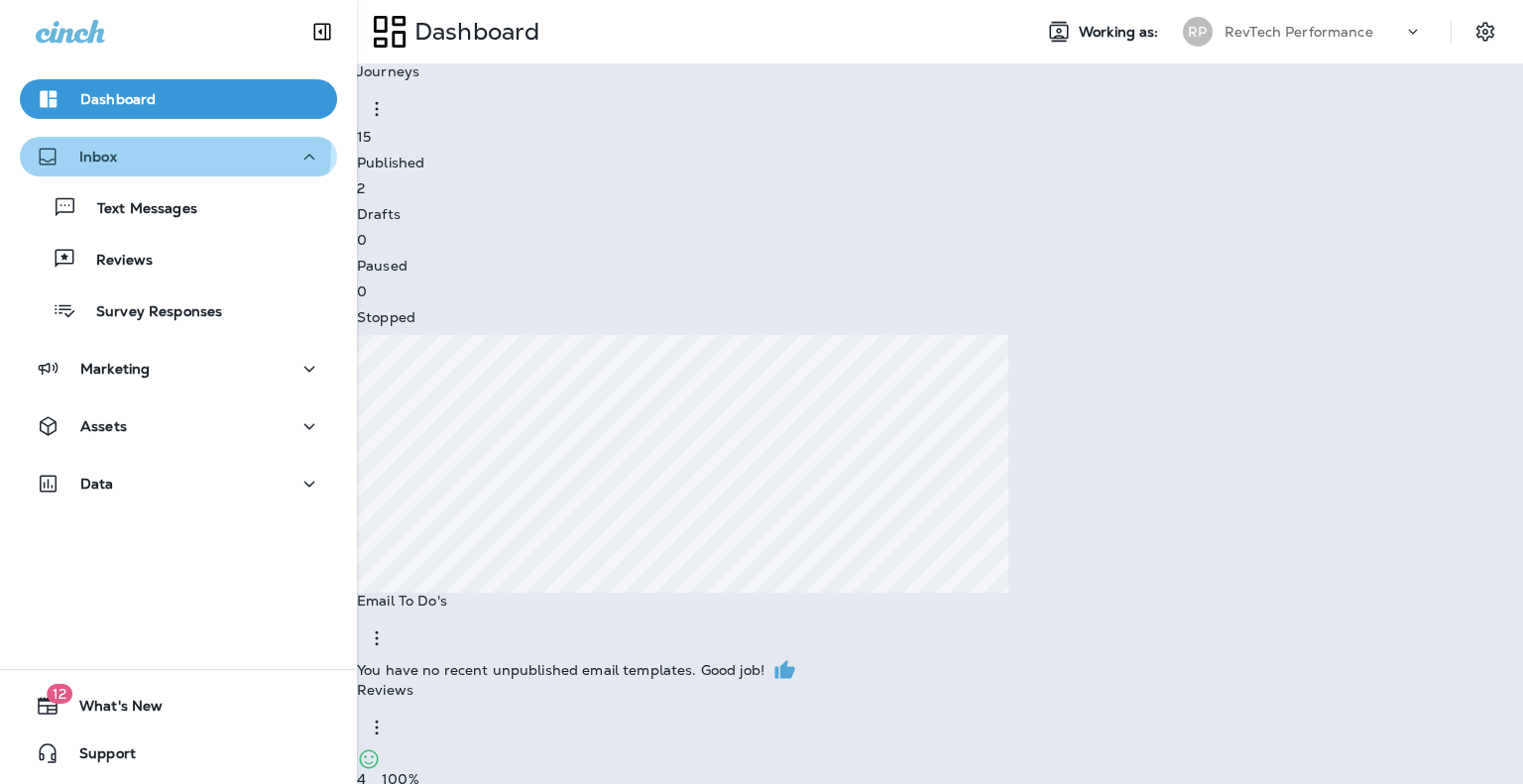 click on "Inbox" at bounding box center [178, 157] 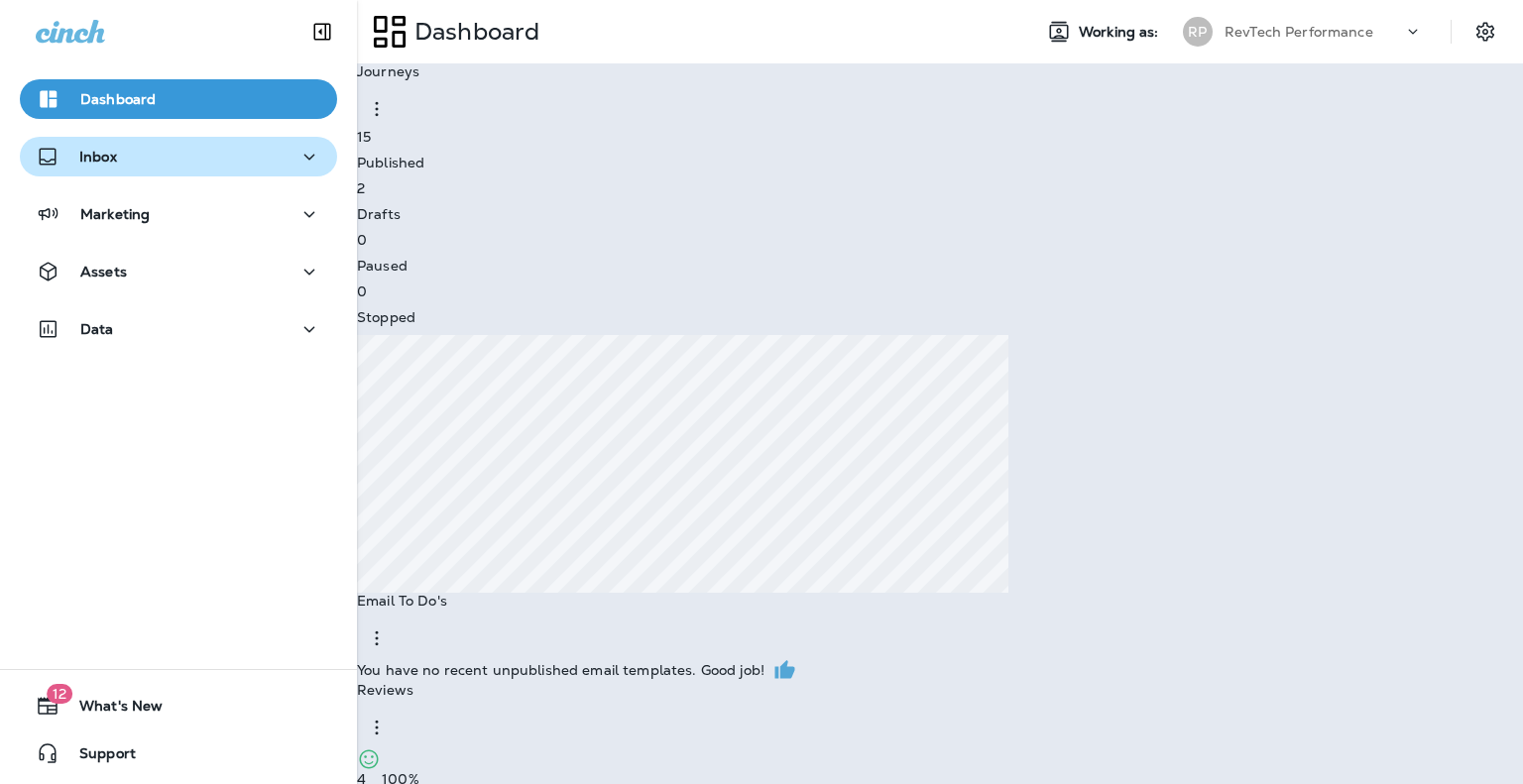 click on "Inbox" at bounding box center (178, 157) 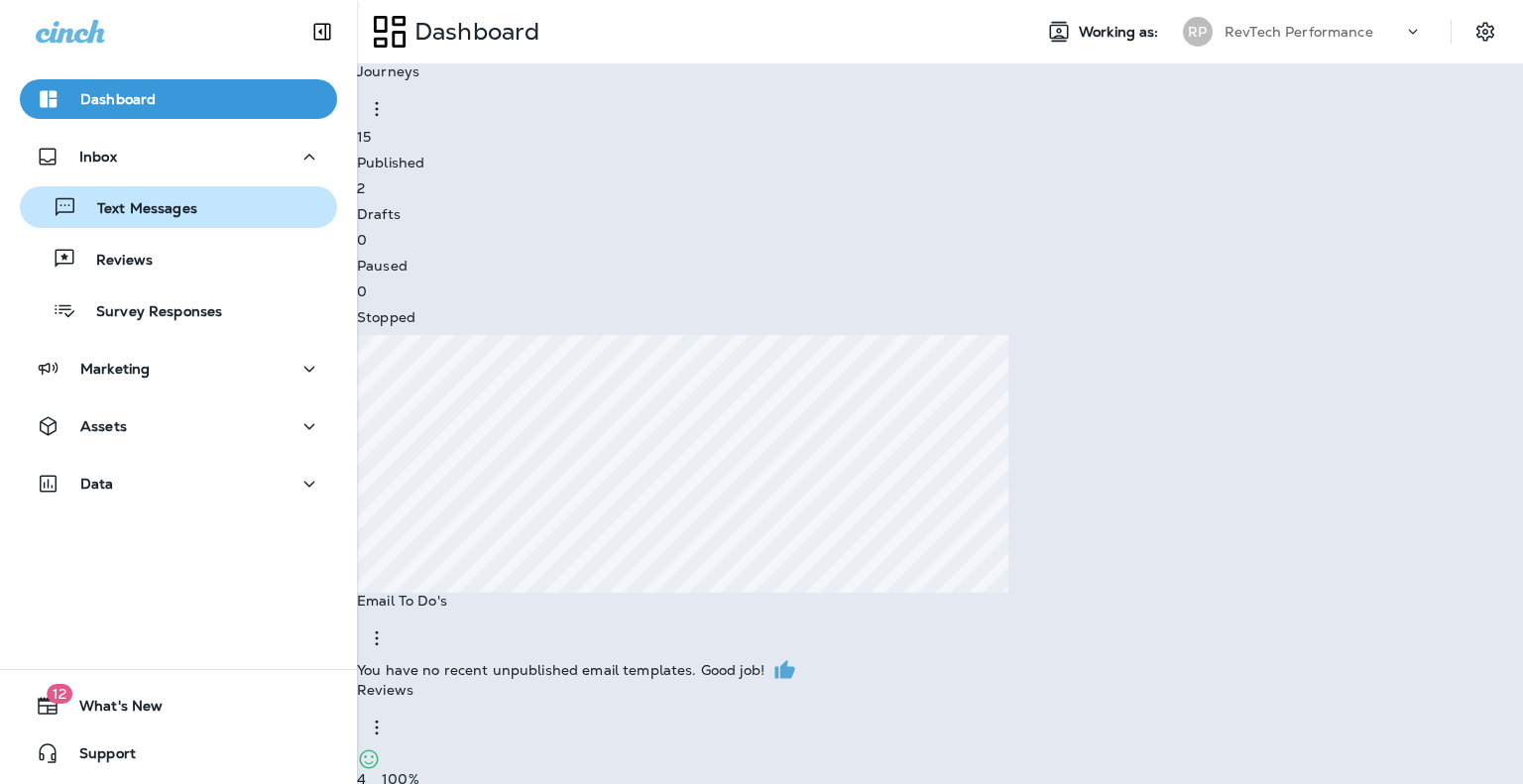 click on "Text Messages" at bounding box center [137, 209] 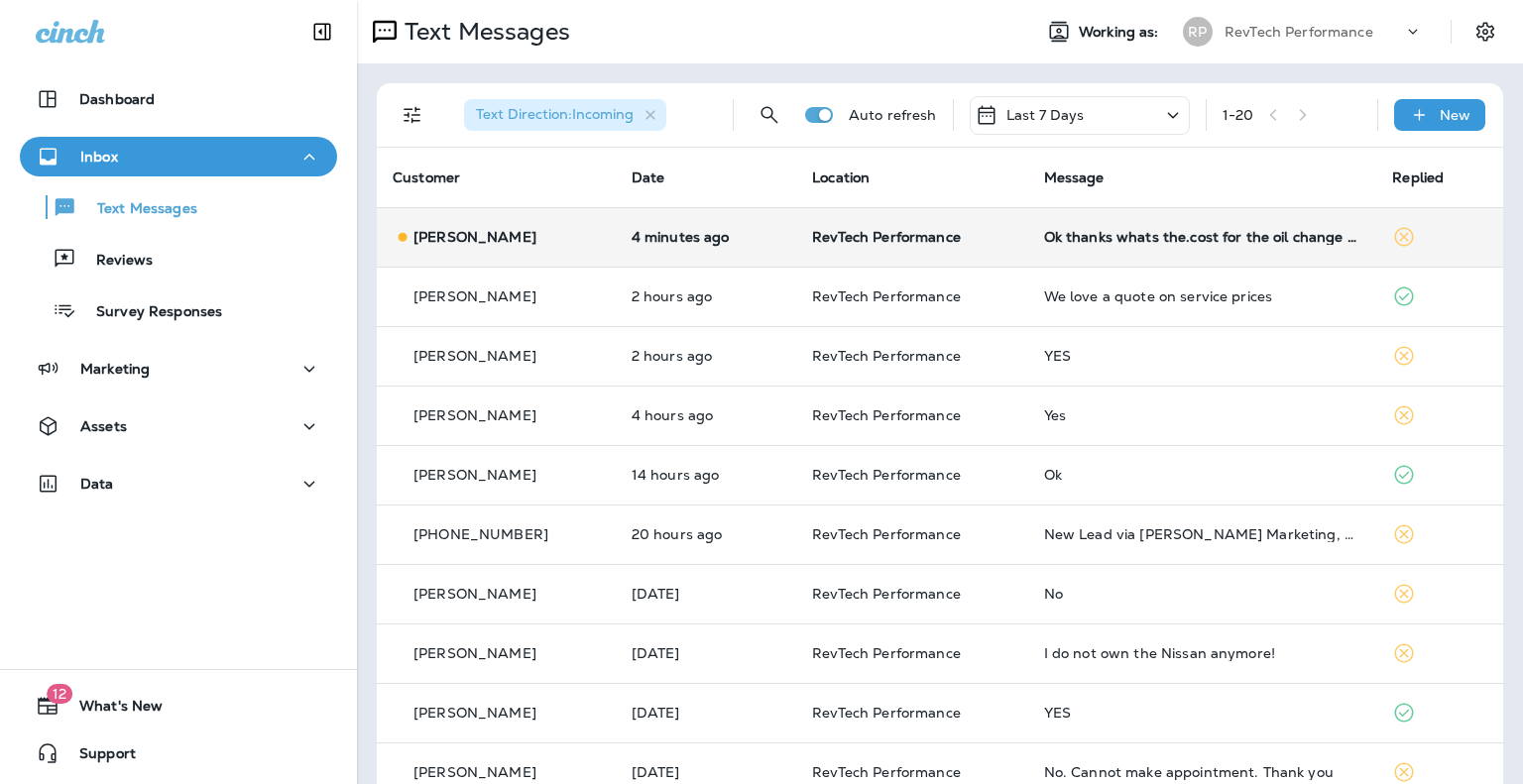 click on "Ok thanks whats the.cost for the oil change and tire service" at bounding box center (1203, 237) 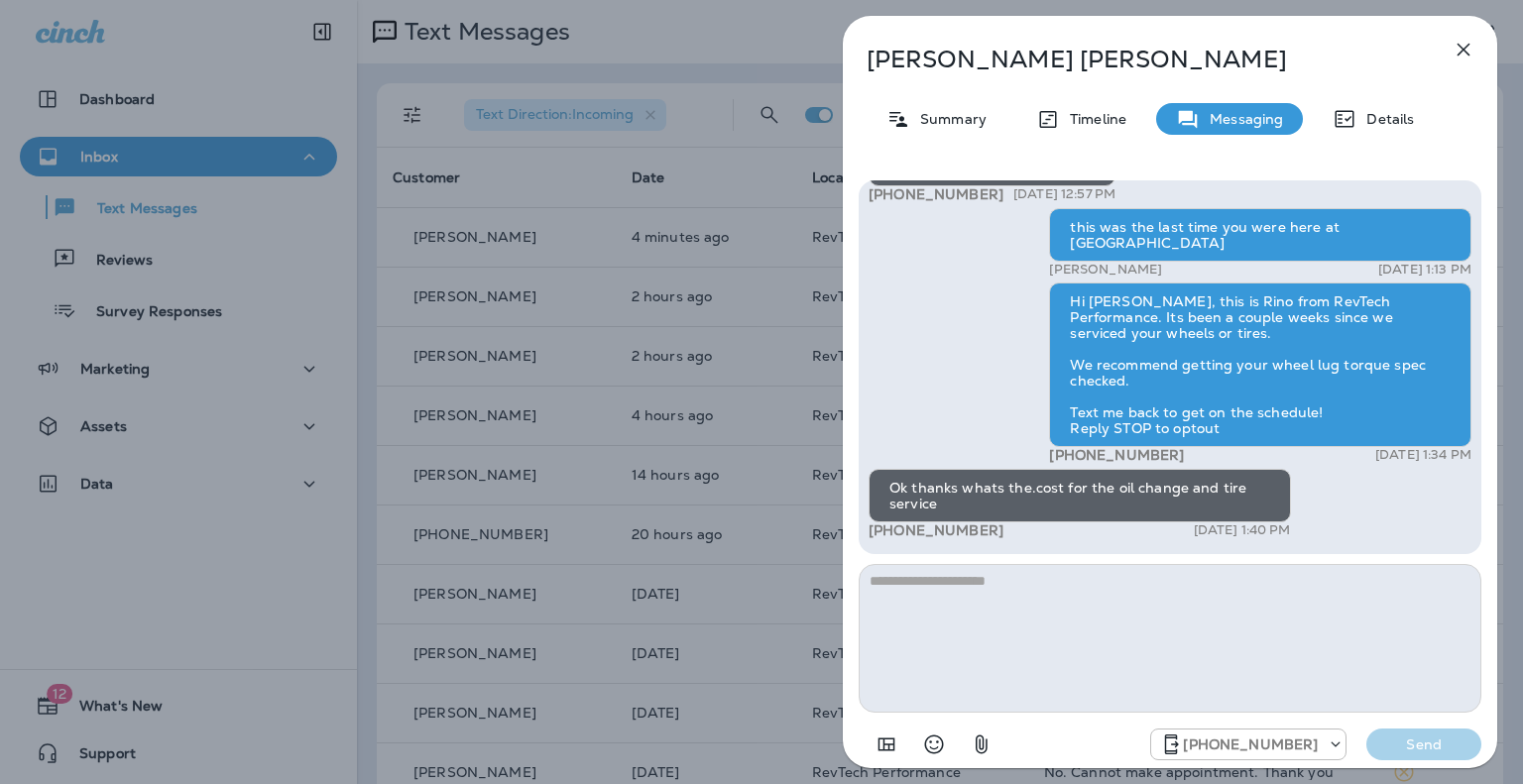 click at bounding box center [1170, 638] 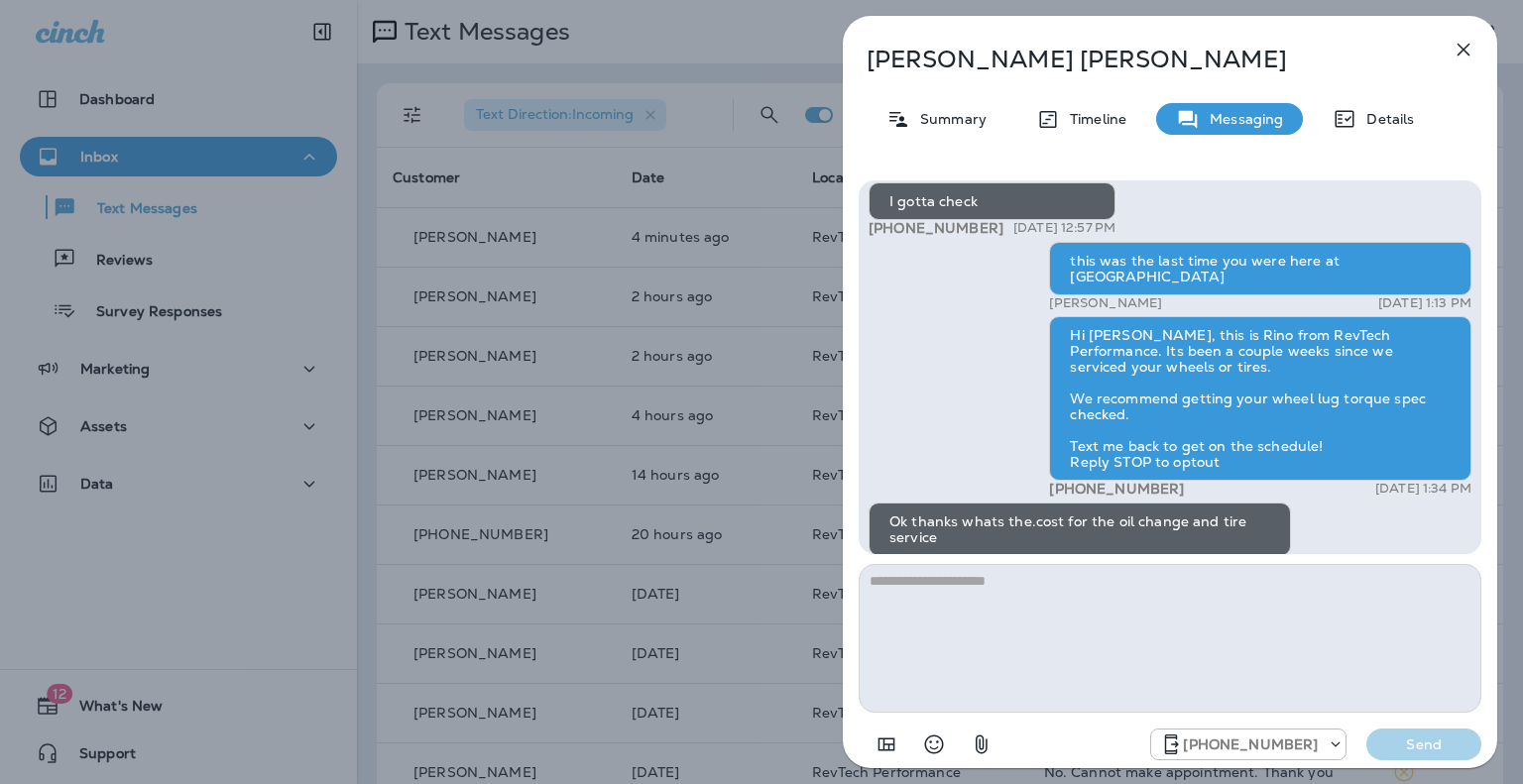 scroll, scrollTop: 0, scrollLeft: 0, axis: both 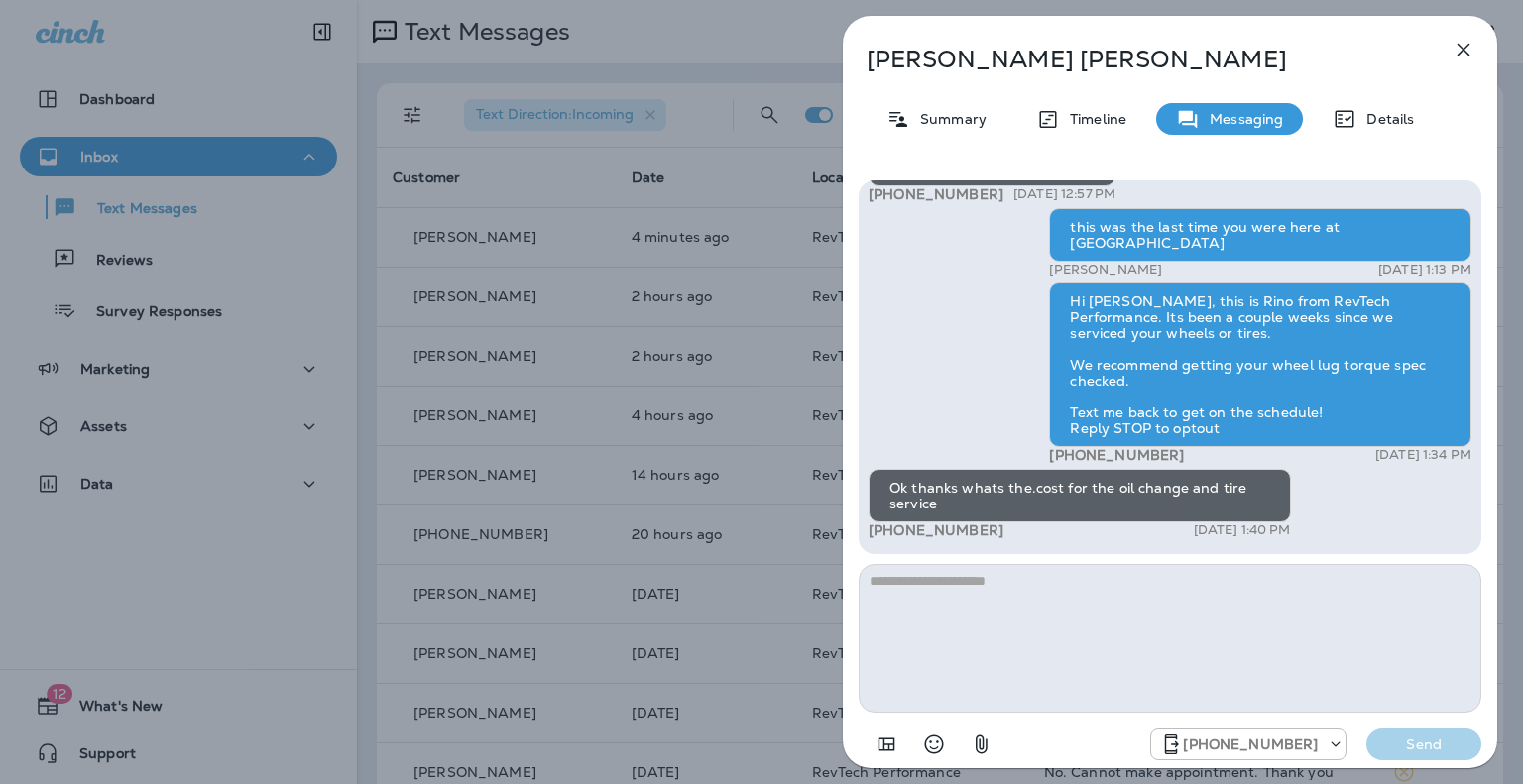 drag, startPoint x: 1106, startPoint y: 476, endPoint x: 1121, endPoint y: 496, distance: 25 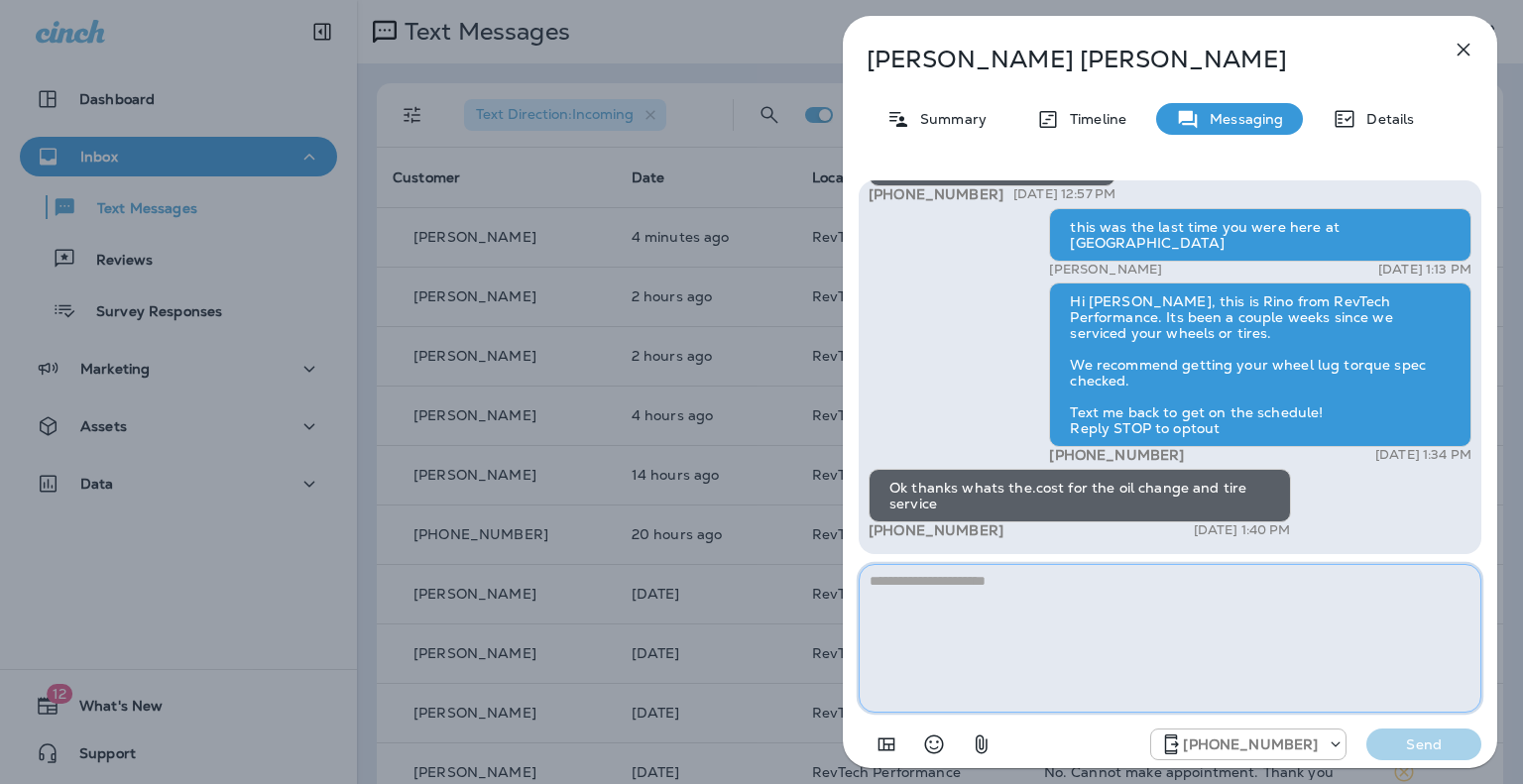 click at bounding box center [1170, 638] 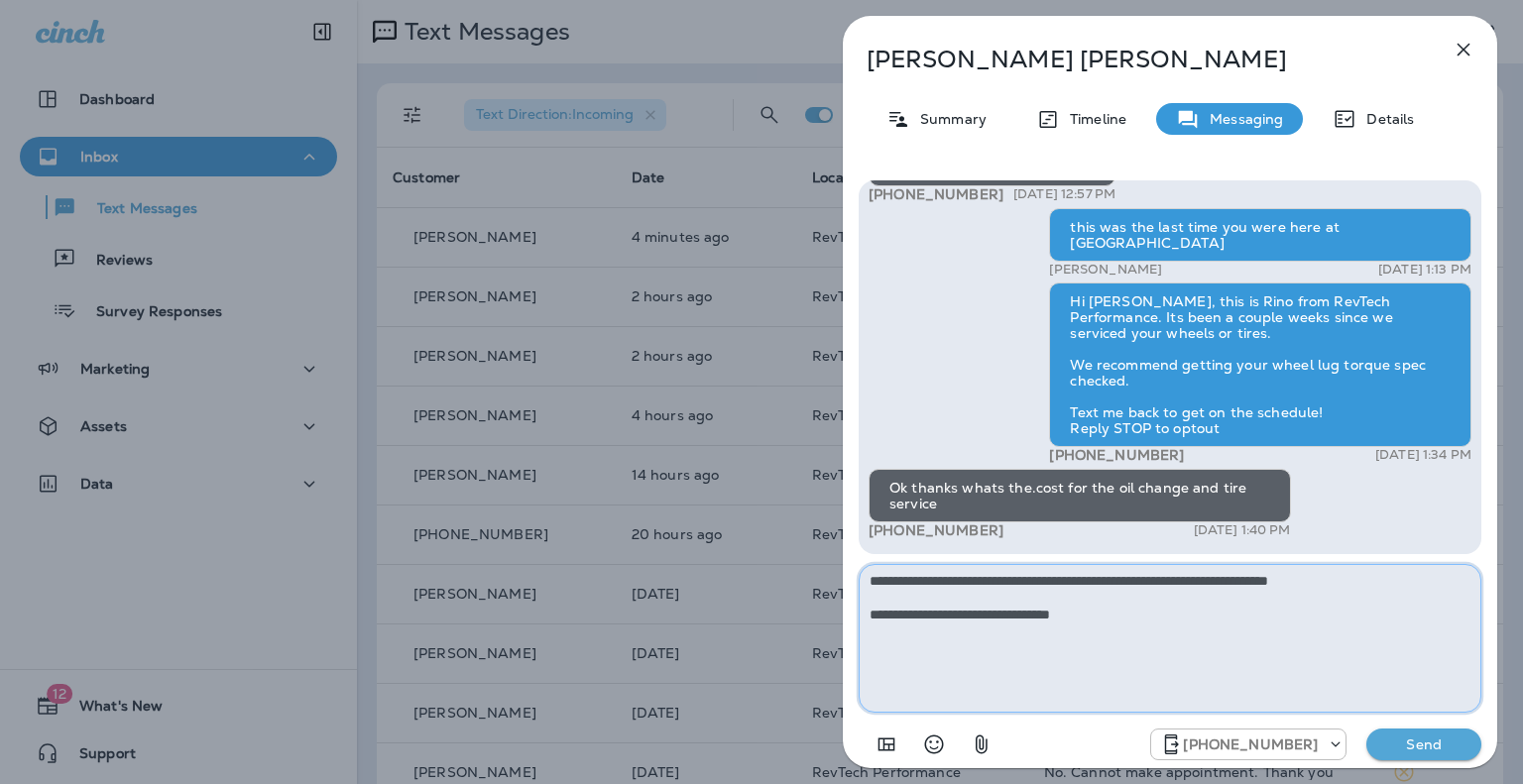 type on "**********" 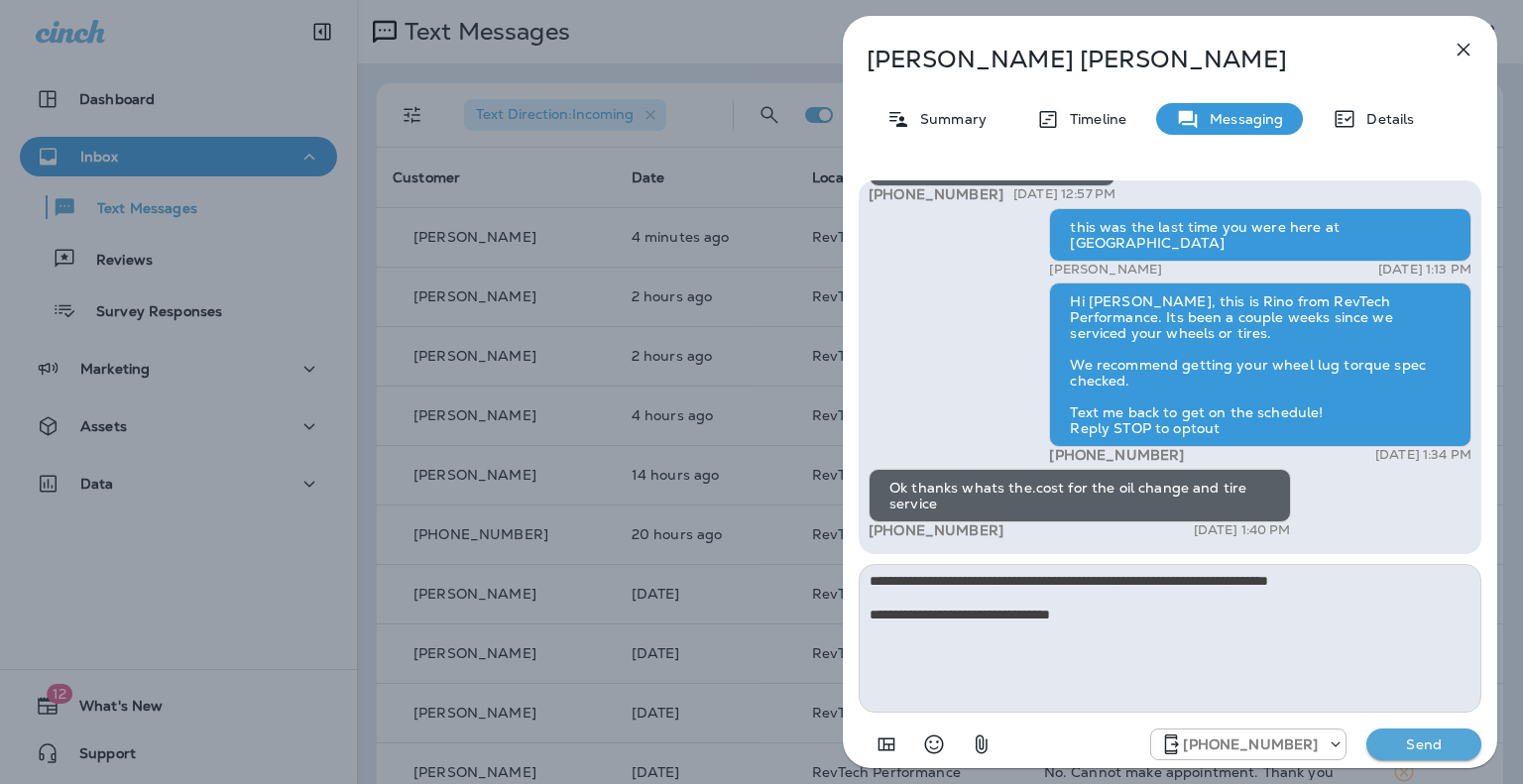 click on "Send" at bounding box center (1424, 744) 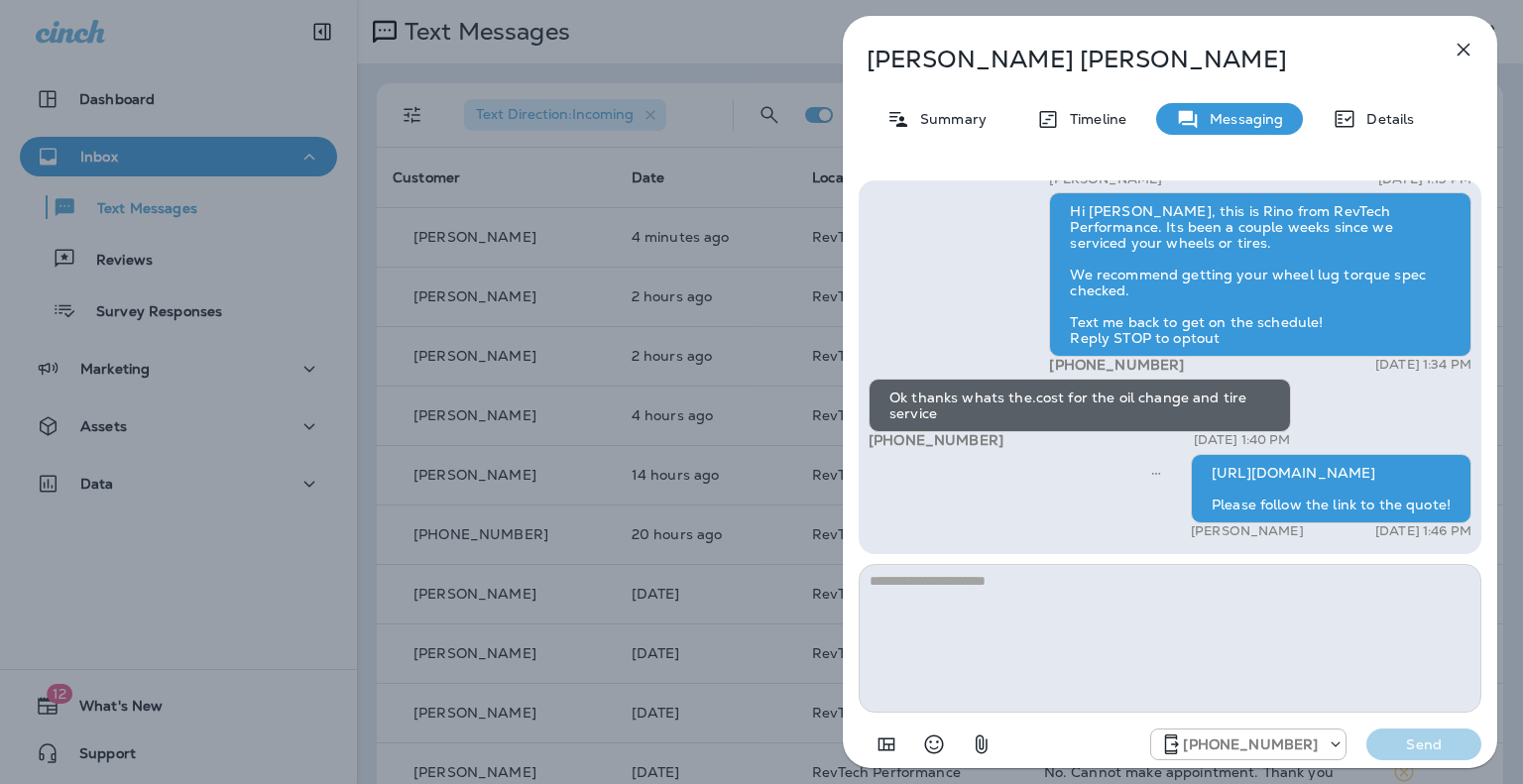 click 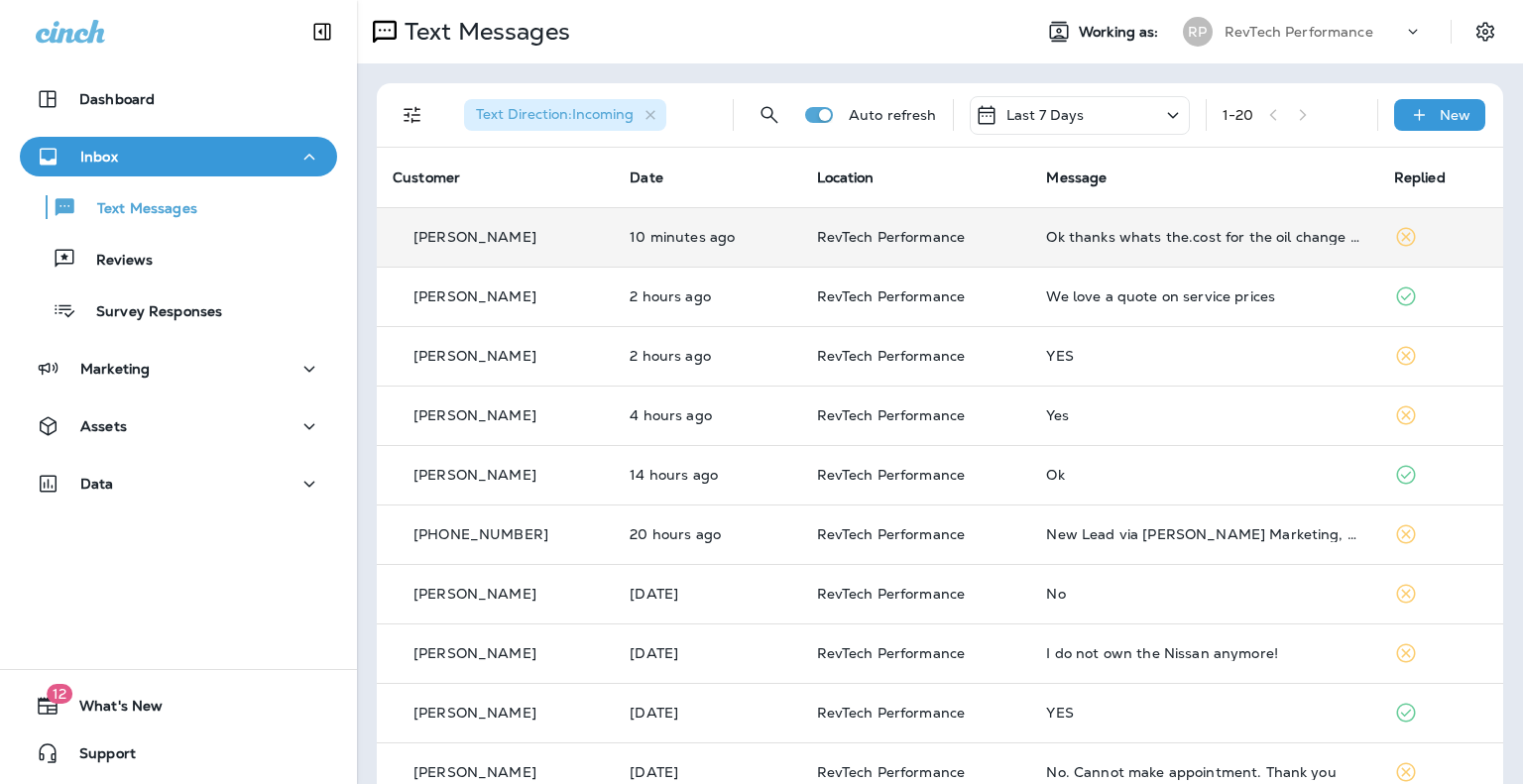 click on "Ok thanks whats the.cost for the oil change and tire service" at bounding box center (1204, 237) 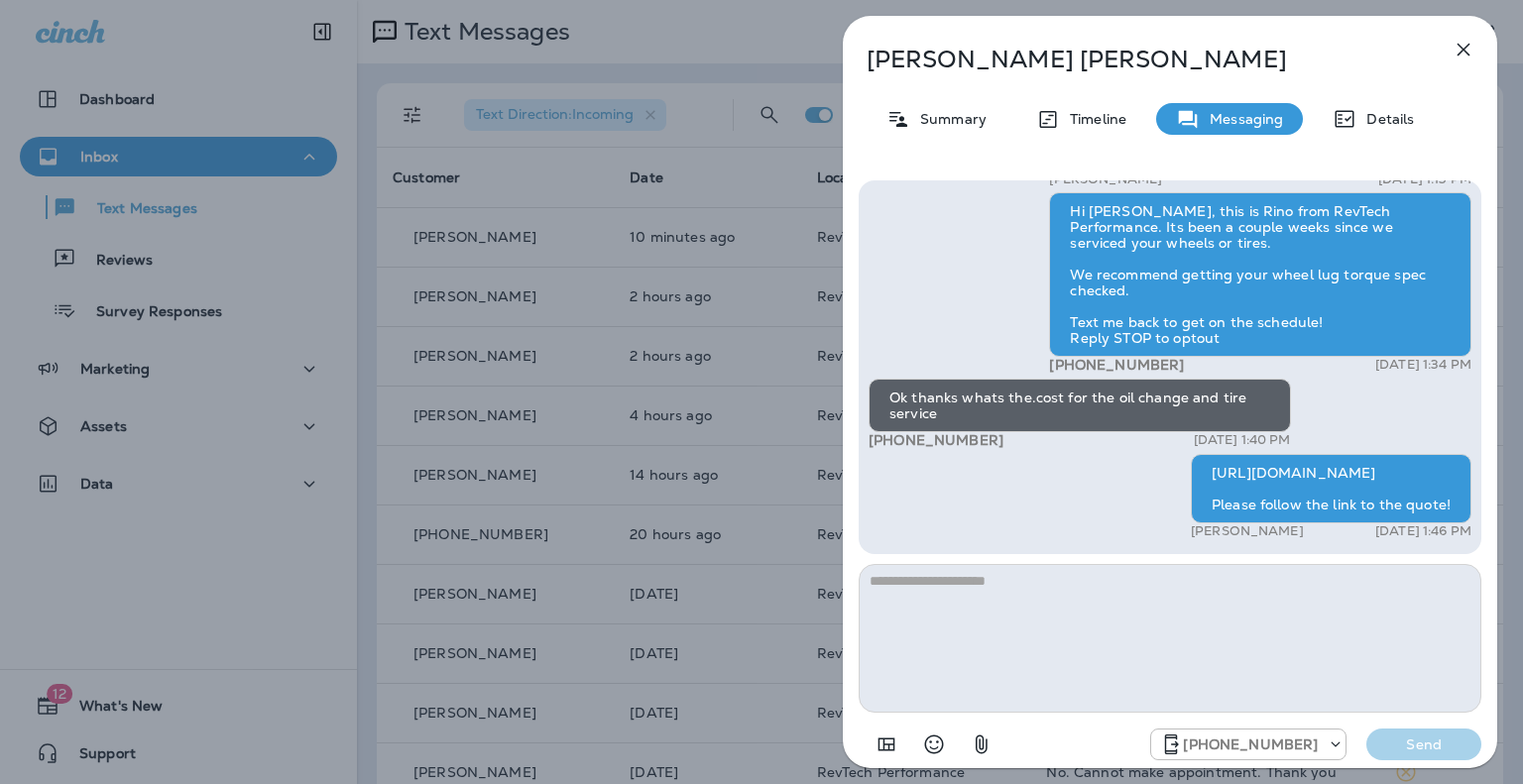 click 